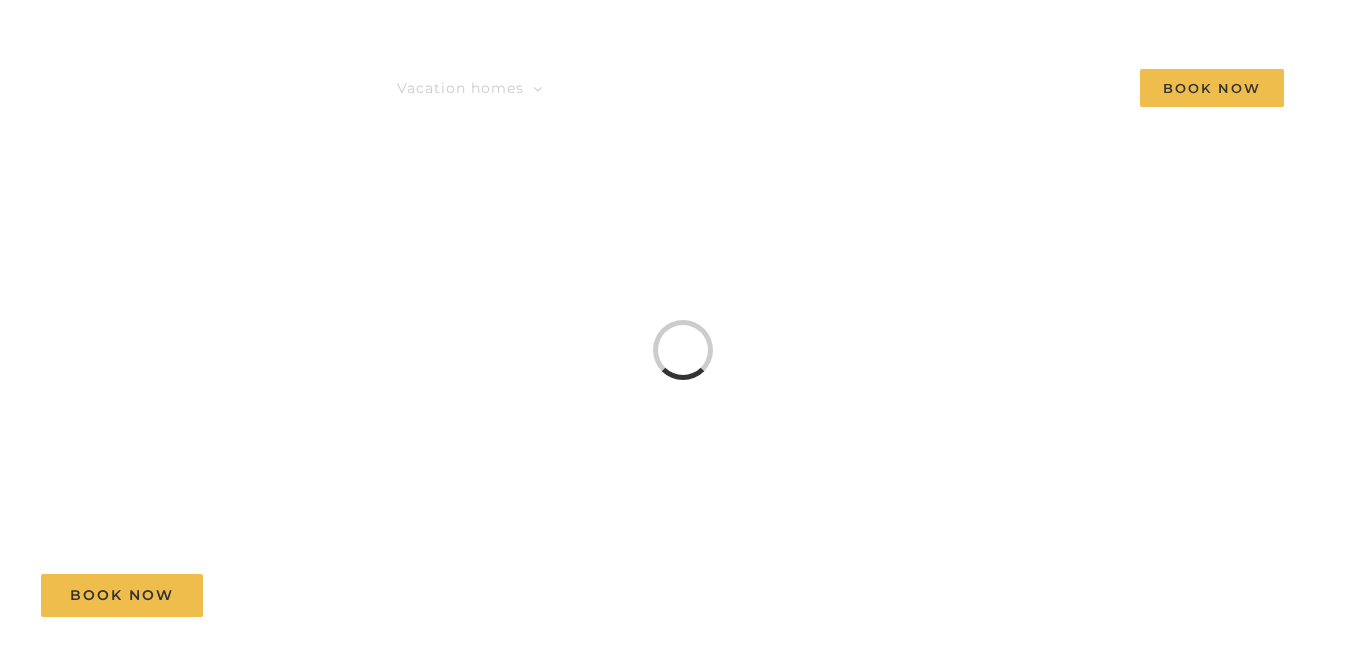 scroll, scrollTop: 0, scrollLeft: 0, axis: both 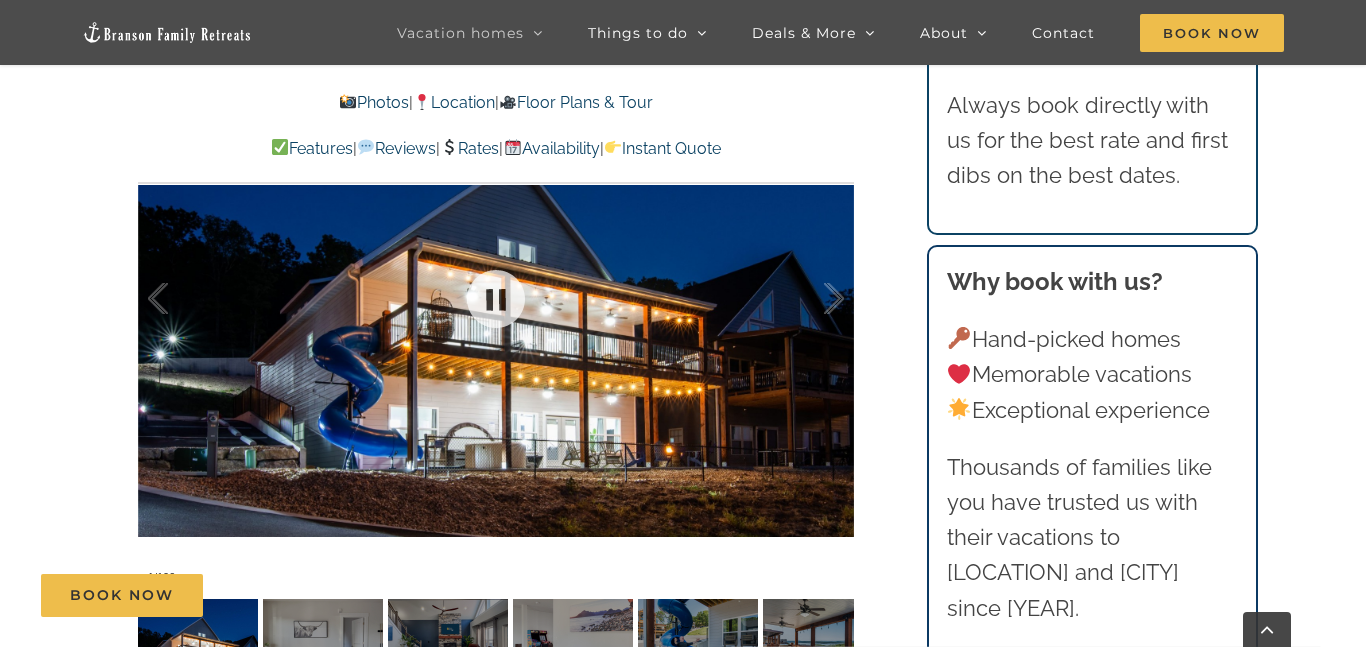 click at bounding box center (496, 298) 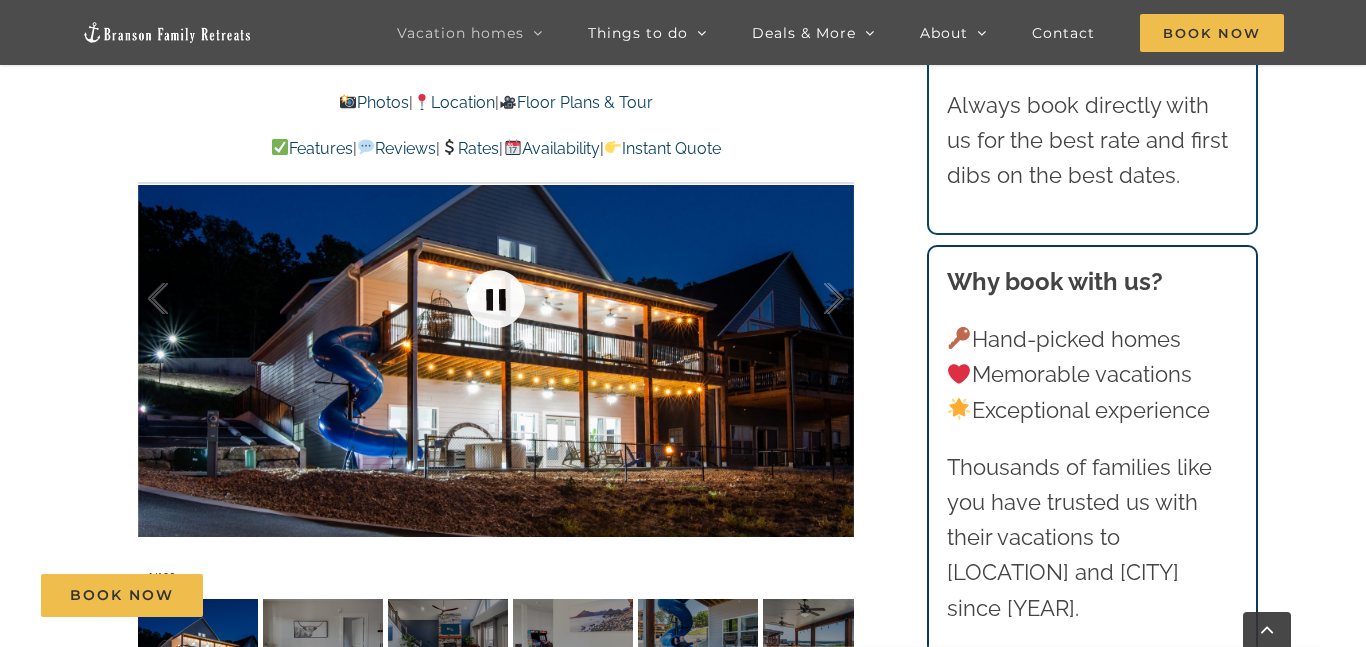 click at bounding box center [496, 299] 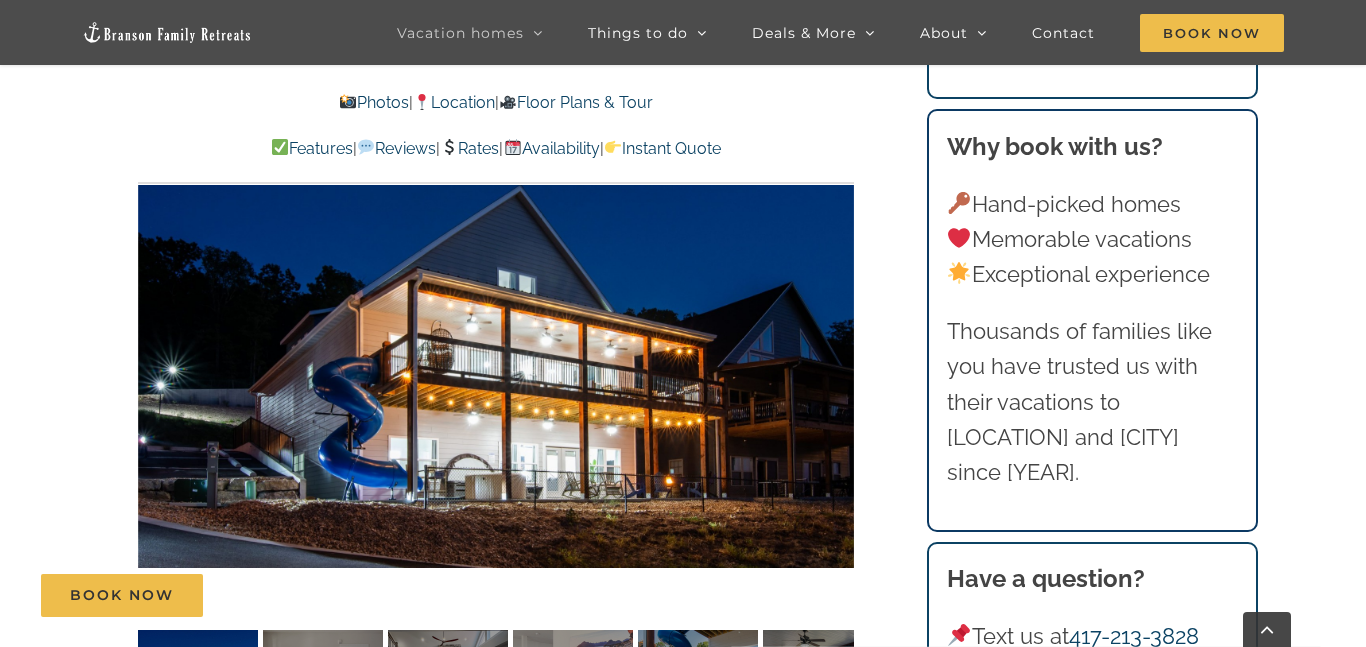 scroll, scrollTop: 1411, scrollLeft: 0, axis: vertical 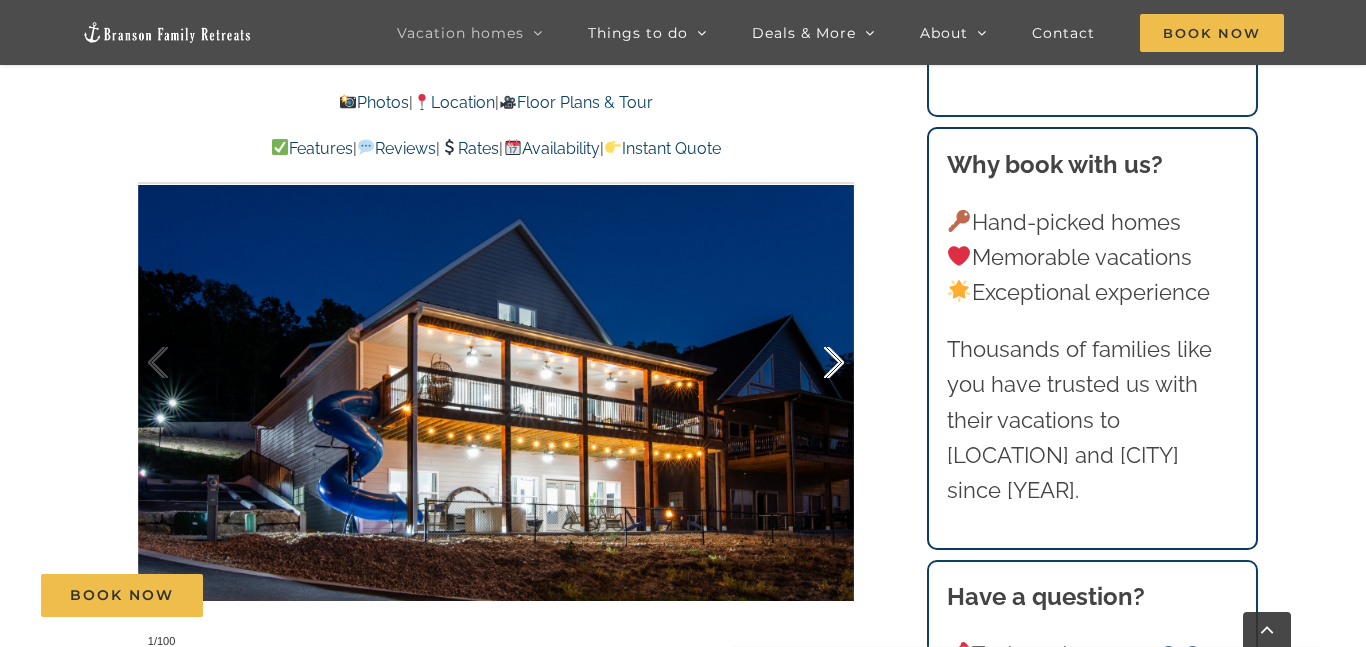 click at bounding box center [813, 363] 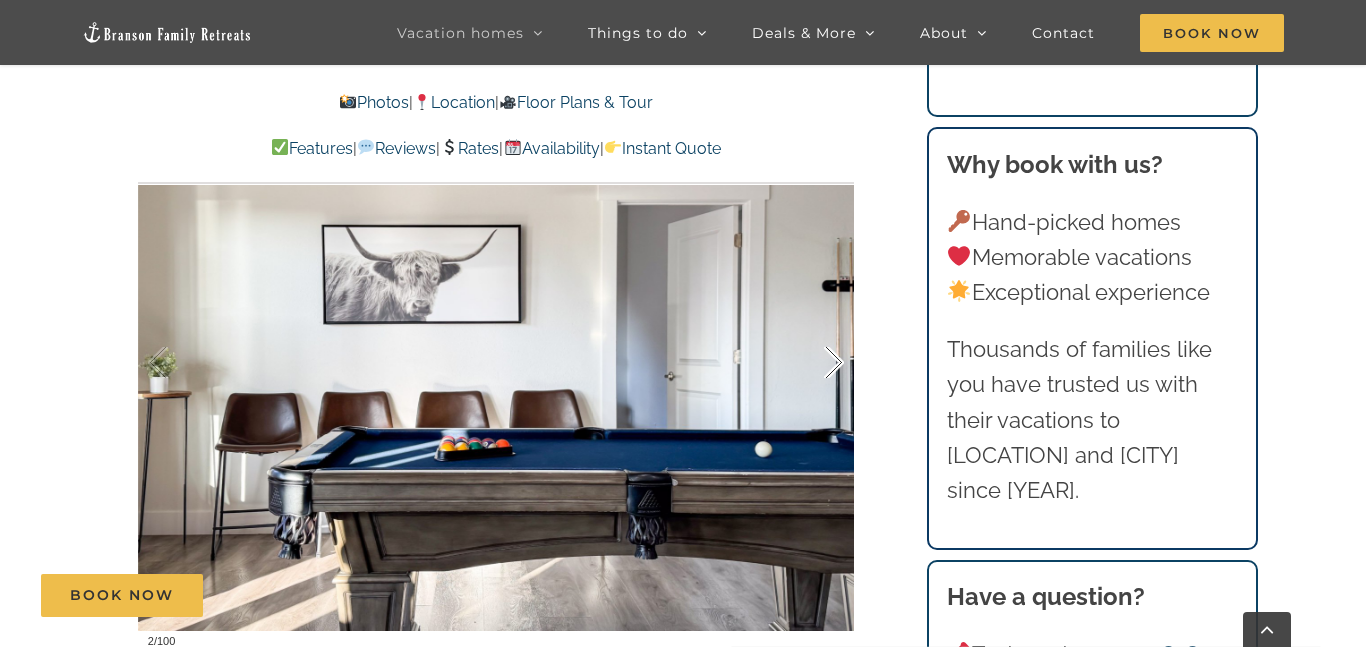 click at bounding box center [813, 363] 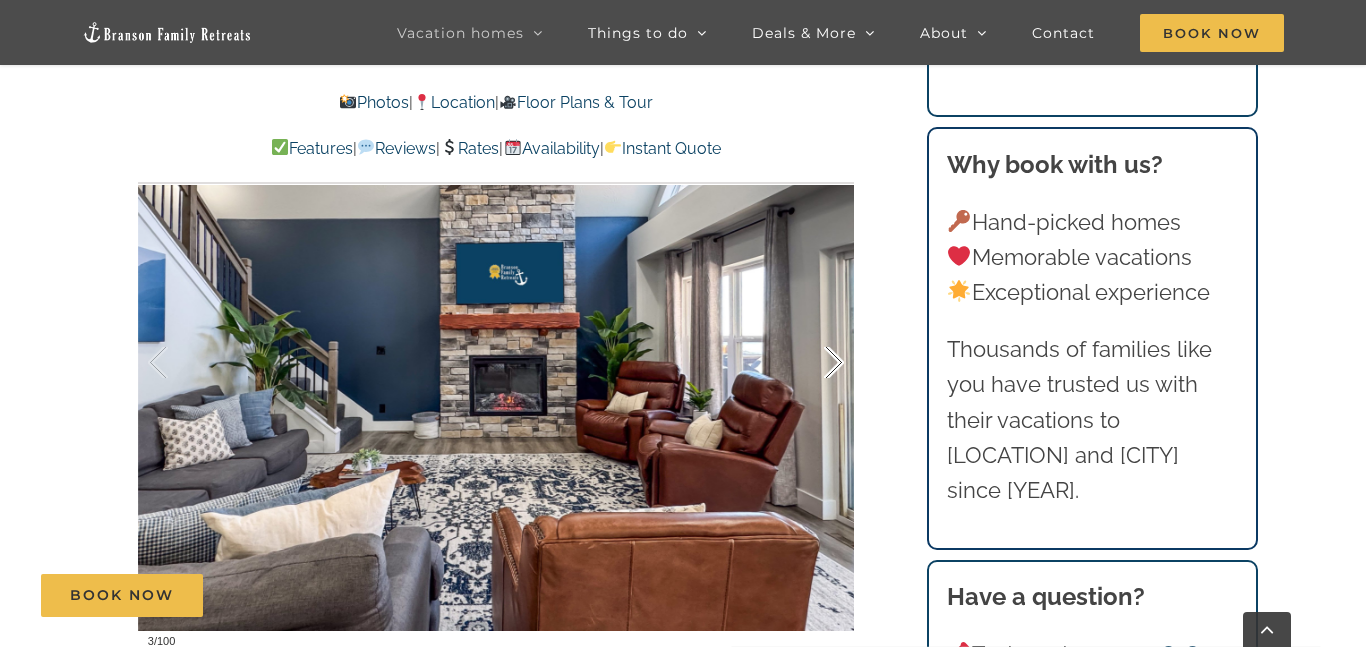 click at bounding box center [813, 363] 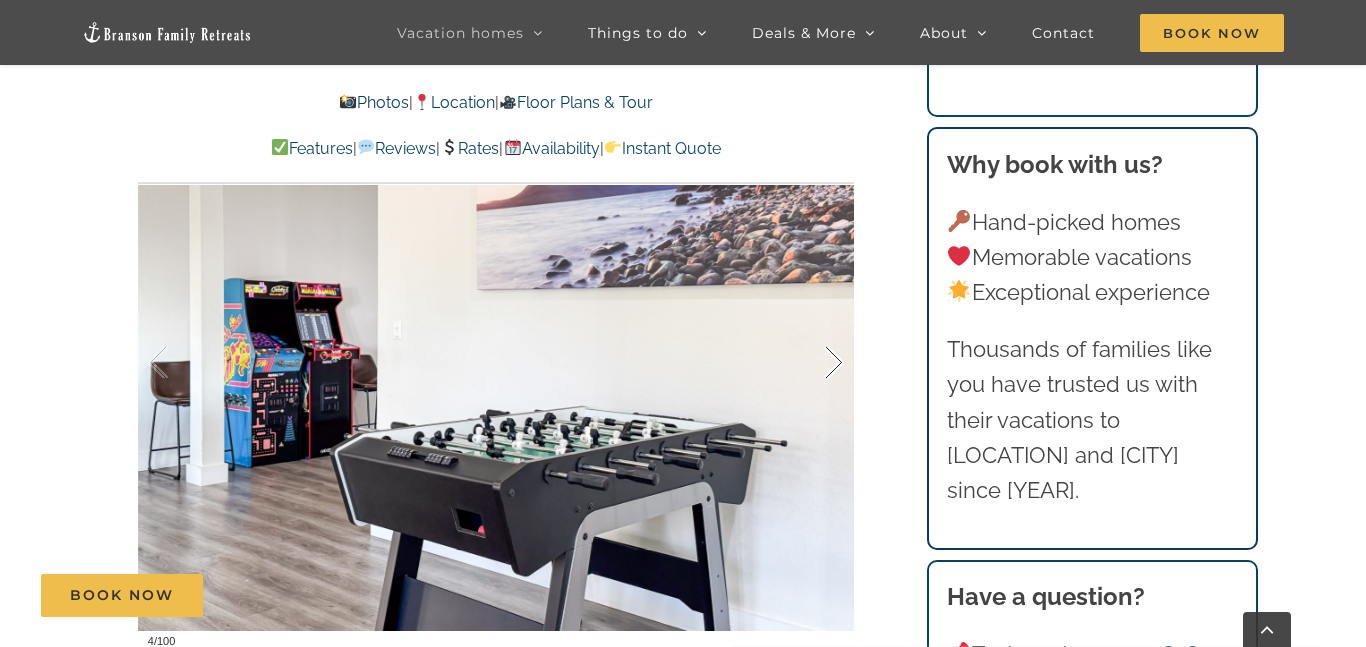 click at bounding box center [813, 363] 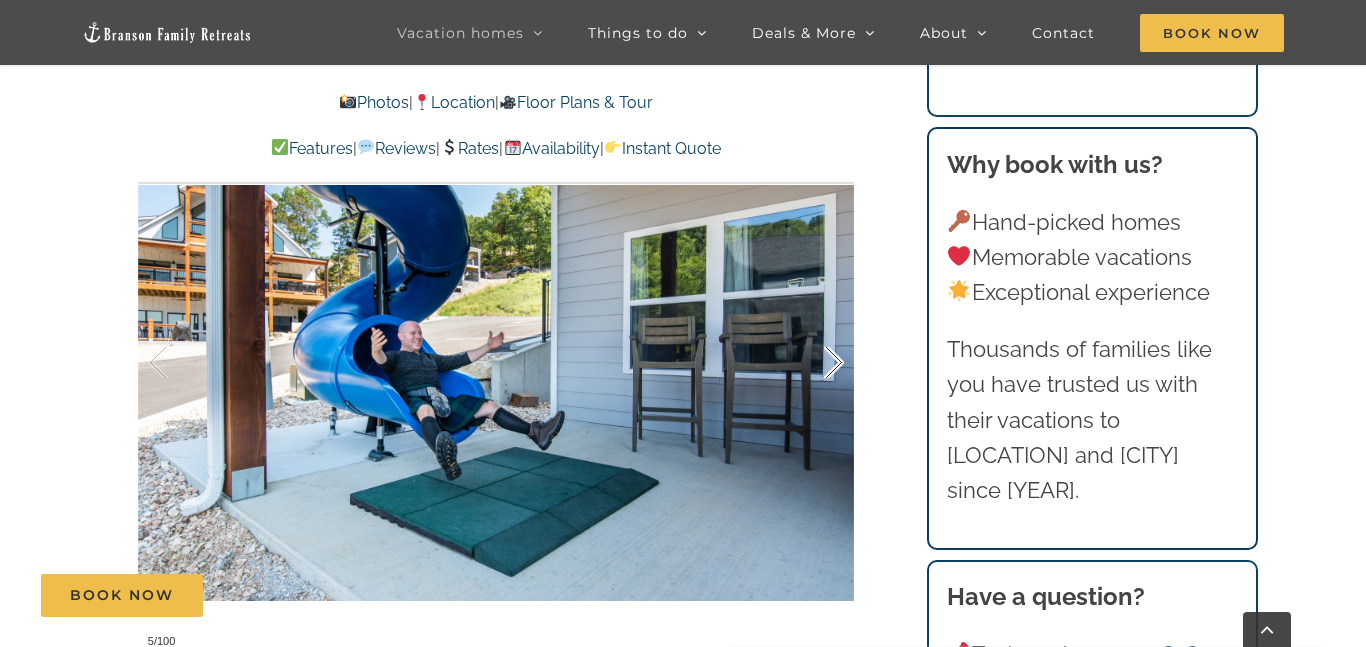 click at bounding box center (813, 363) 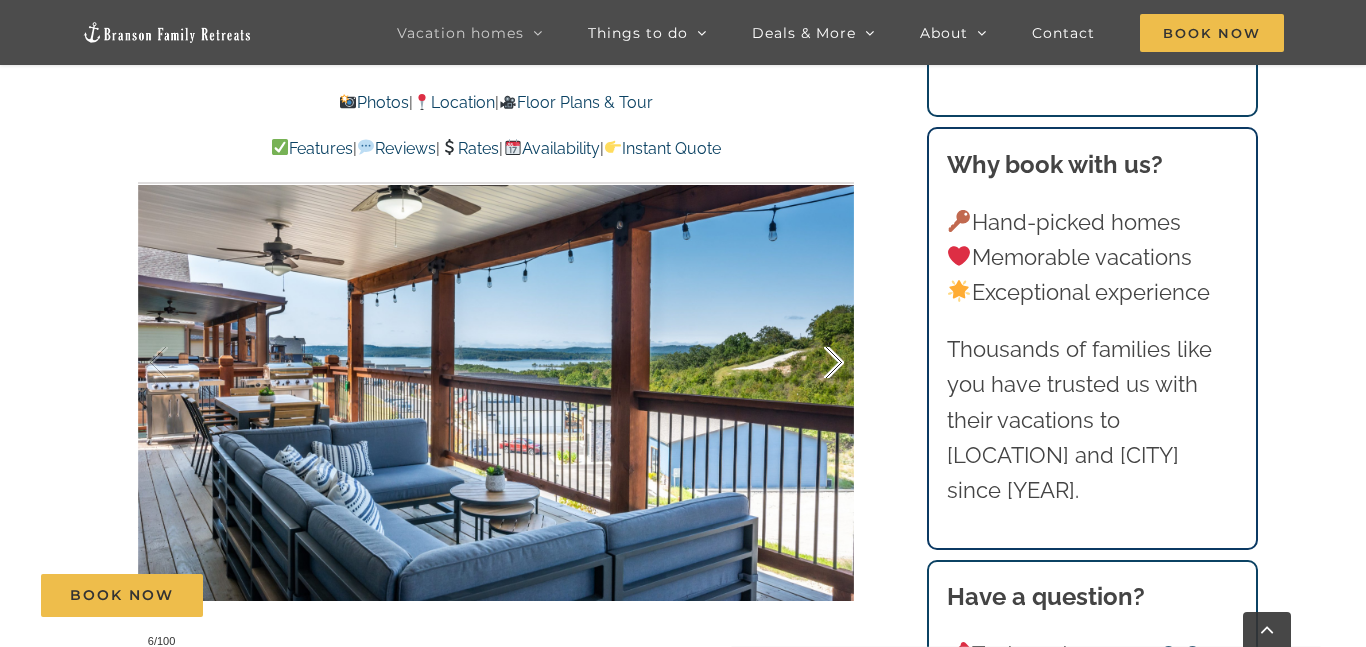click at bounding box center [813, 363] 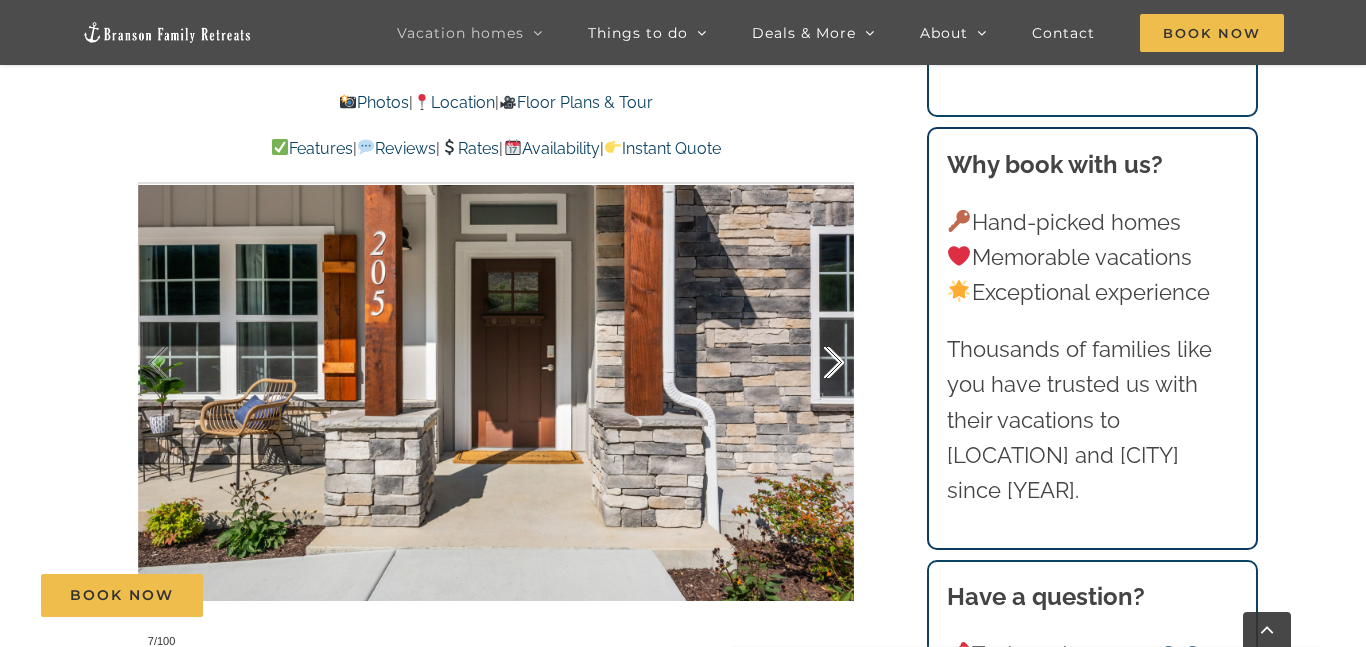 click at bounding box center (813, 363) 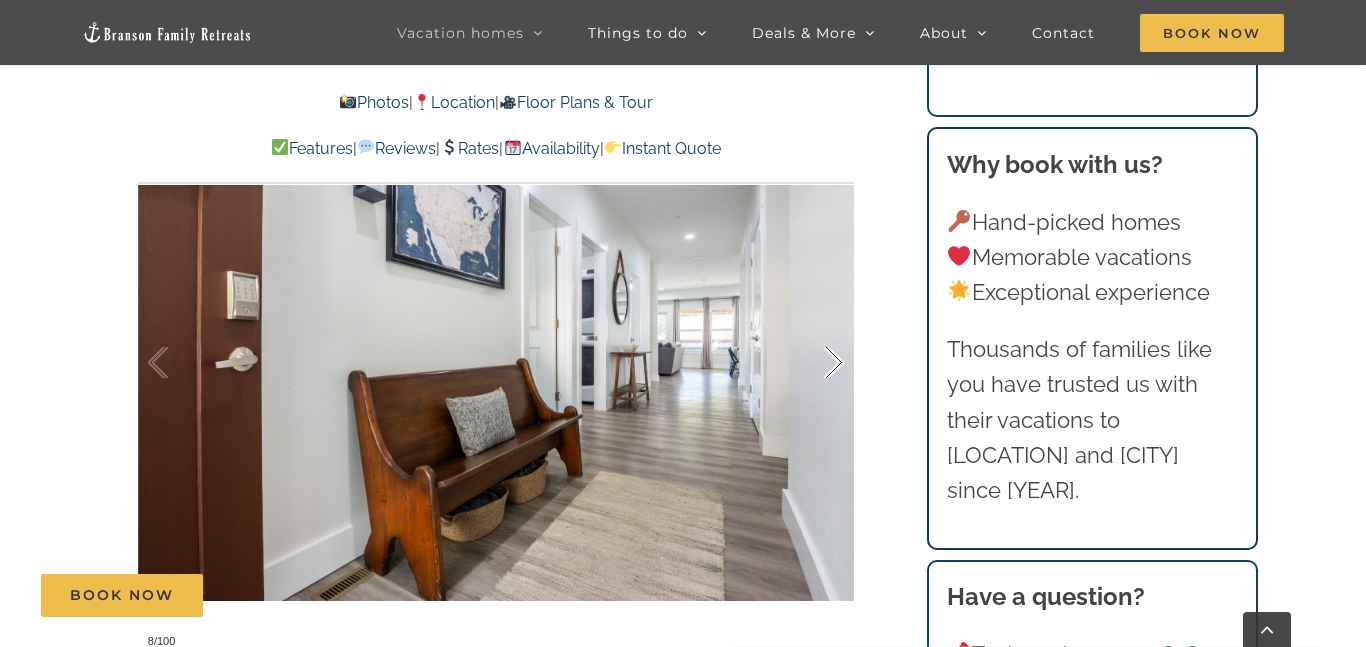 click at bounding box center [813, 363] 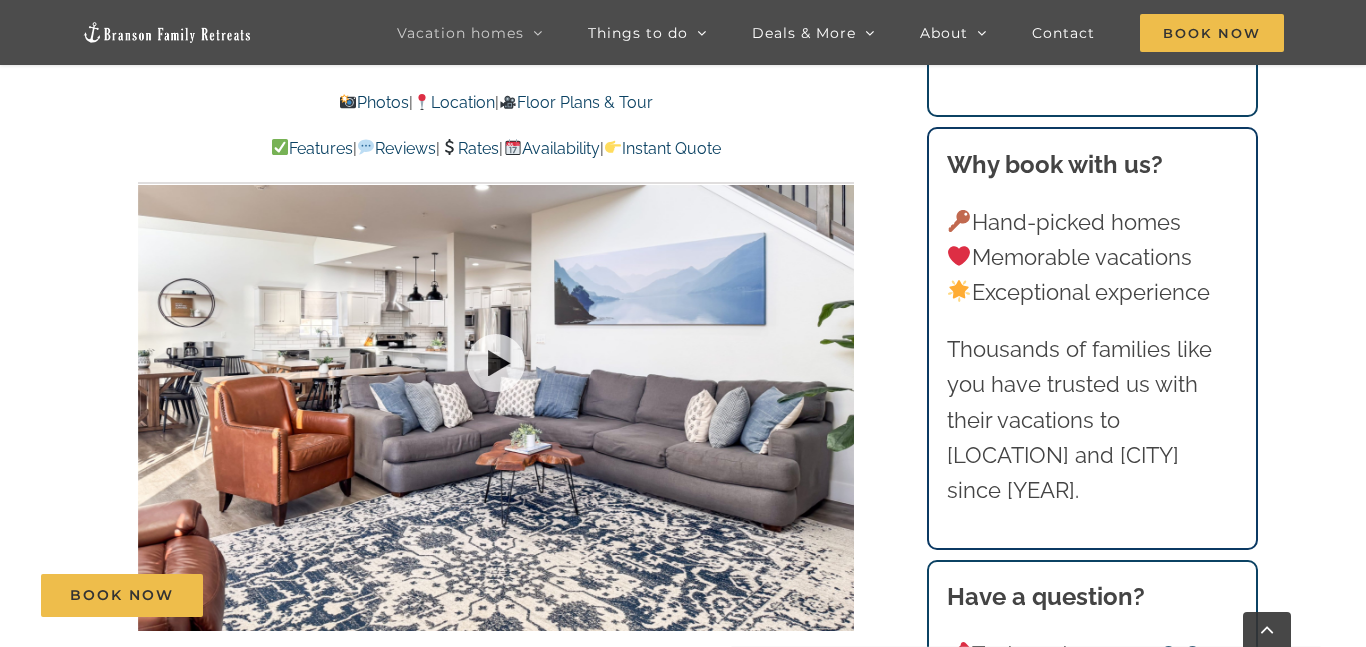 click at bounding box center [496, 362] 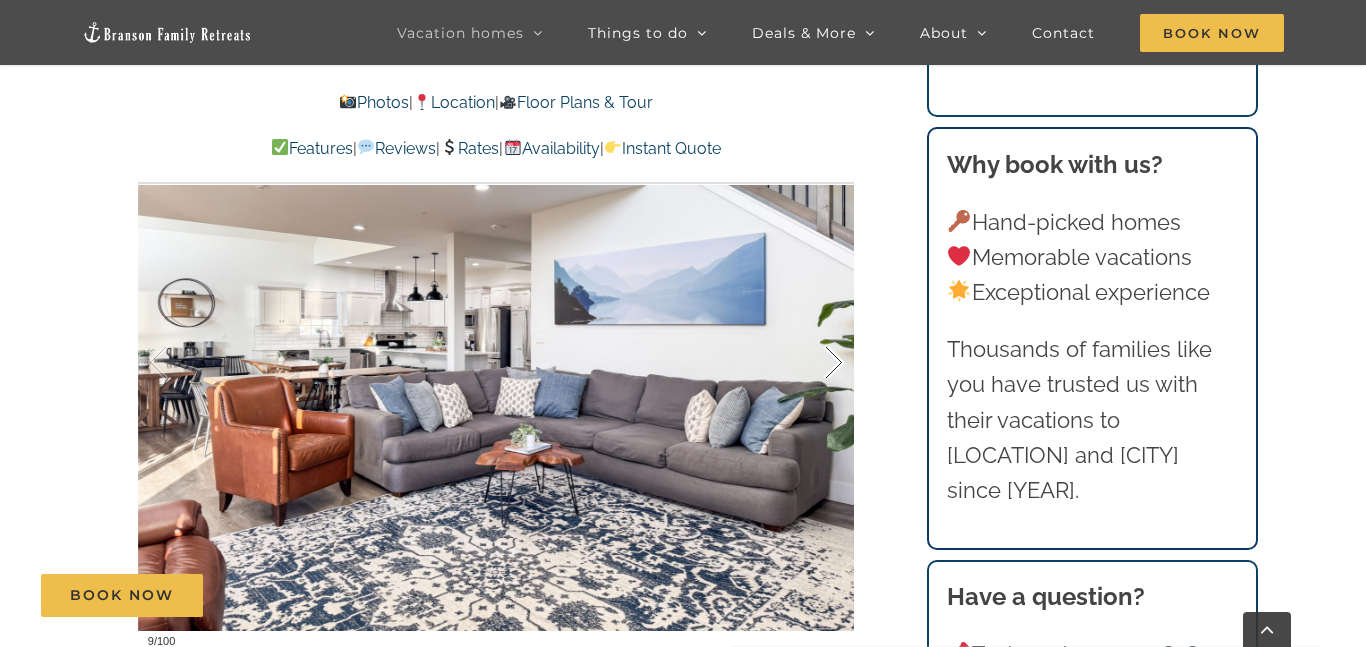 click at bounding box center (813, 363) 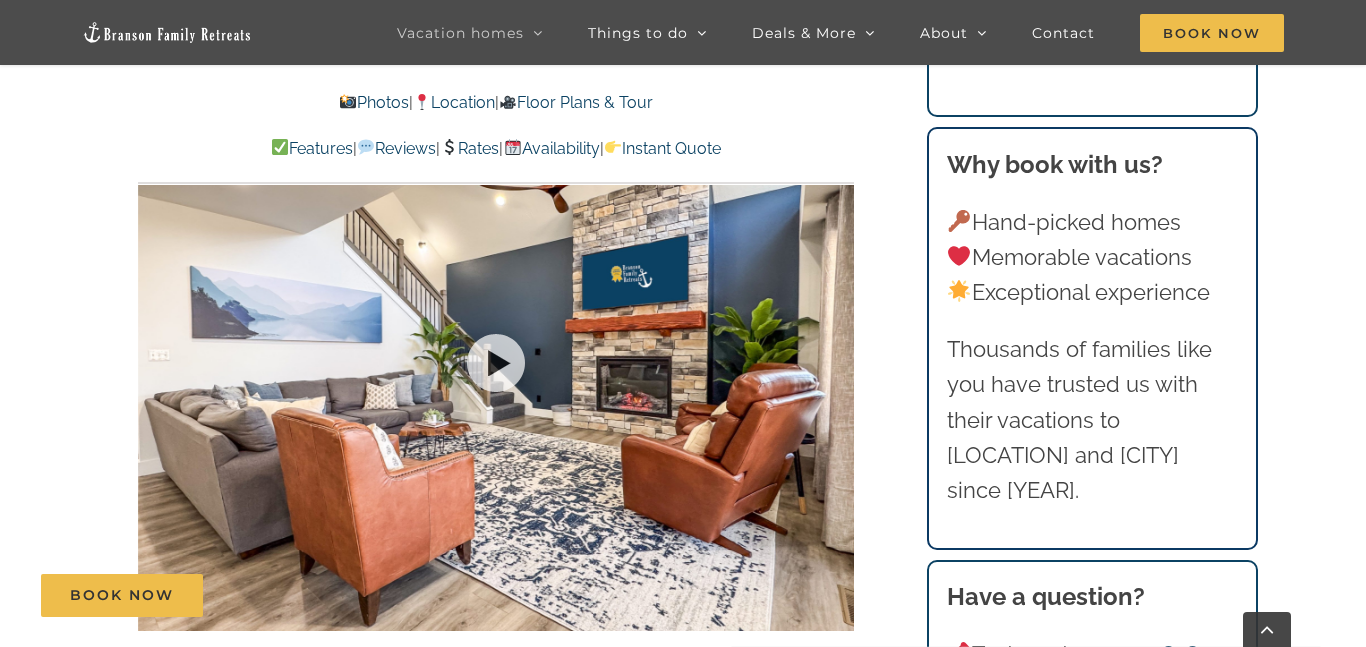 click at bounding box center [496, 362] 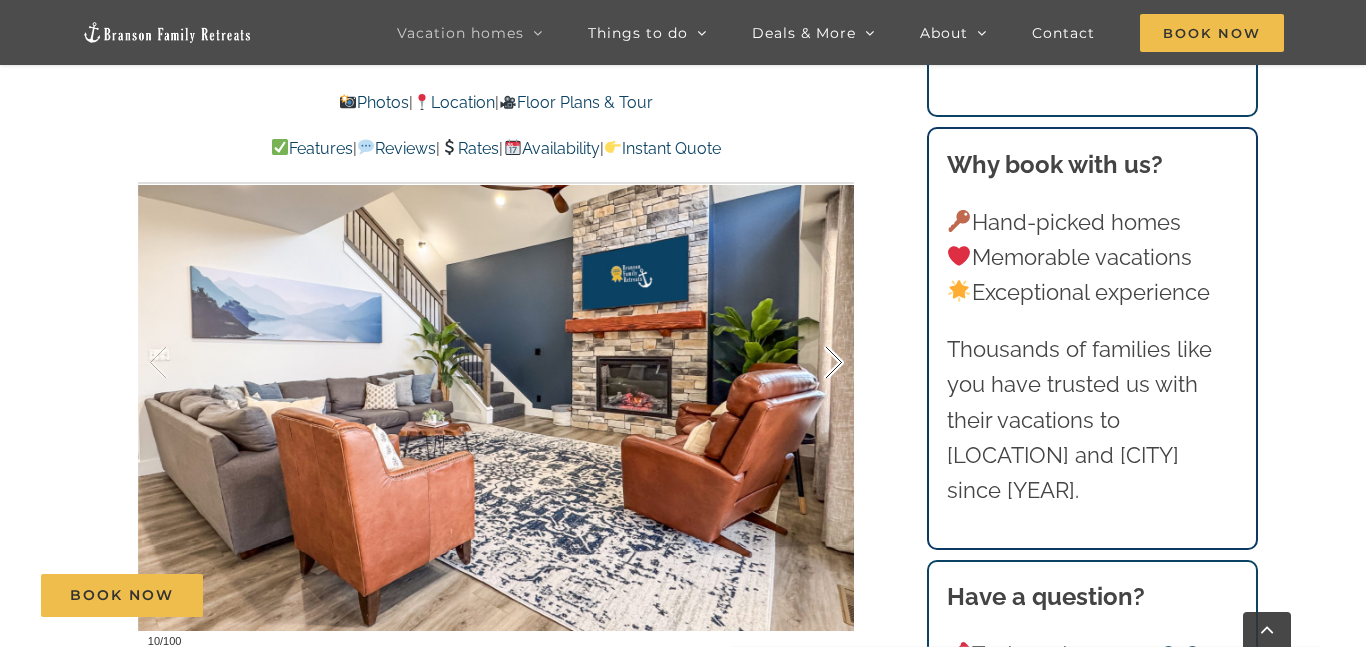 click at bounding box center [813, 363] 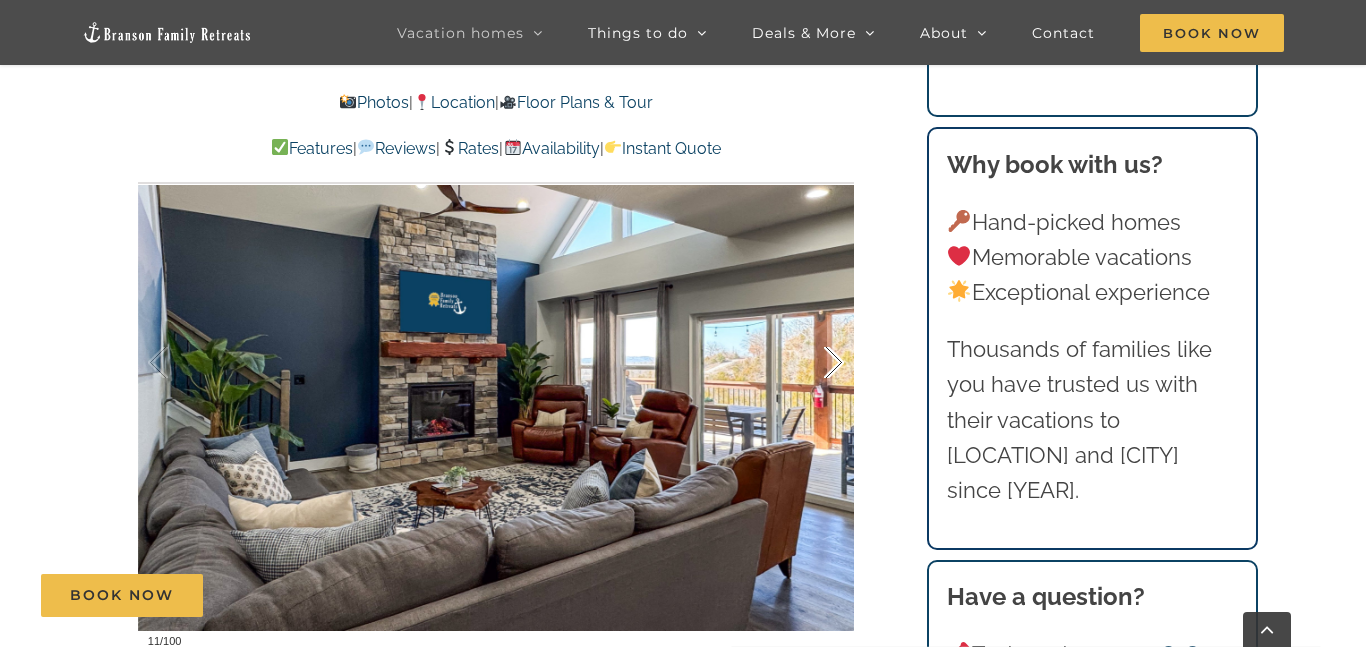 click at bounding box center [813, 363] 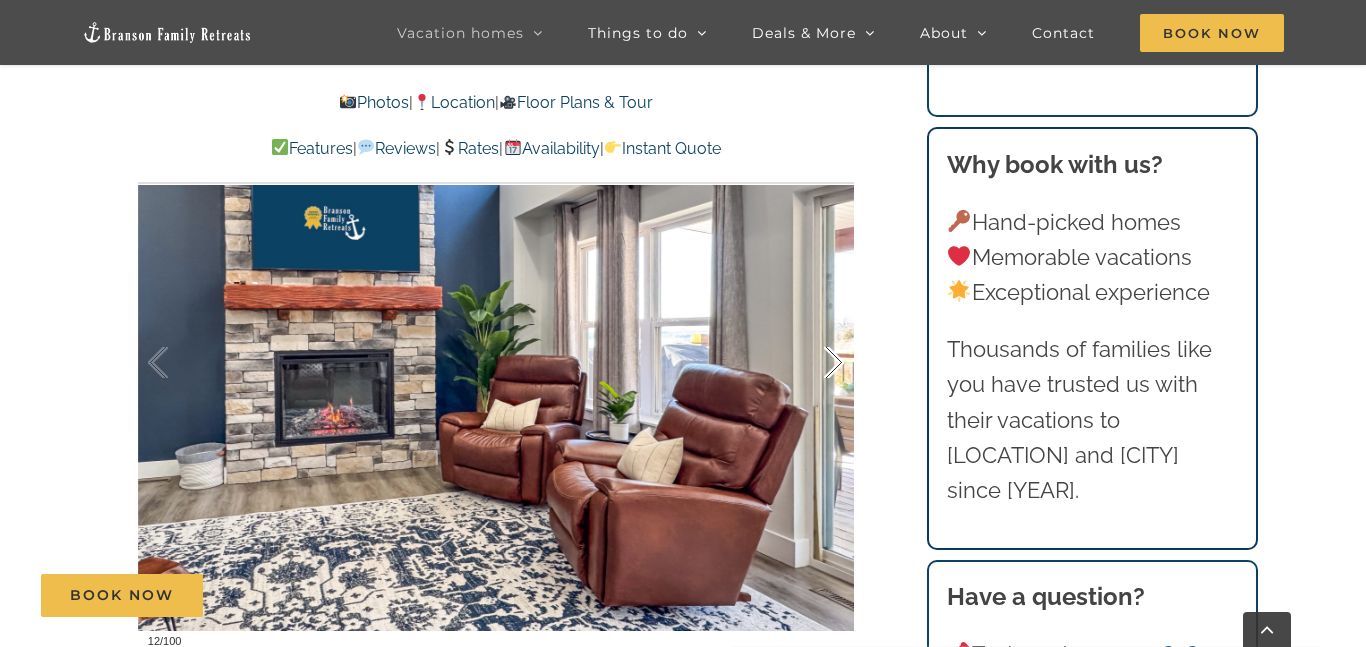 click at bounding box center [813, 363] 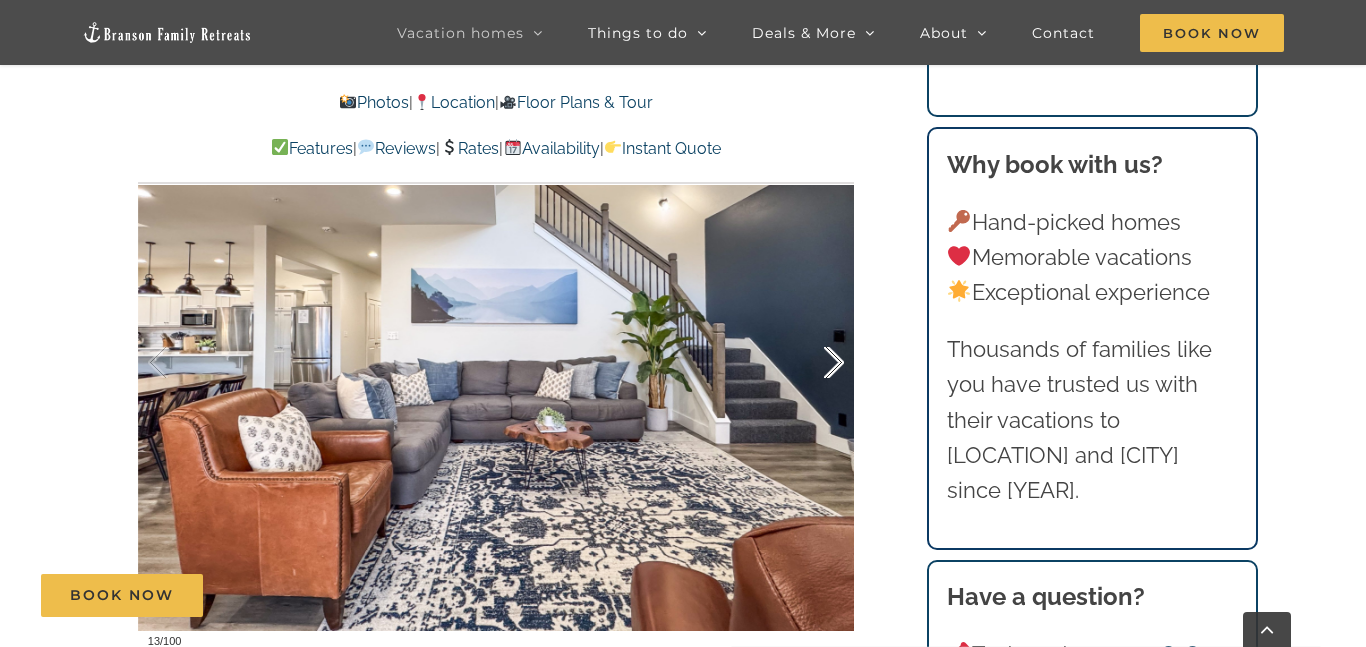 click at bounding box center (813, 363) 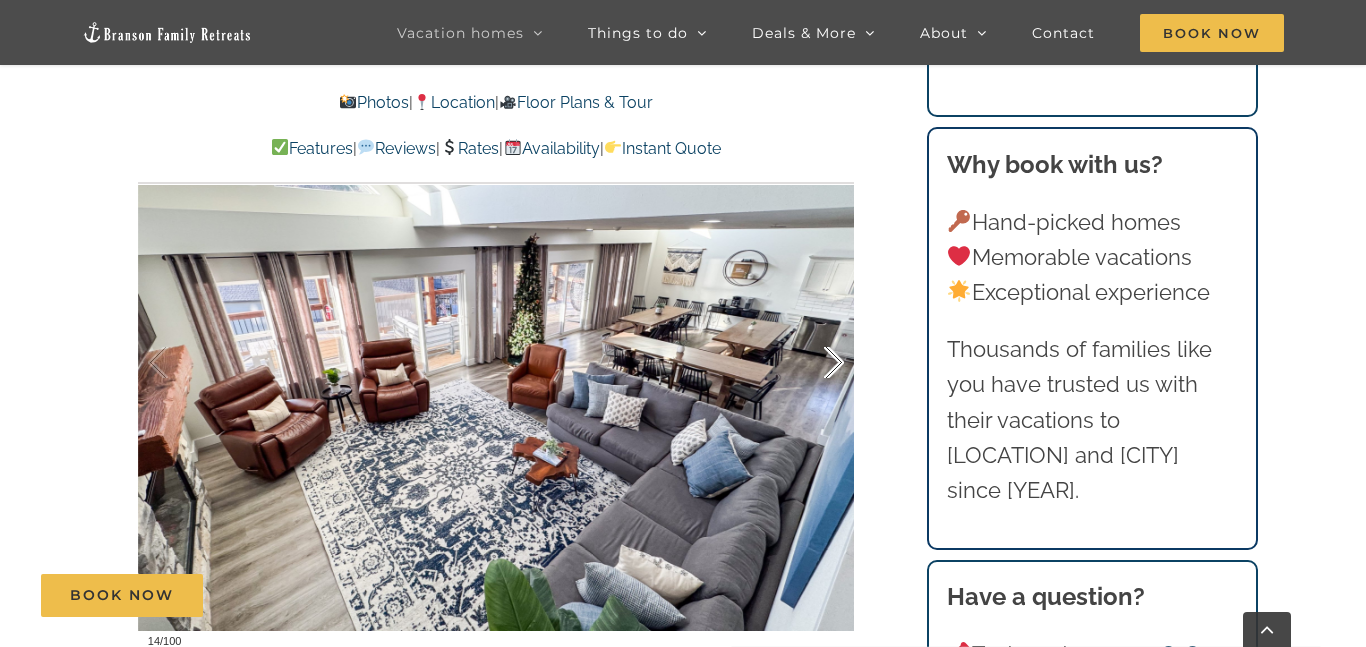 click at bounding box center [813, 363] 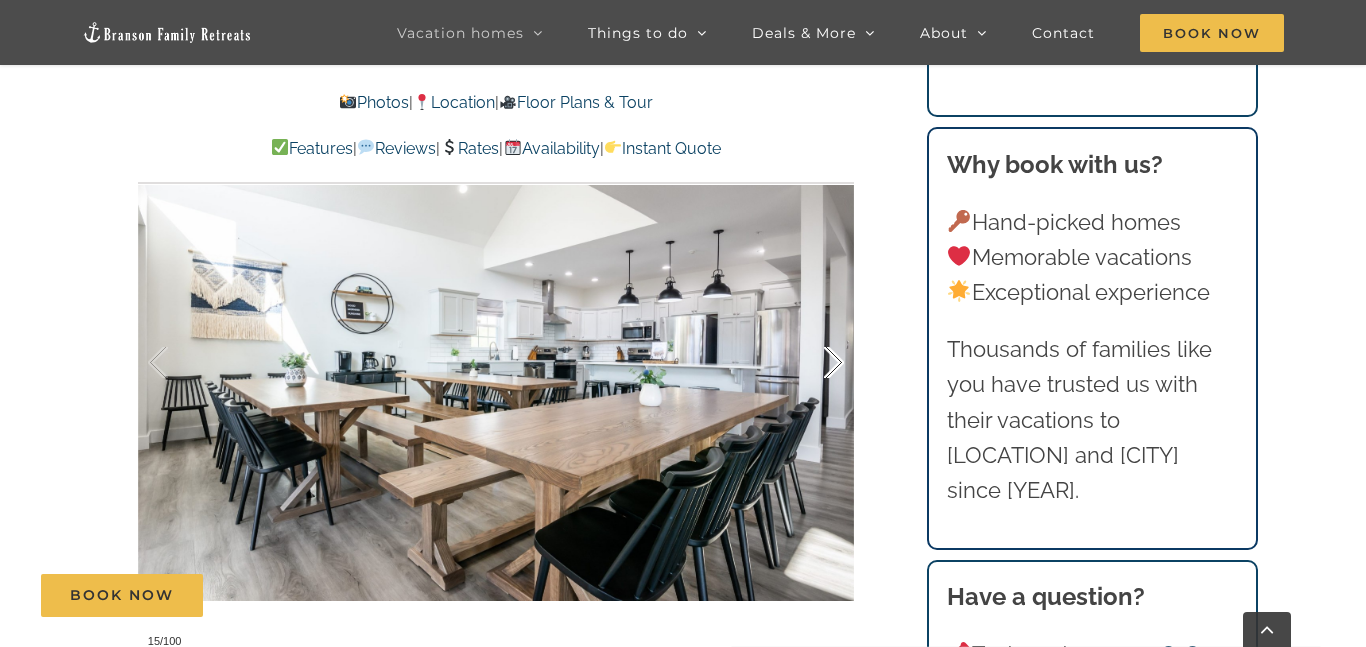 click at bounding box center [813, 363] 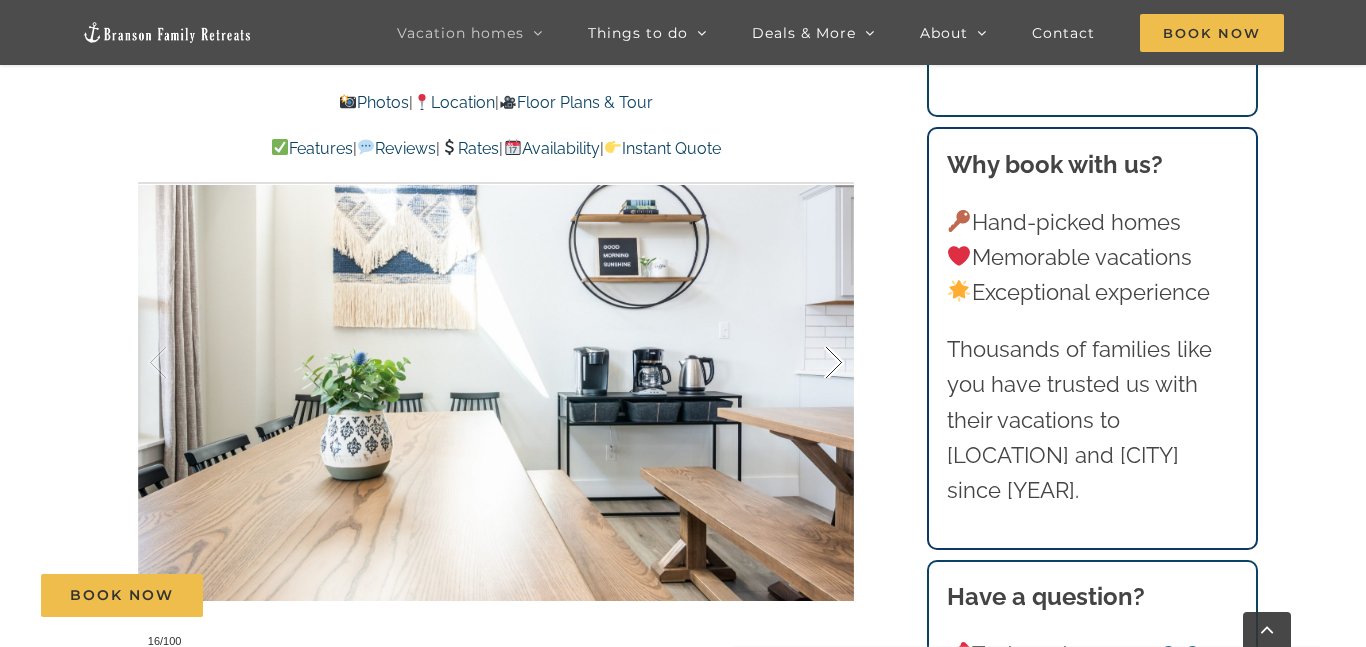 click at bounding box center (813, 363) 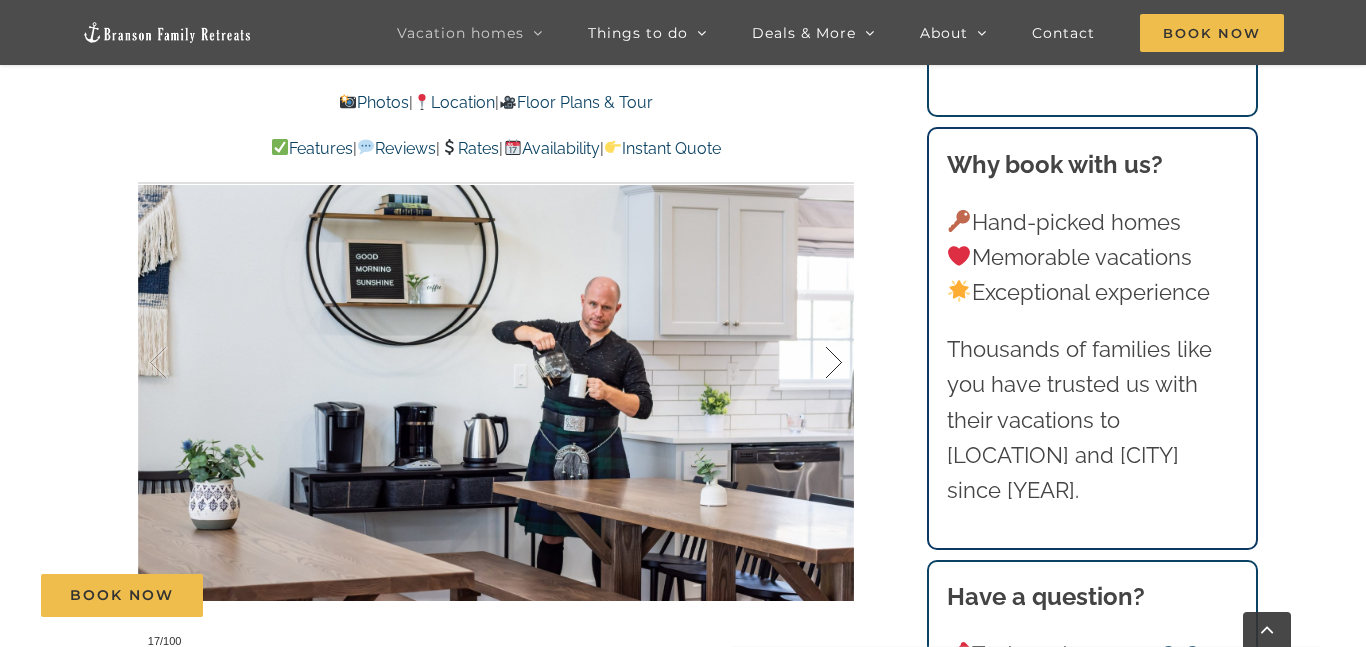 click at bounding box center [813, 363] 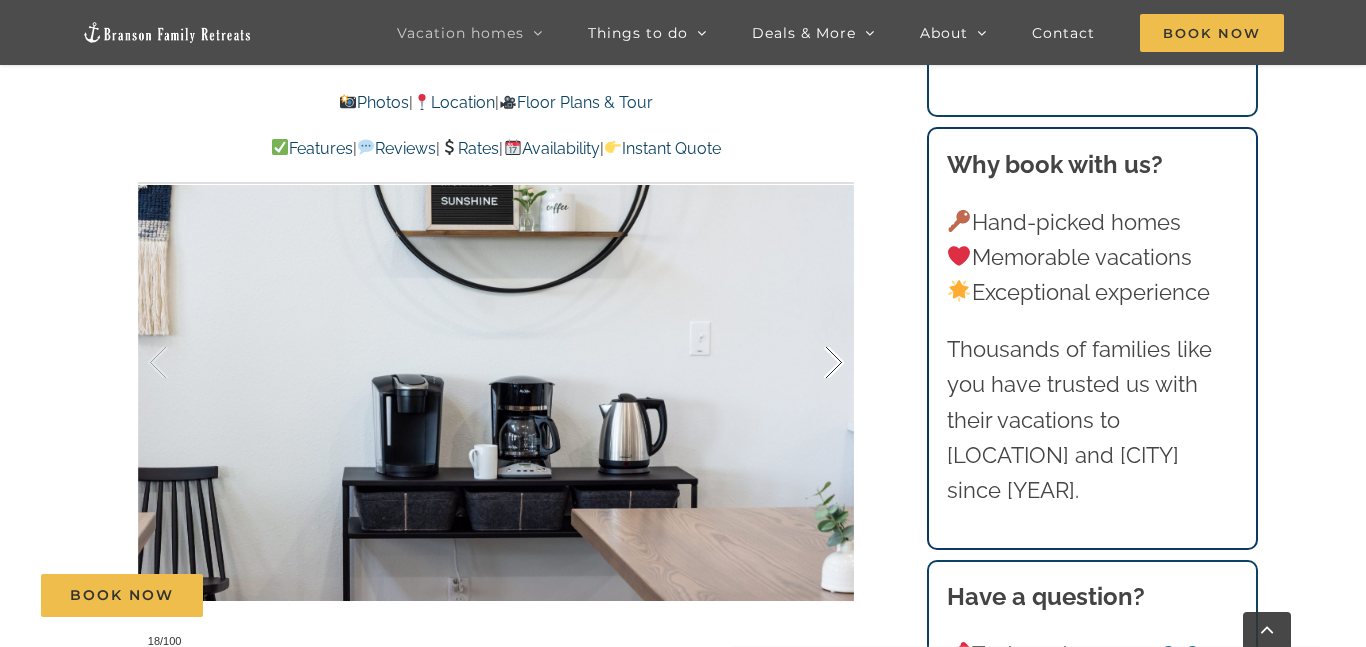 click at bounding box center (813, 363) 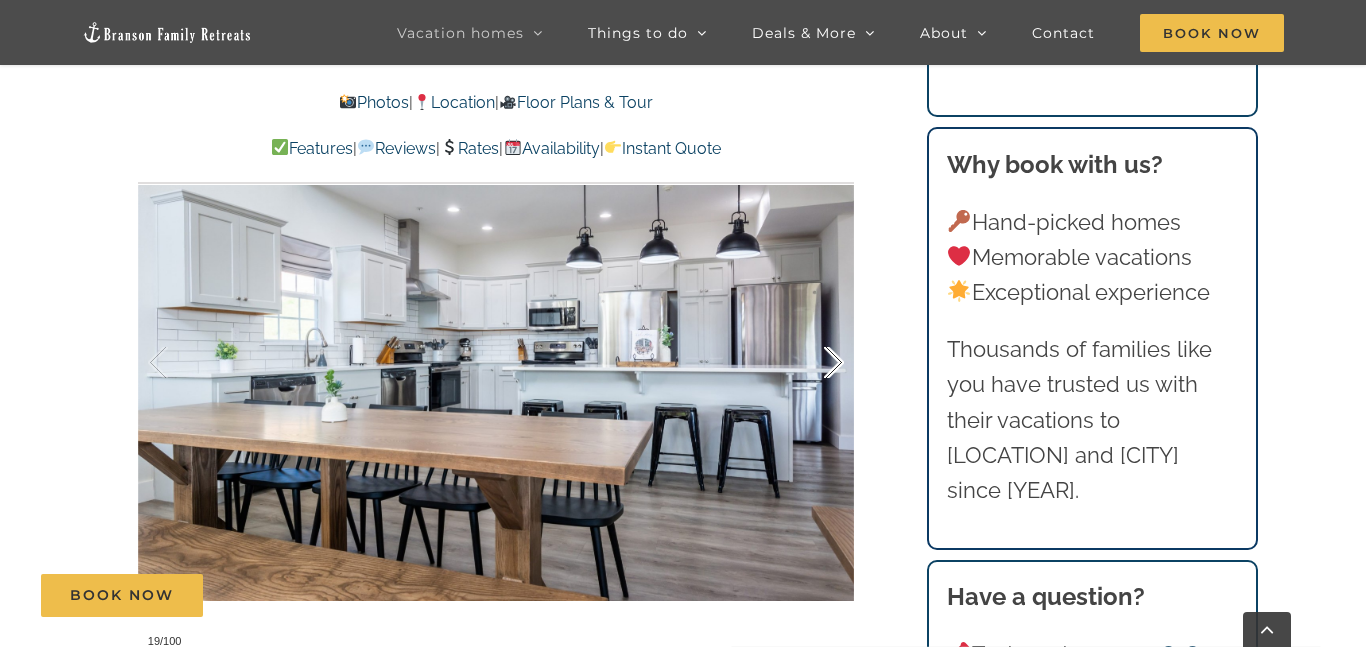 click at bounding box center (813, 363) 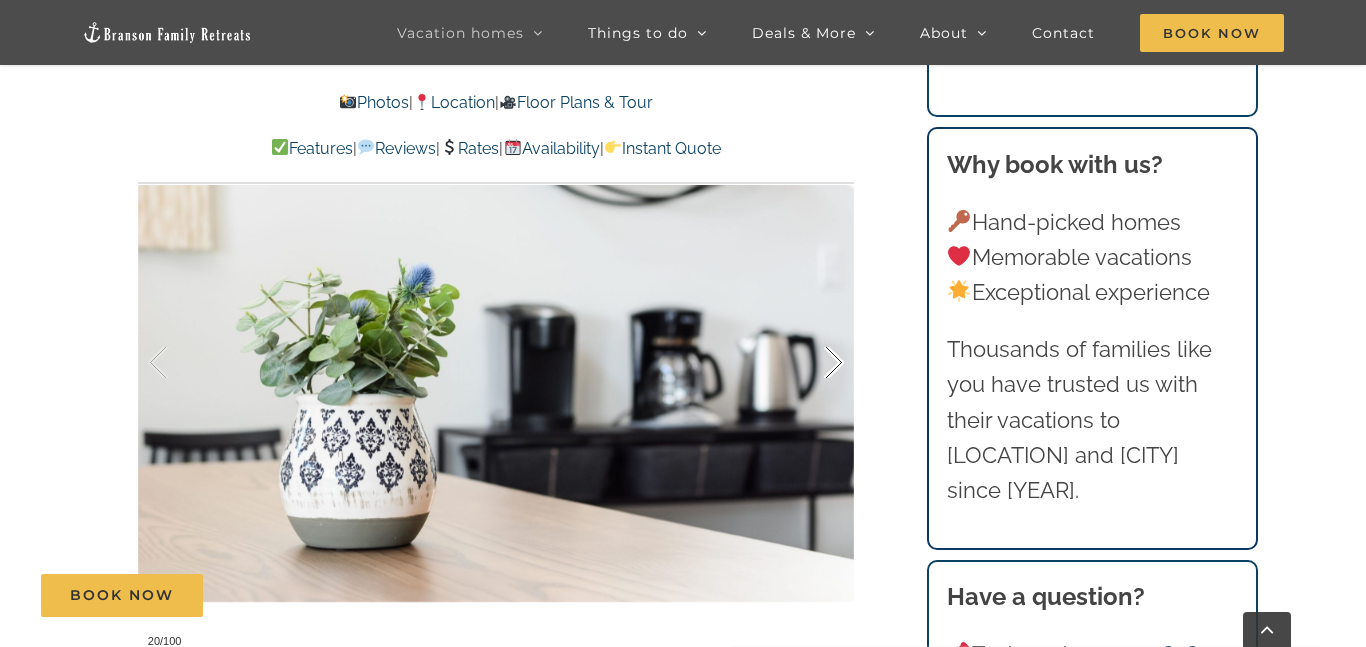 click at bounding box center [813, 363] 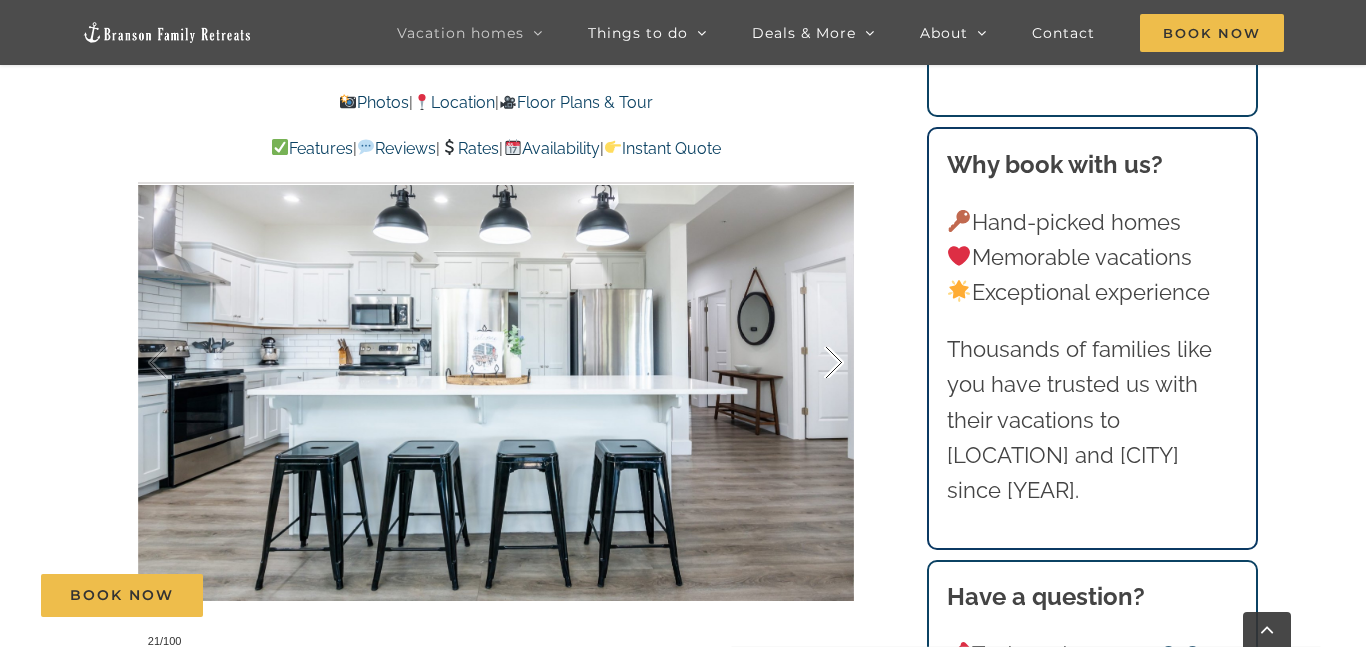 click at bounding box center [813, 363] 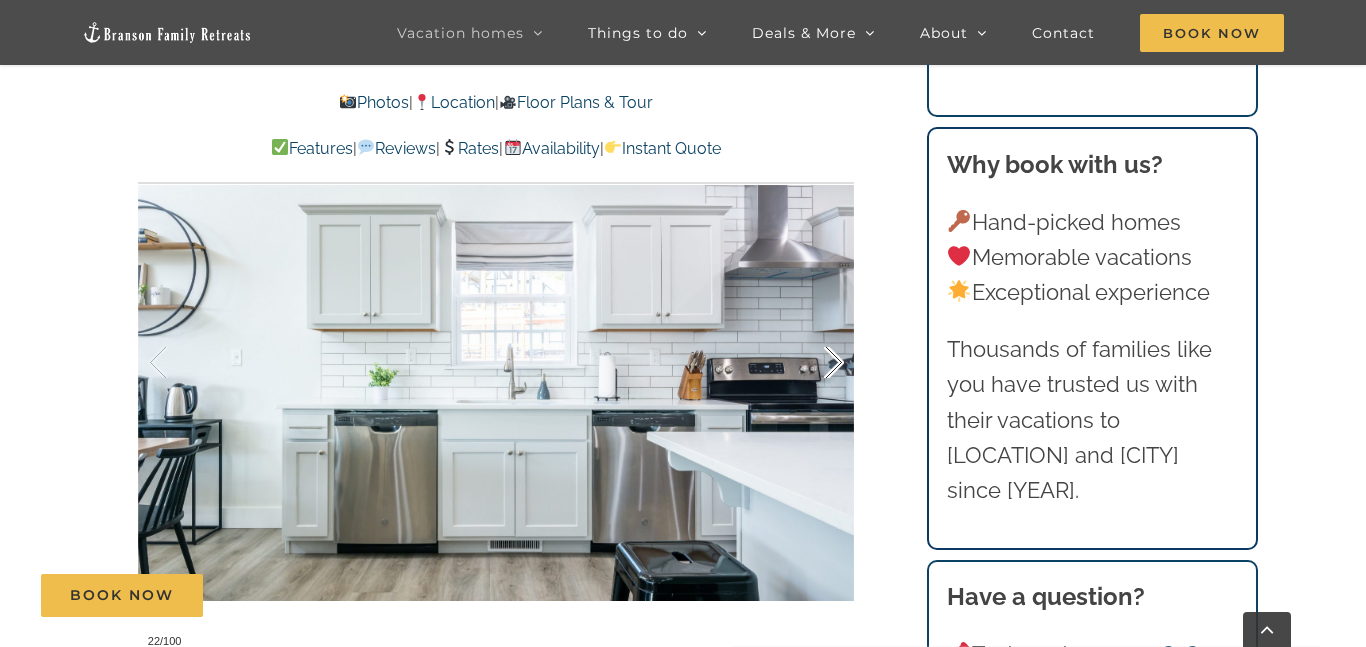 click at bounding box center [813, 363] 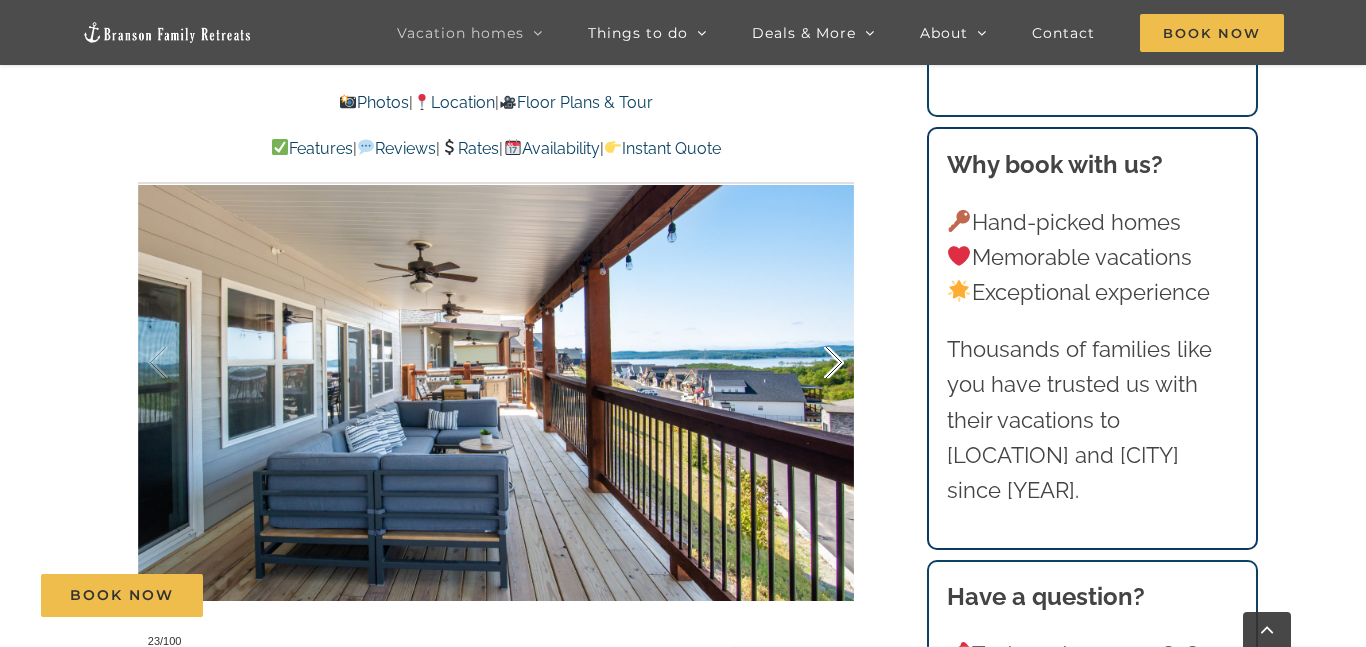 click at bounding box center [813, 363] 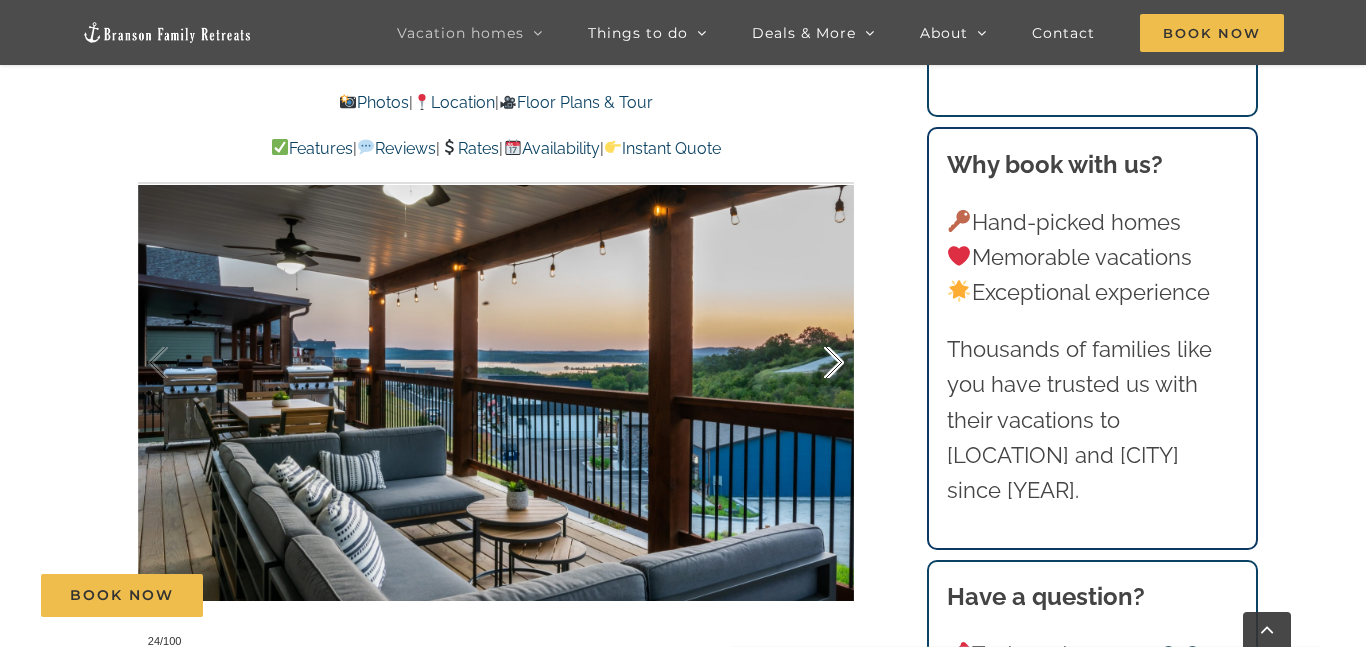 click at bounding box center [813, 363] 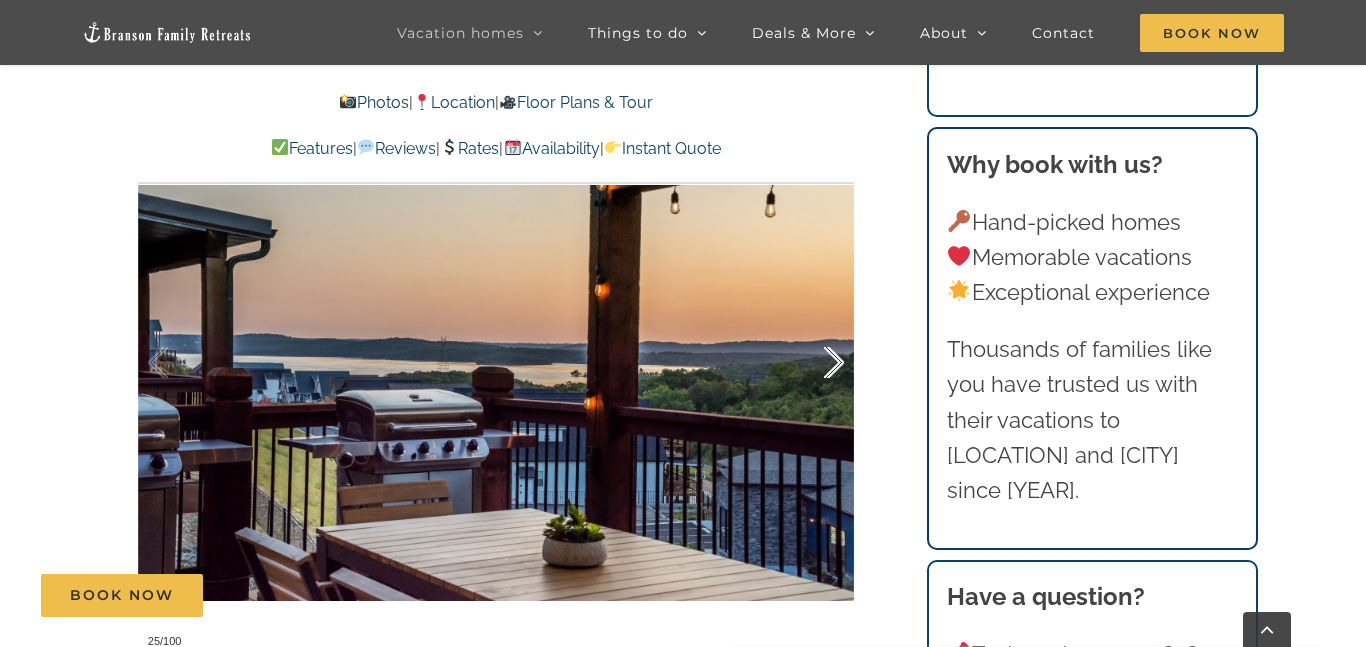 click at bounding box center [813, 363] 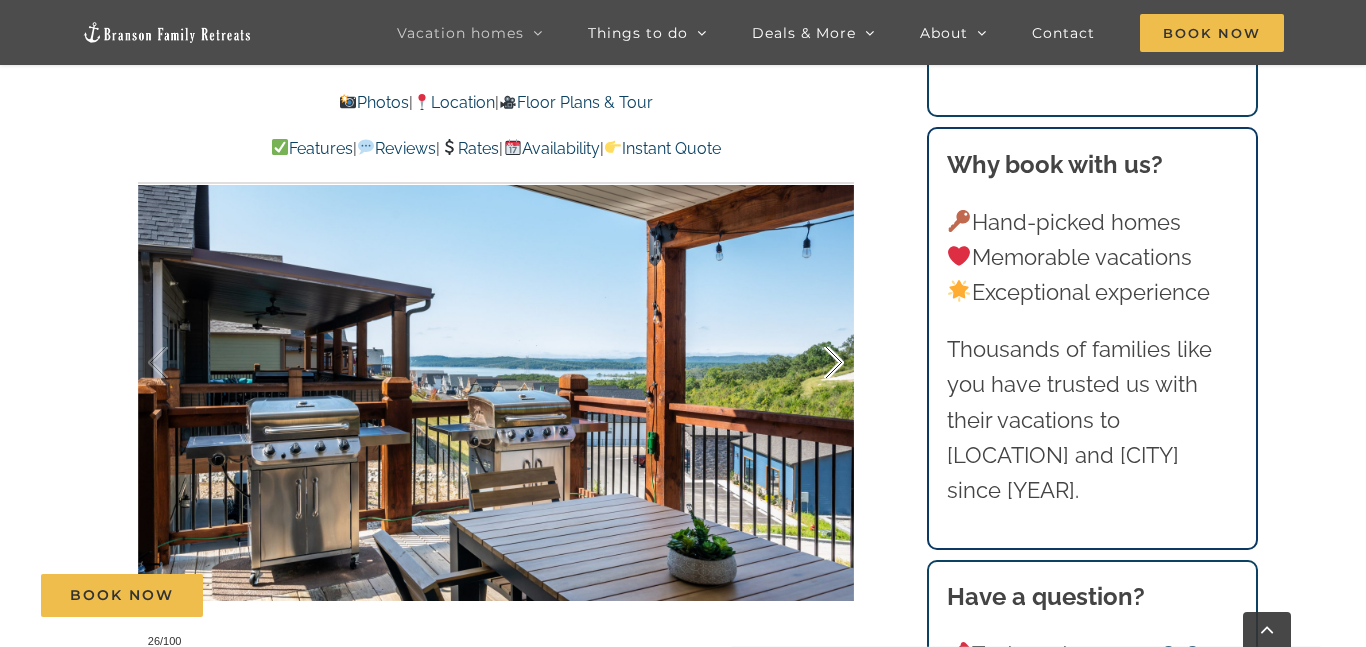 click at bounding box center [813, 363] 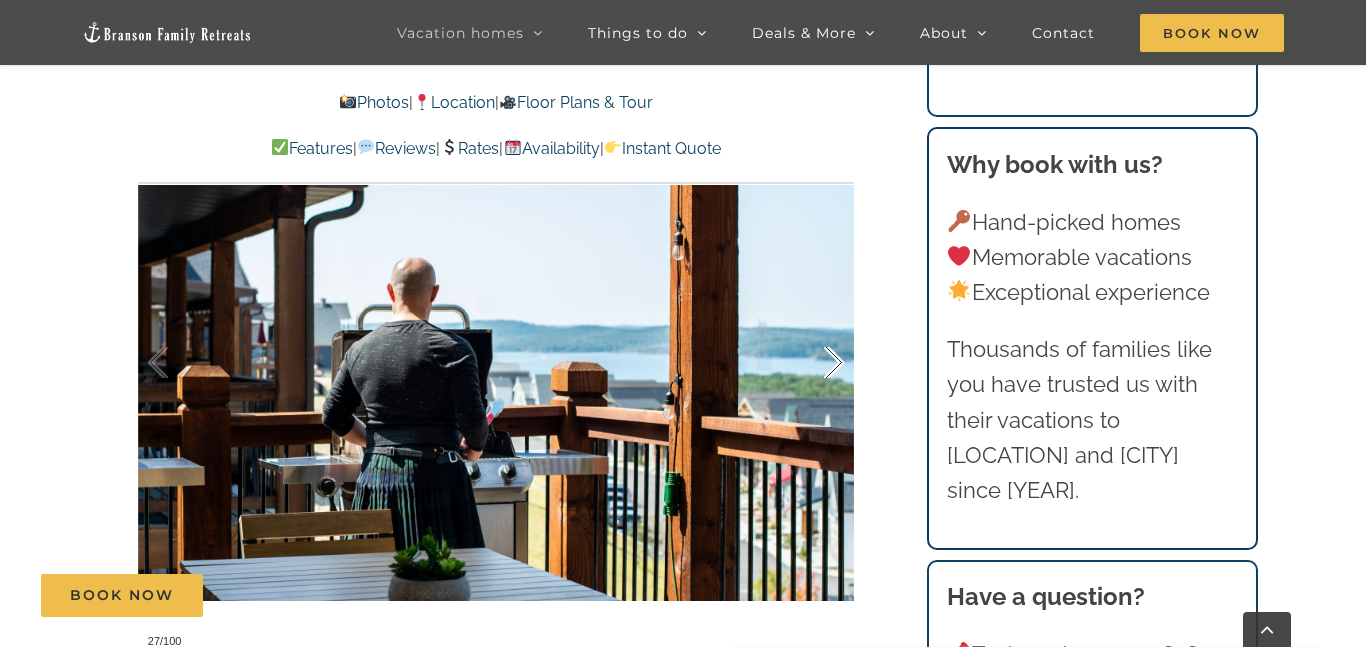 click at bounding box center (813, 363) 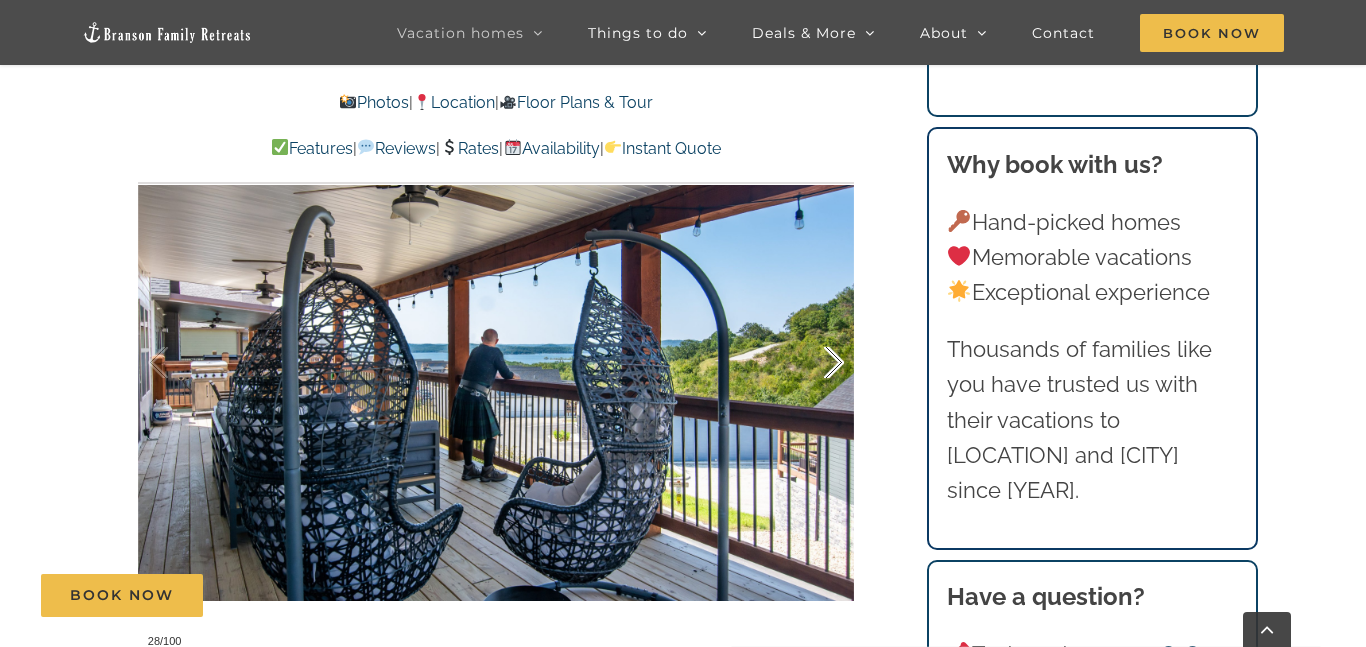 click at bounding box center (813, 363) 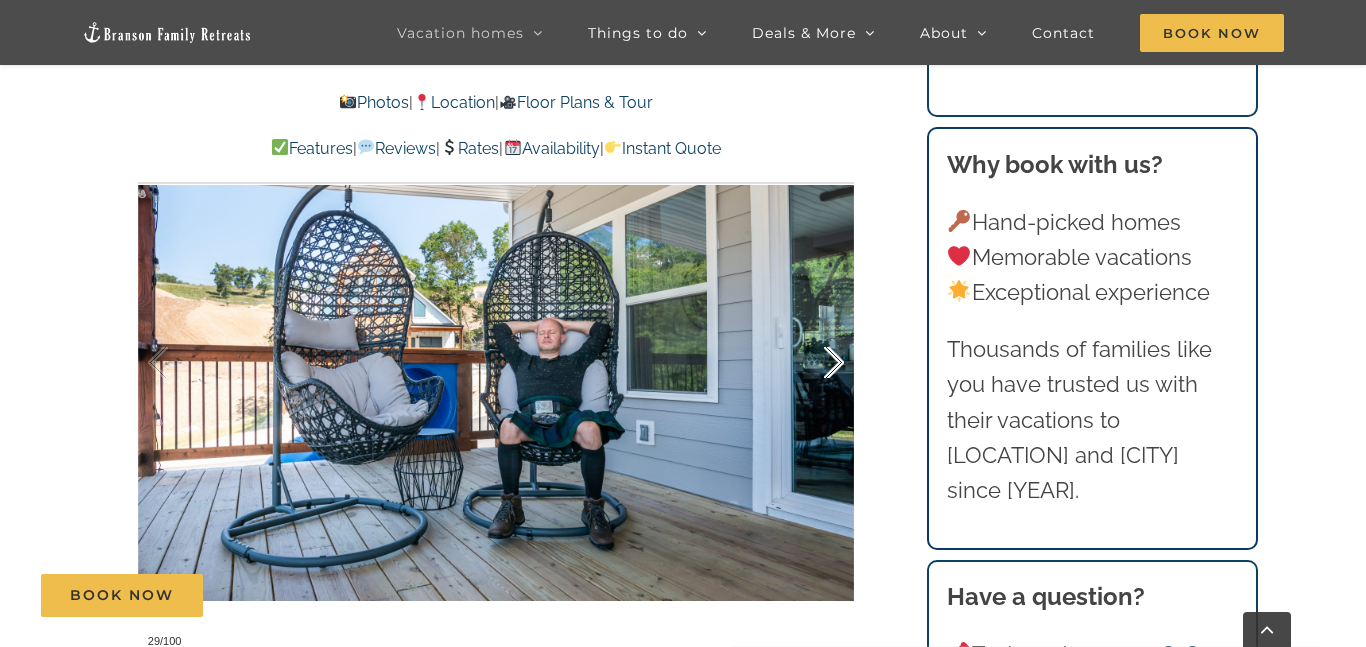 click at bounding box center (813, 363) 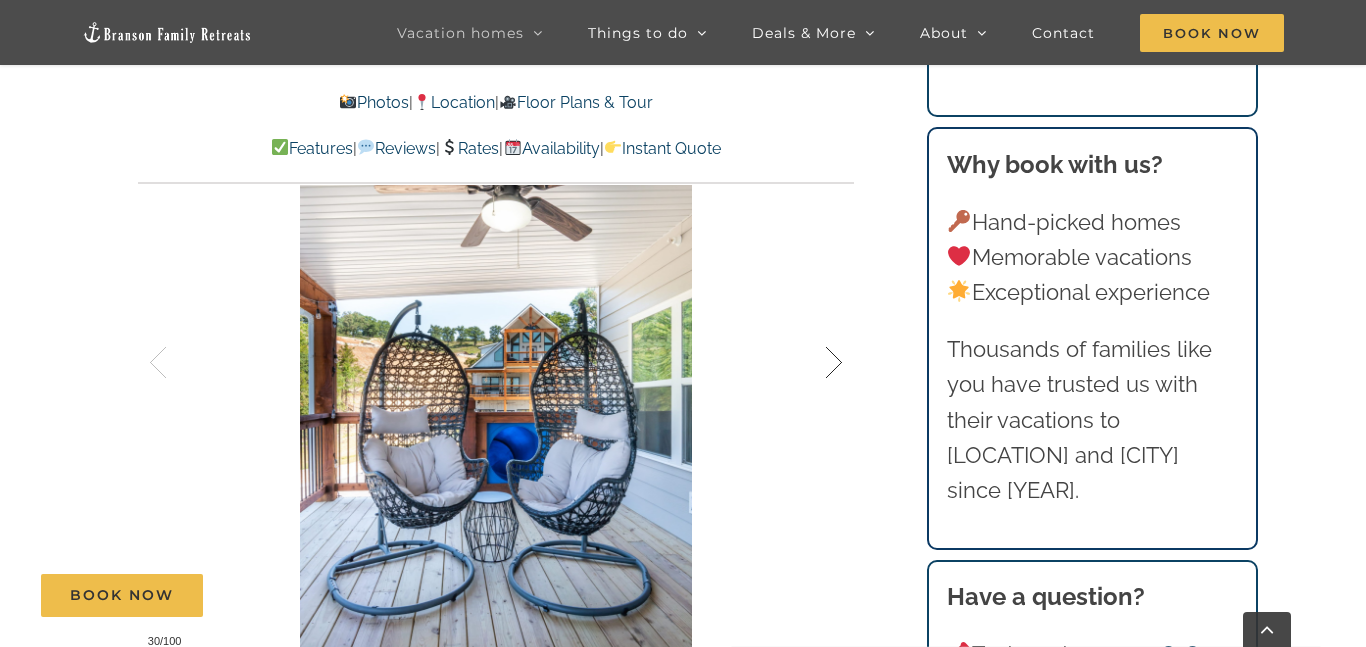 click at bounding box center (813, 363) 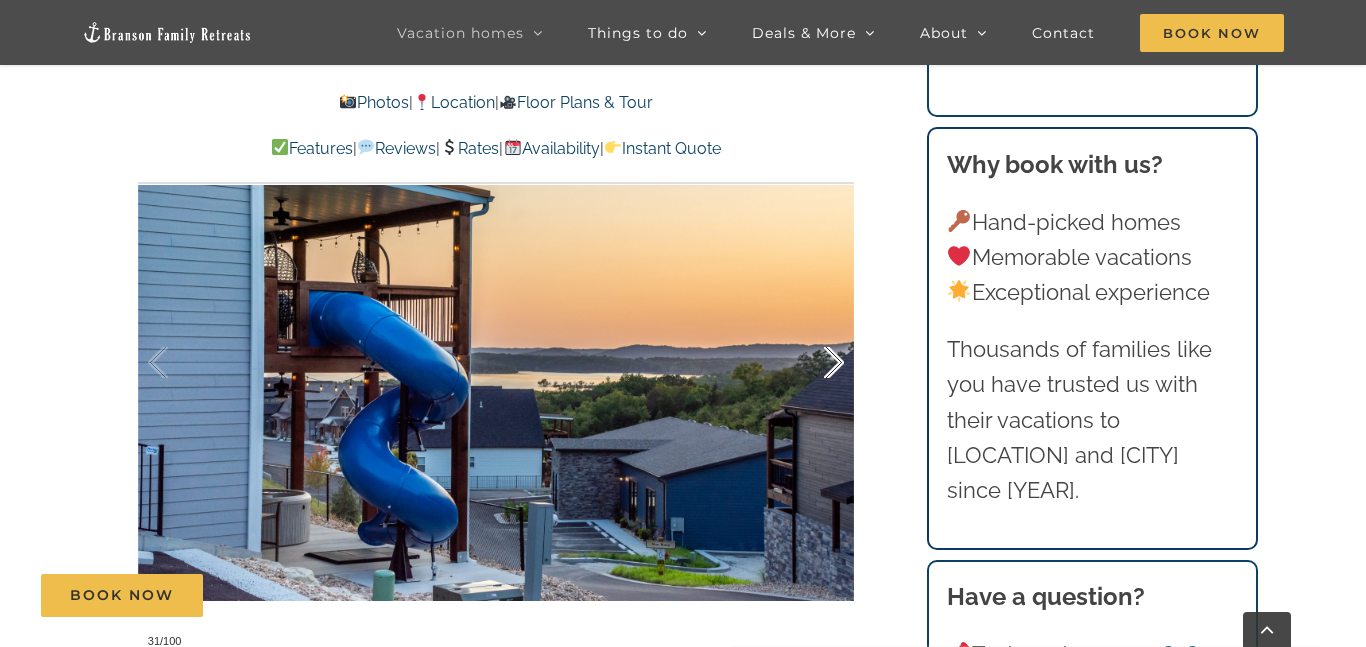 click at bounding box center (813, 363) 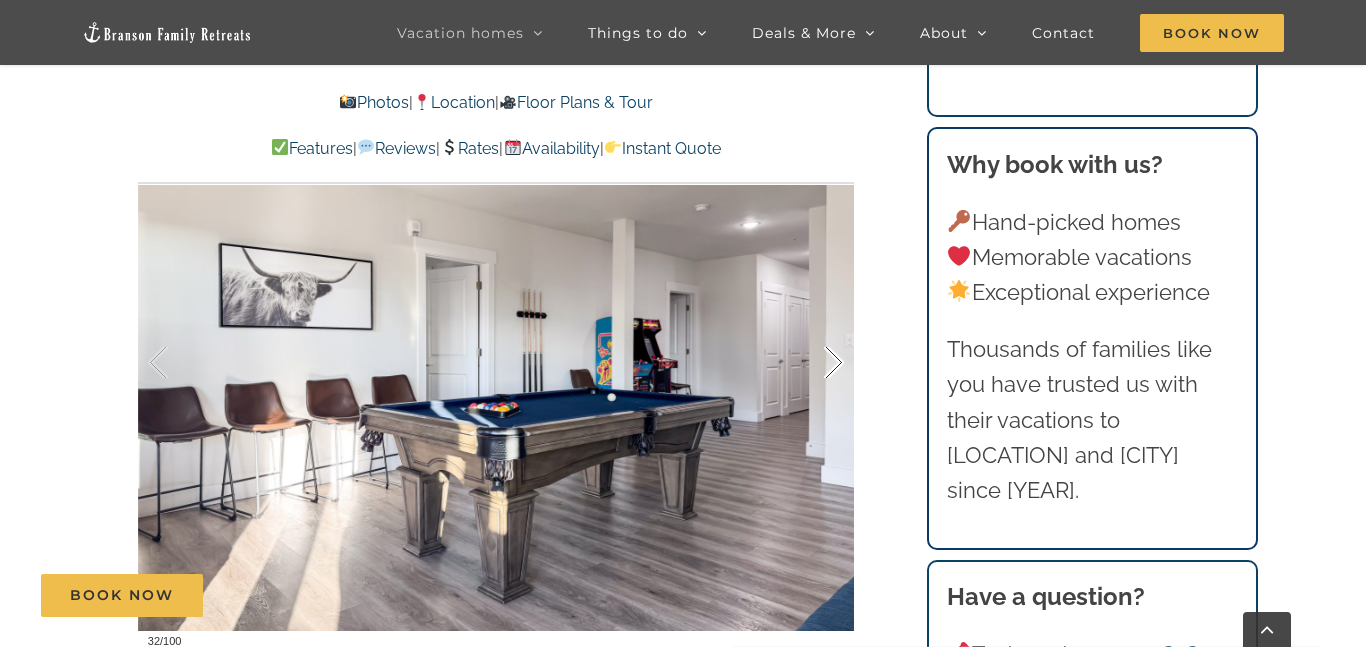click at bounding box center [813, 363] 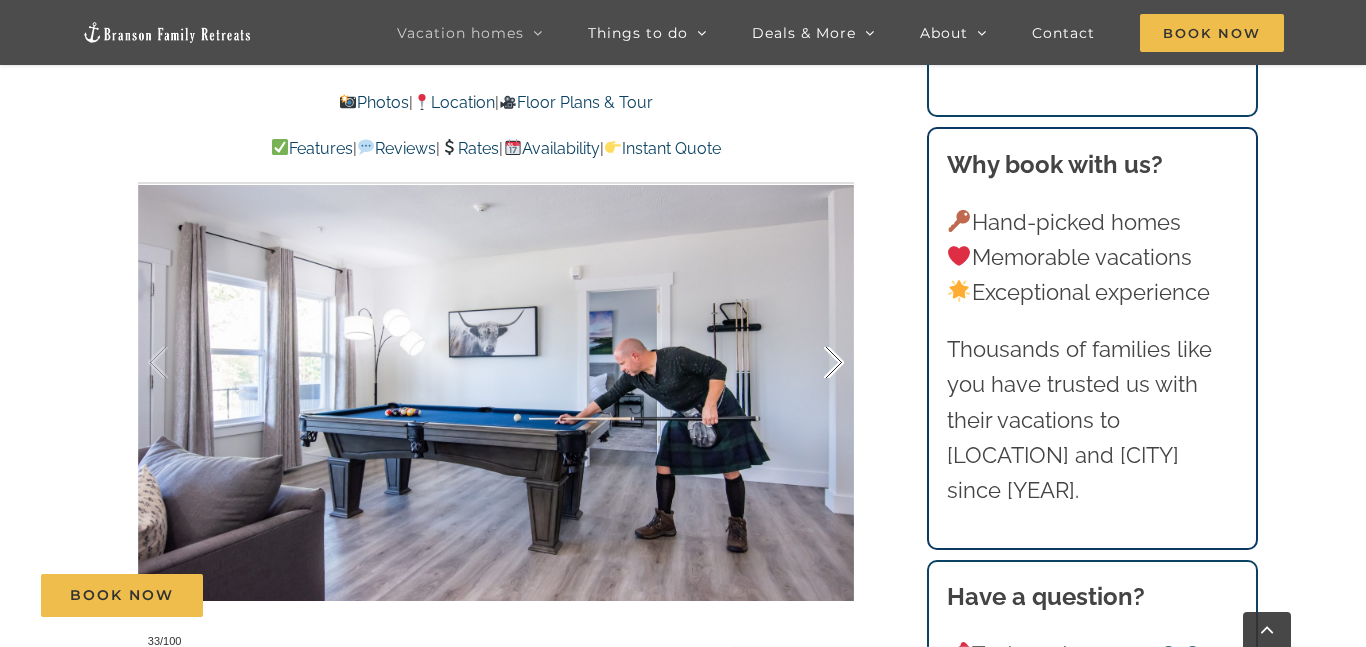 click at bounding box center (813, 363) 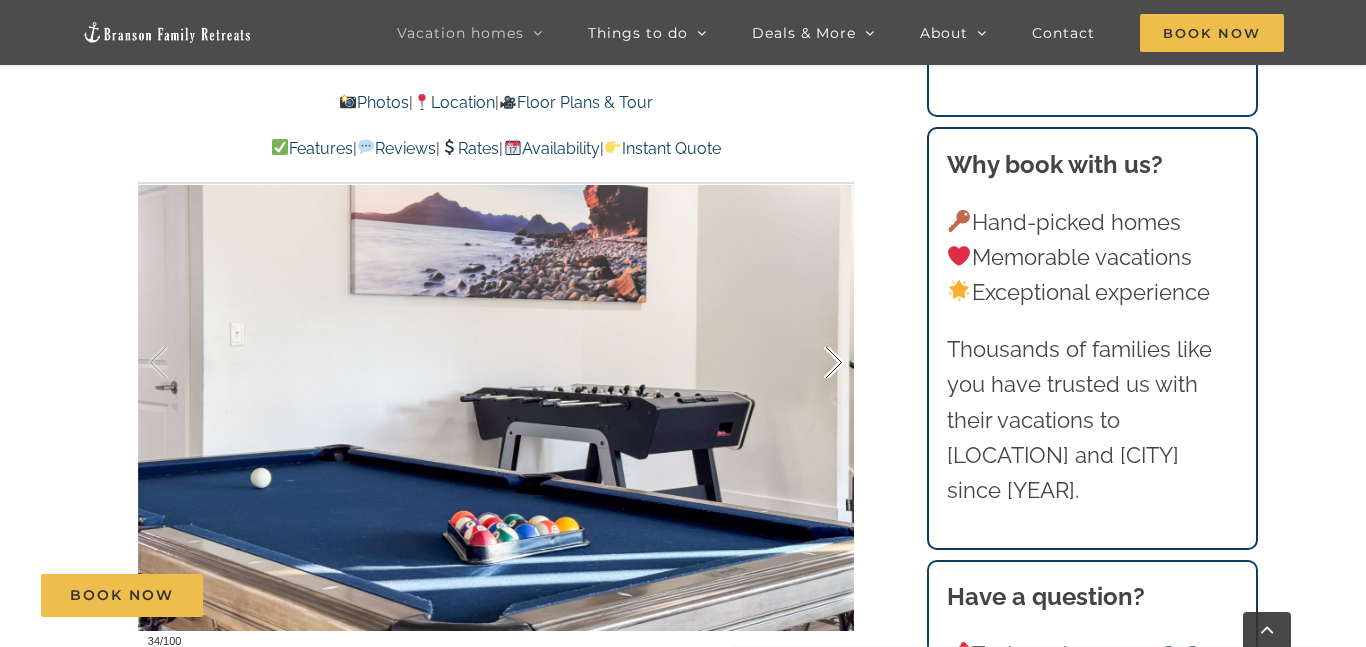 click at bounding box center [813, 363] 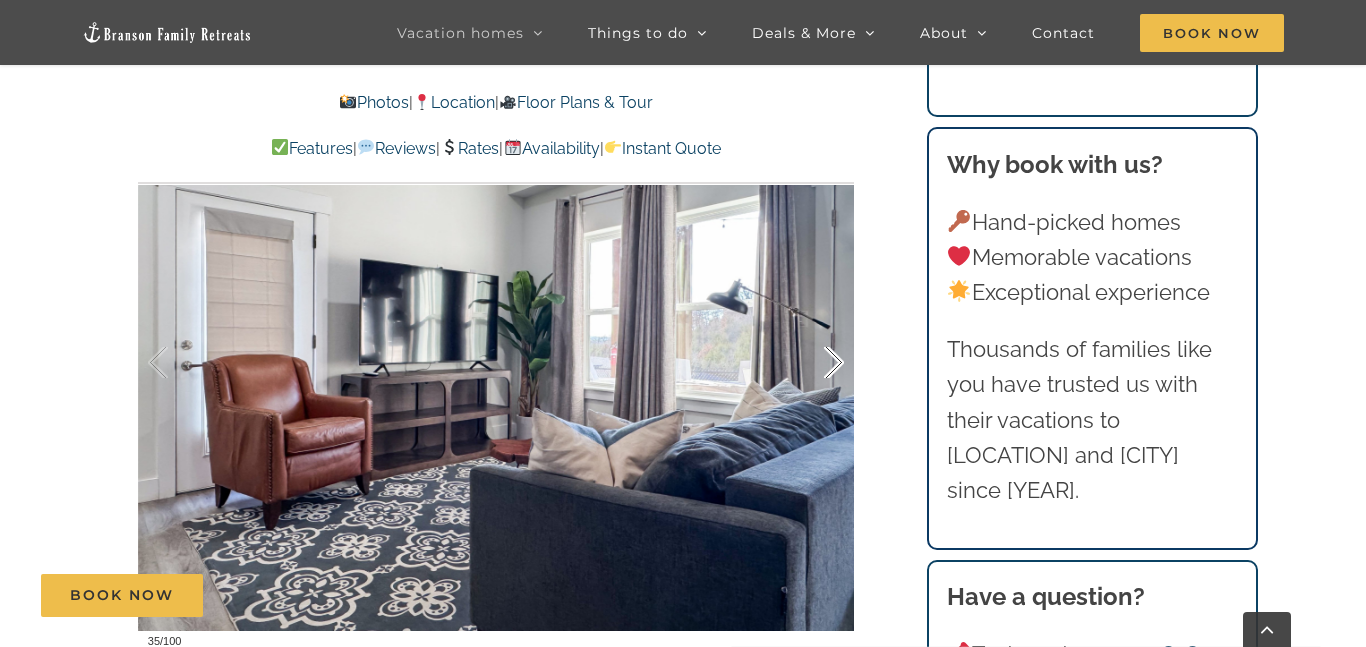 click at bounding box center (813, 363) 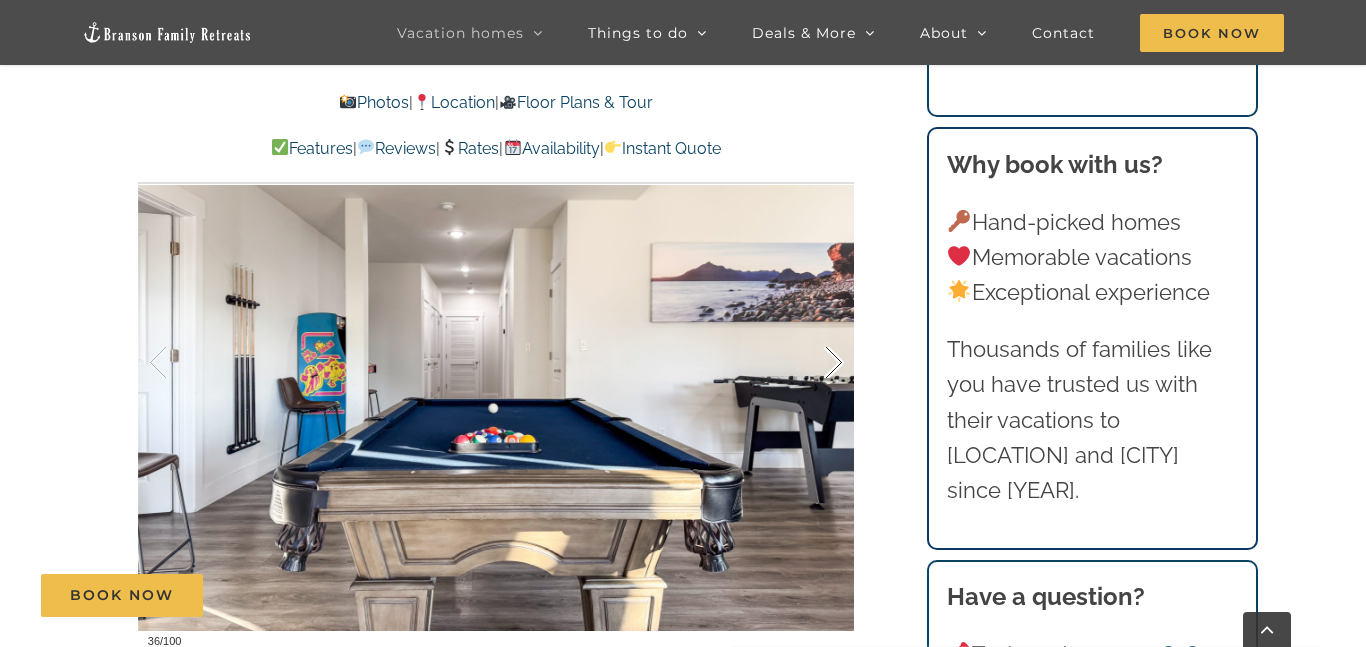 click at bounding box center [813, 363] 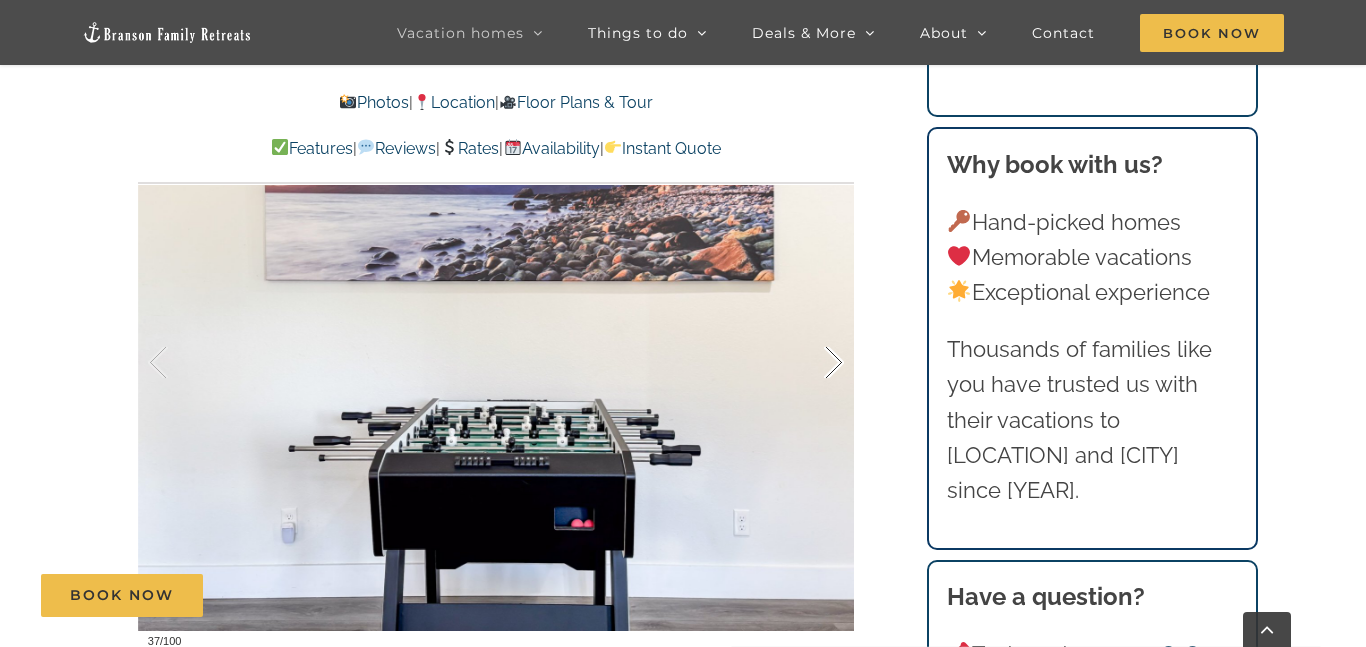 click at bounding box center [813, 363] 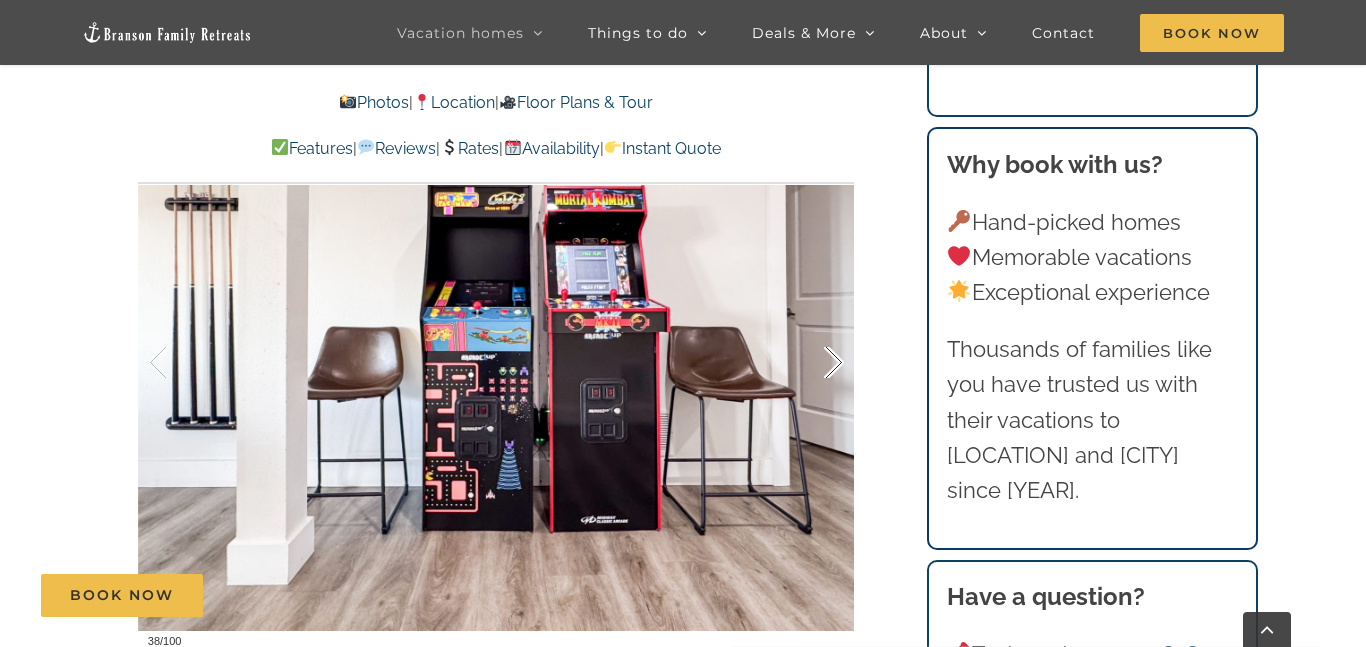 click at bounding box center (813, 363) 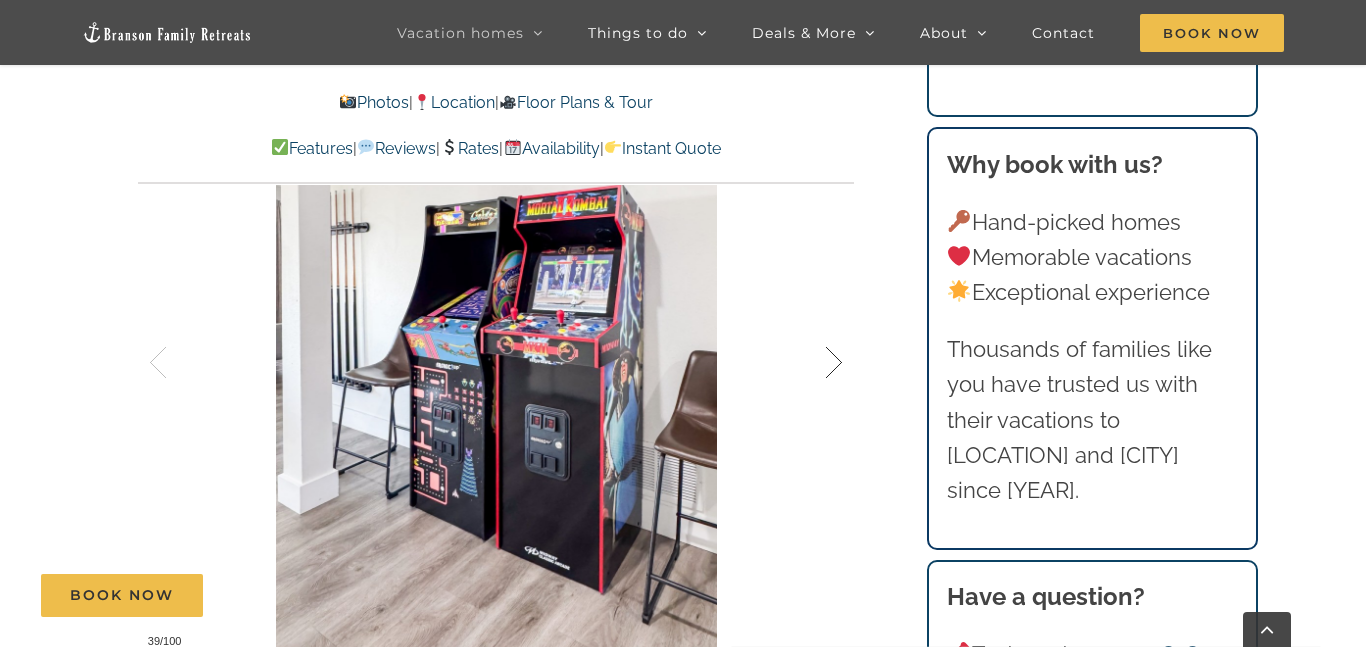 click at bounding box center (813, 363) 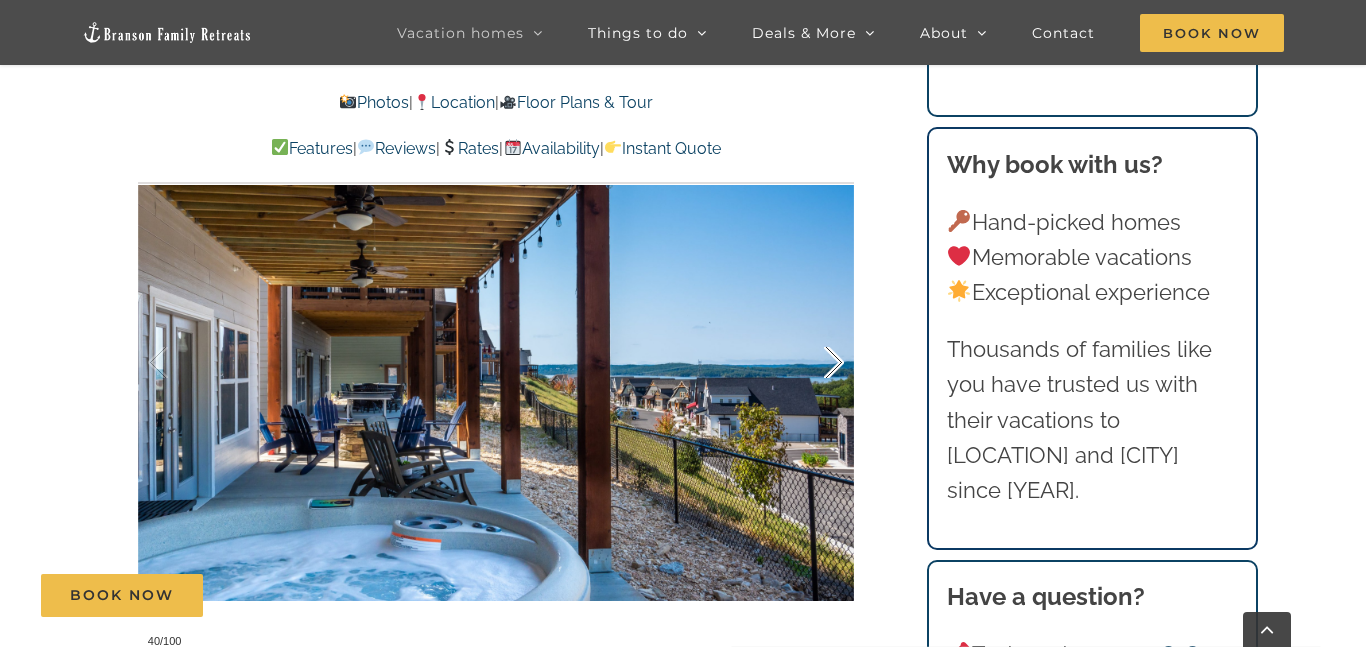 click at bounding box center [813, 363] 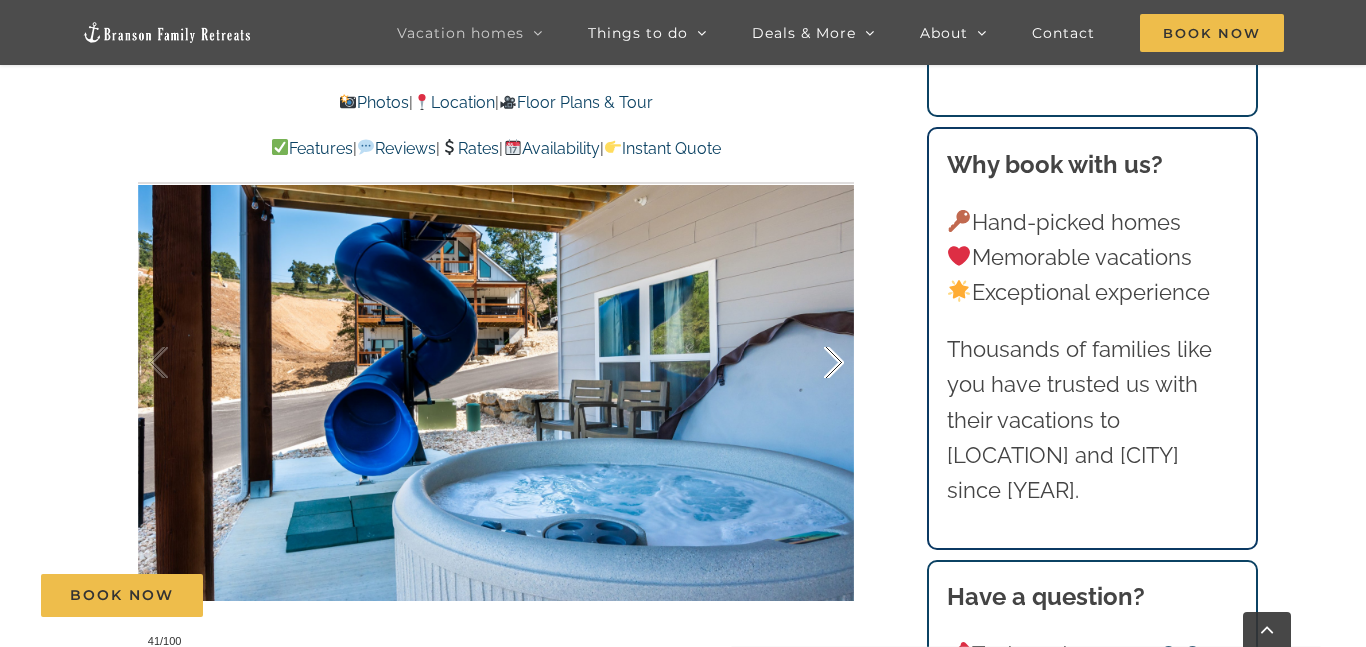 click at bounding box center [813, 363] 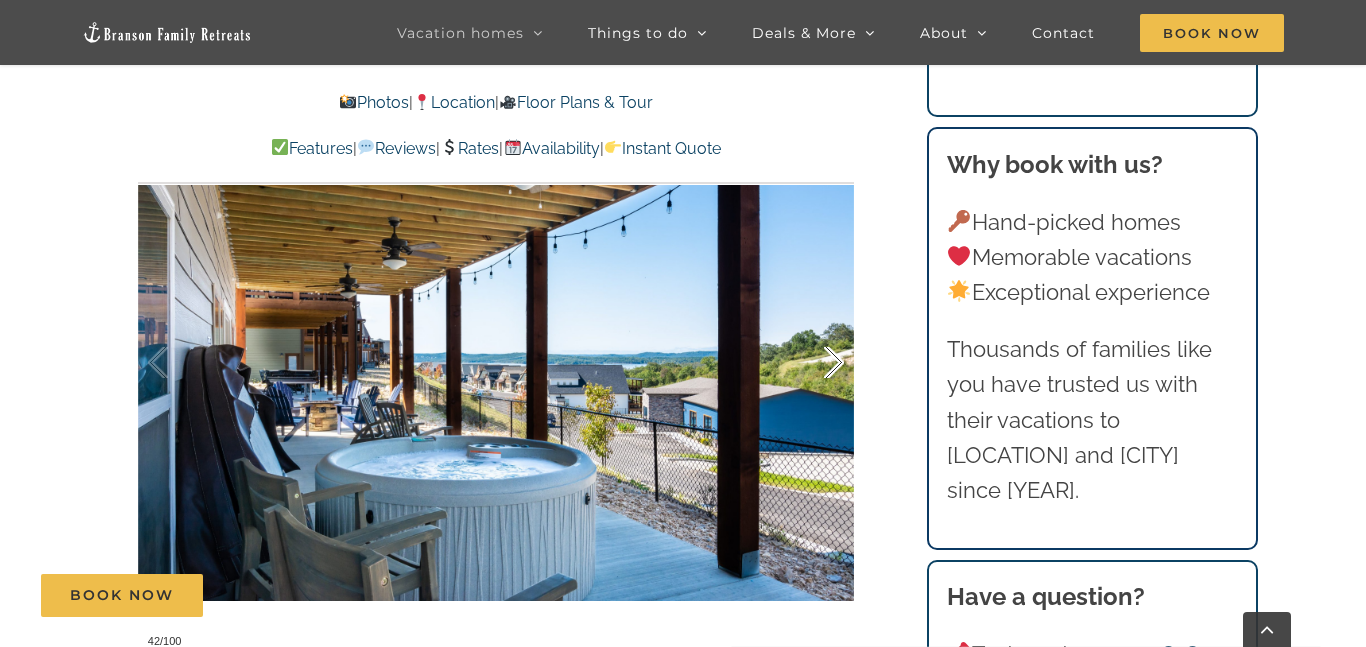 click at bounding box center (813, 363) 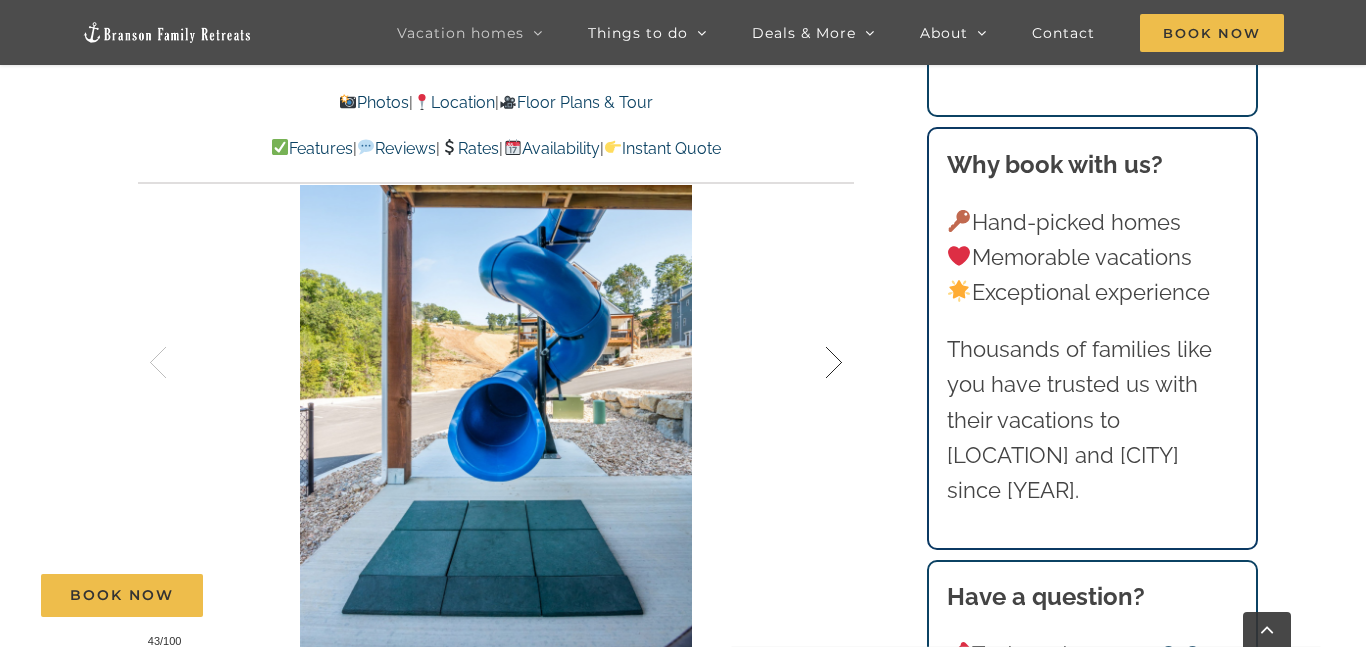 click at bounding box center (813, 363) 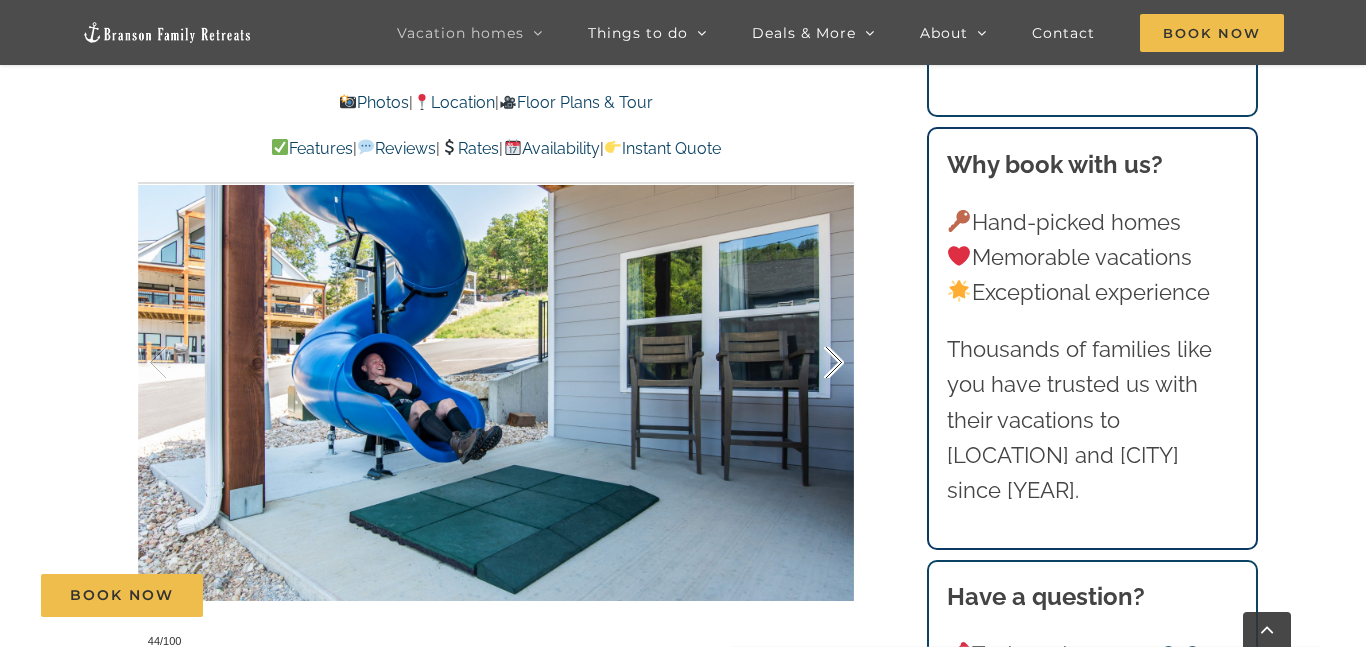 click at bounding box center (813, 363) 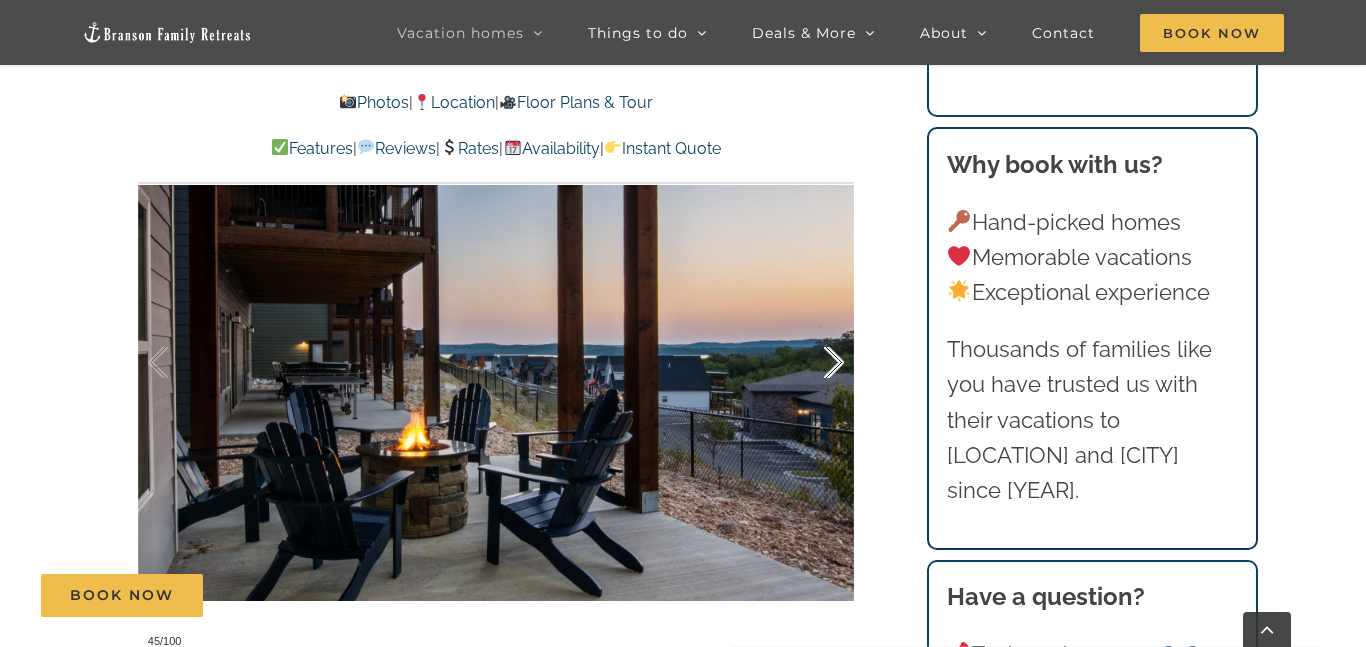 click at bounding box center [813, 363] 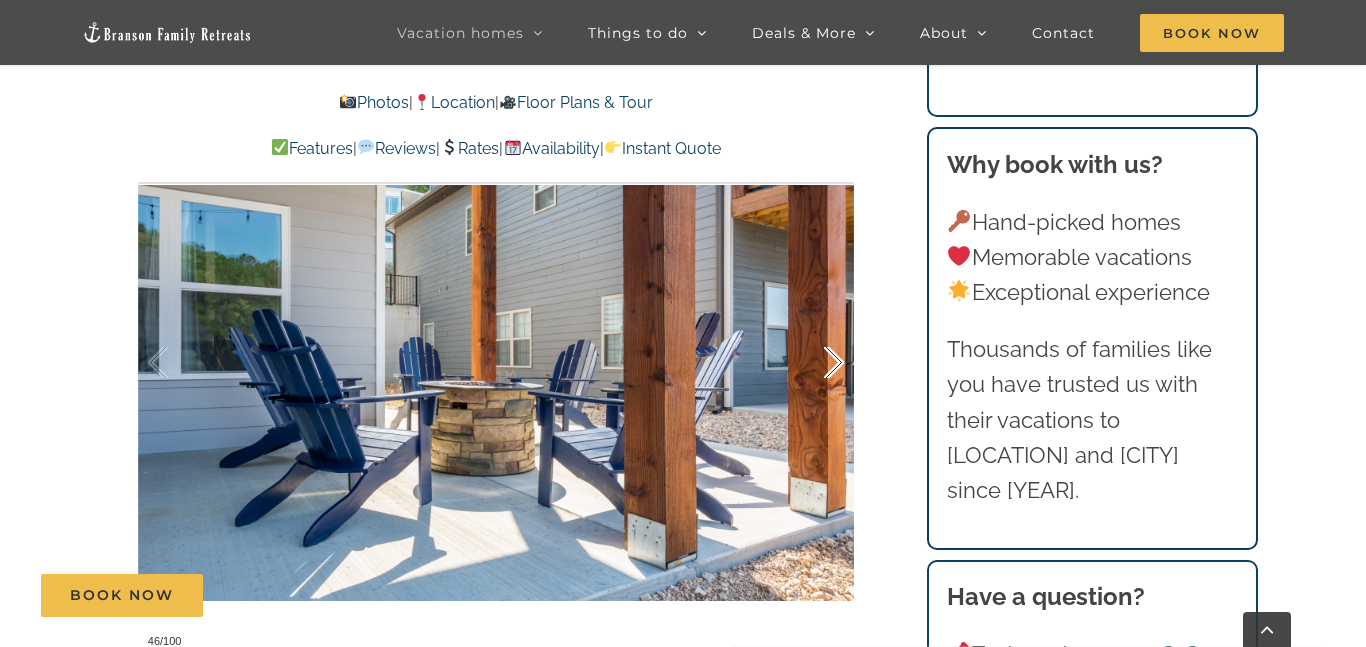 click at bounding box center (813, 363) 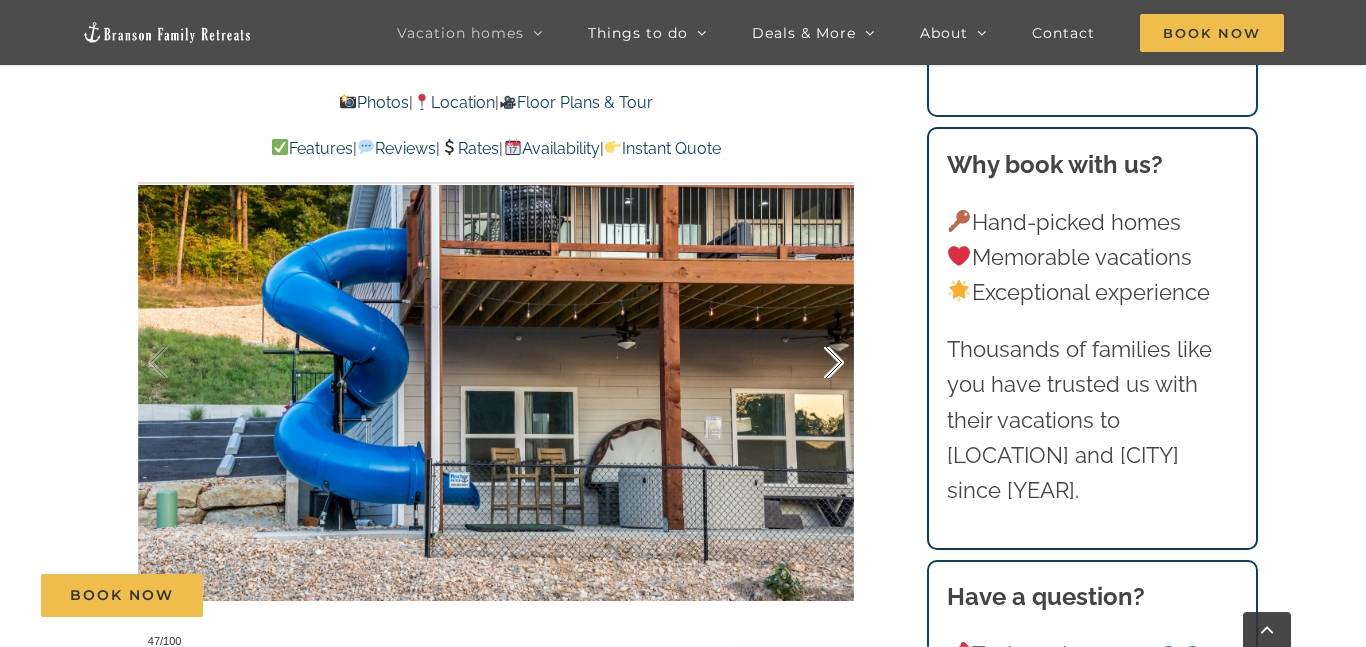 click at bounding box center (813, 363) 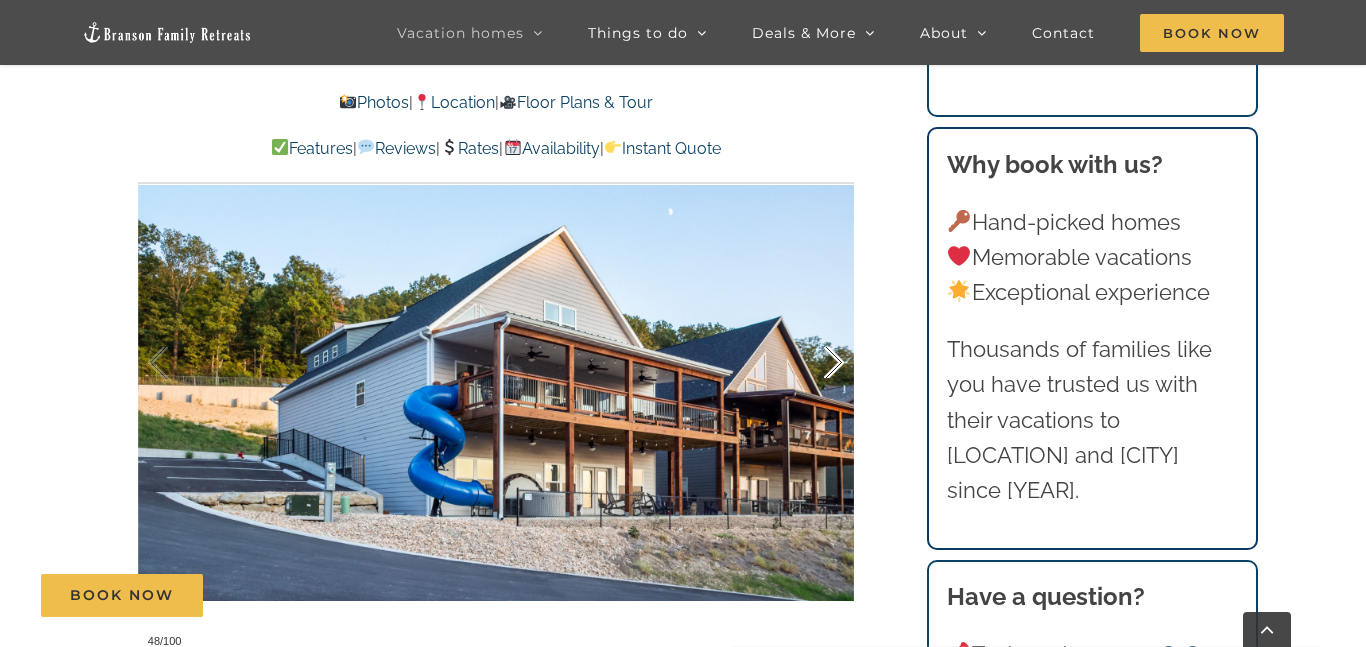 click at bounding box center (813, 363) 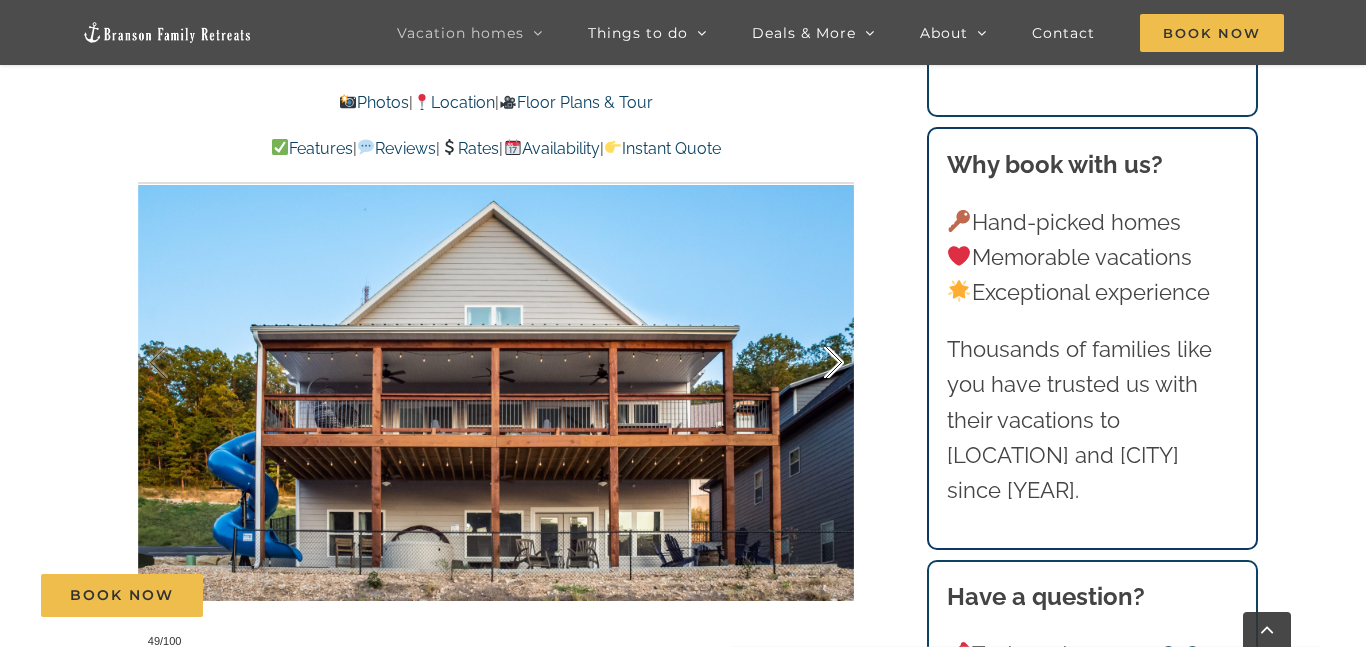 click at bounding box center [813, 363] 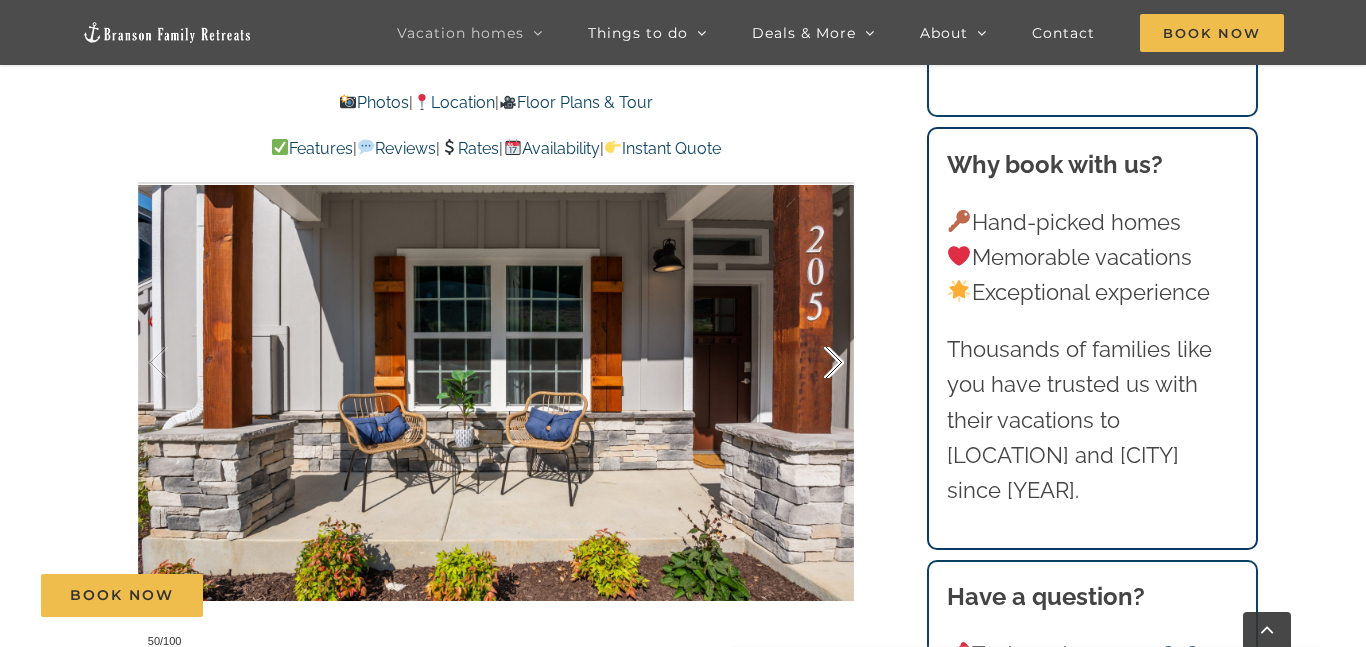 click at bounding box center [813, 363] 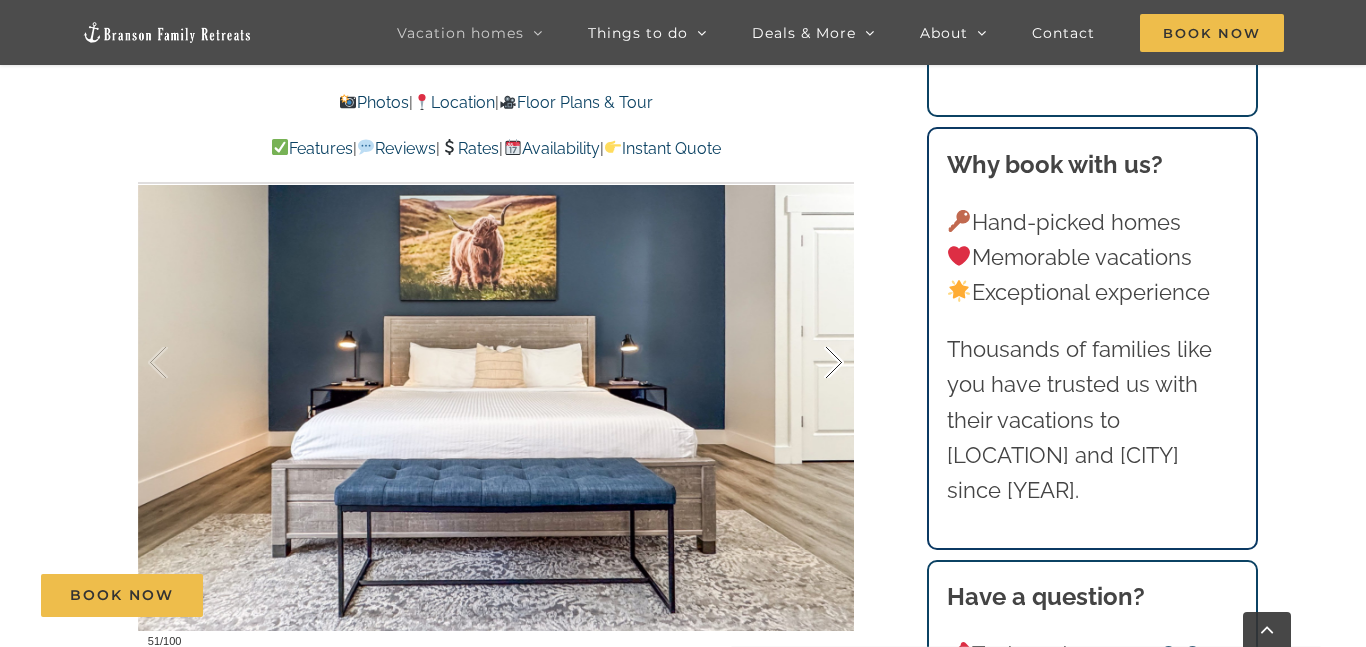 click at bounding box center (813, 363) 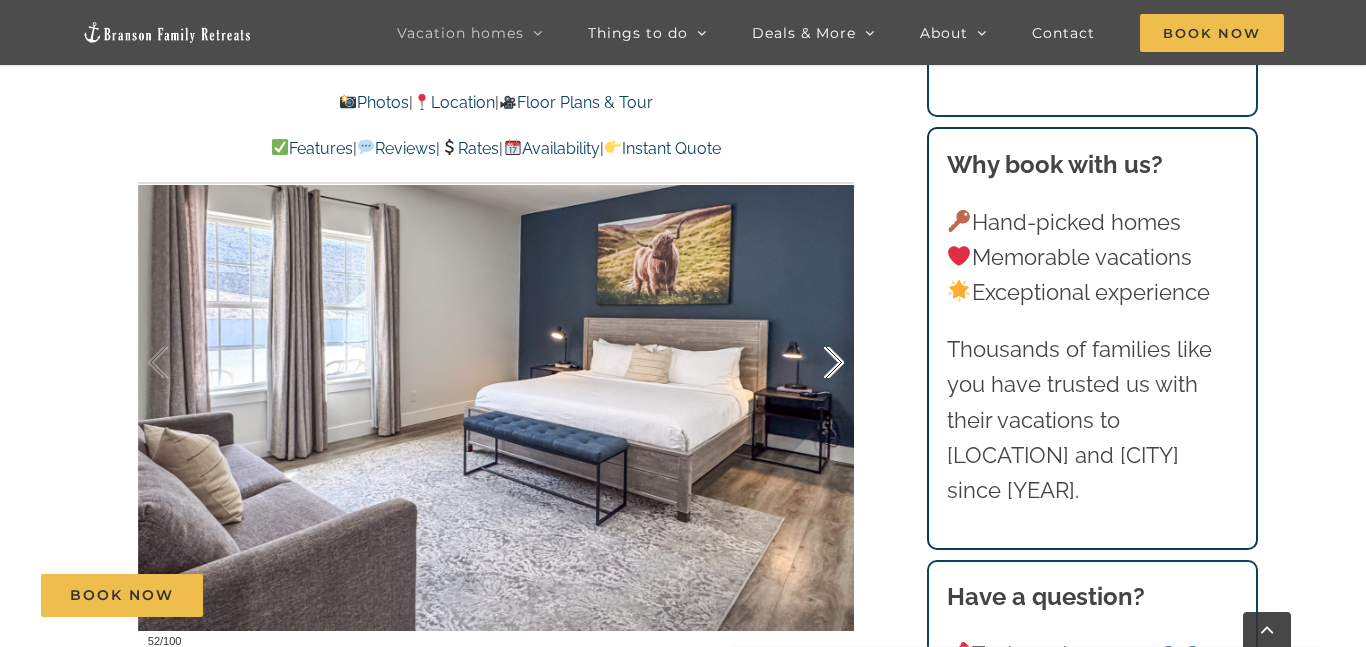 click at bounding box center (813, 363) 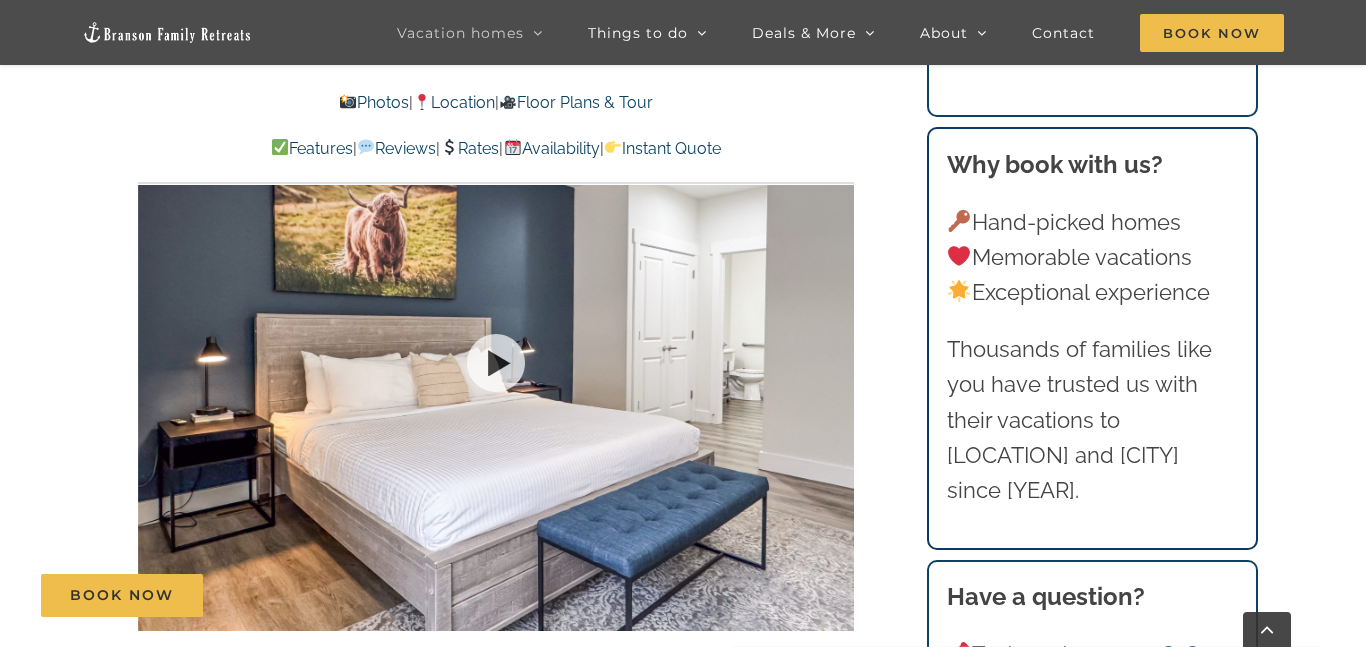 click on "[NUMBER]  /  [NUMBER]" at bounding box center (496, 362) 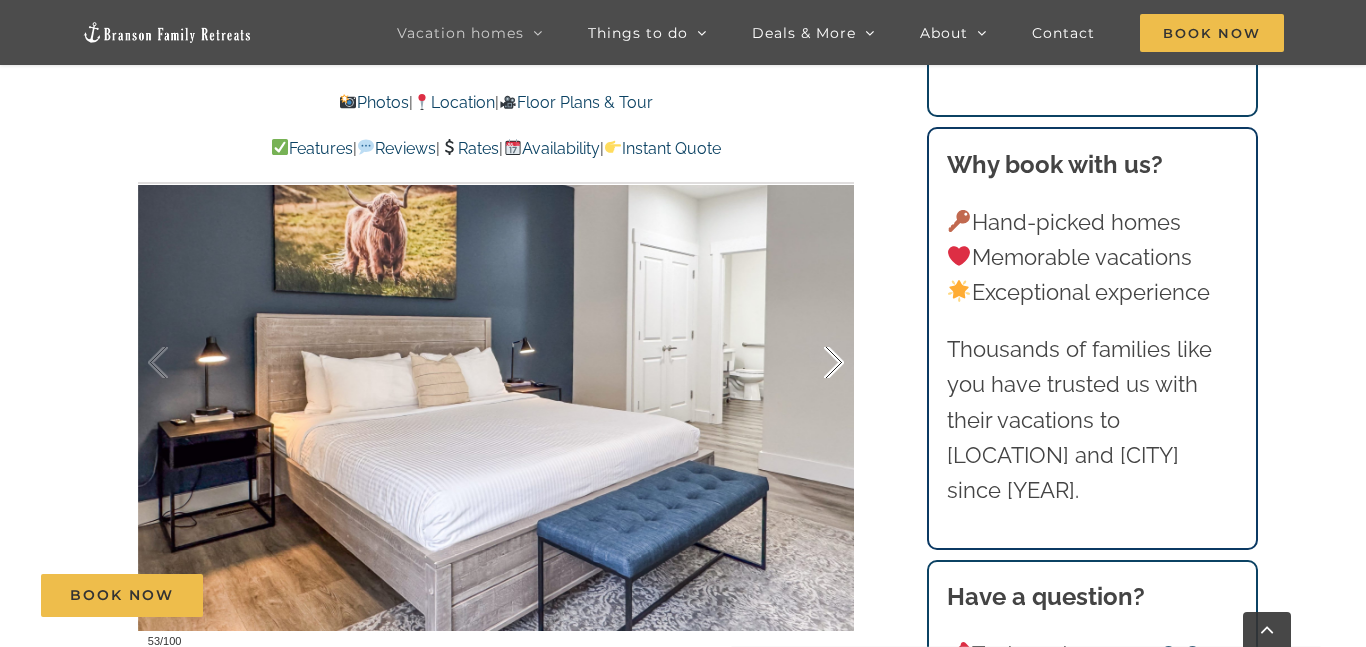 click at bounding box center [813, 363] 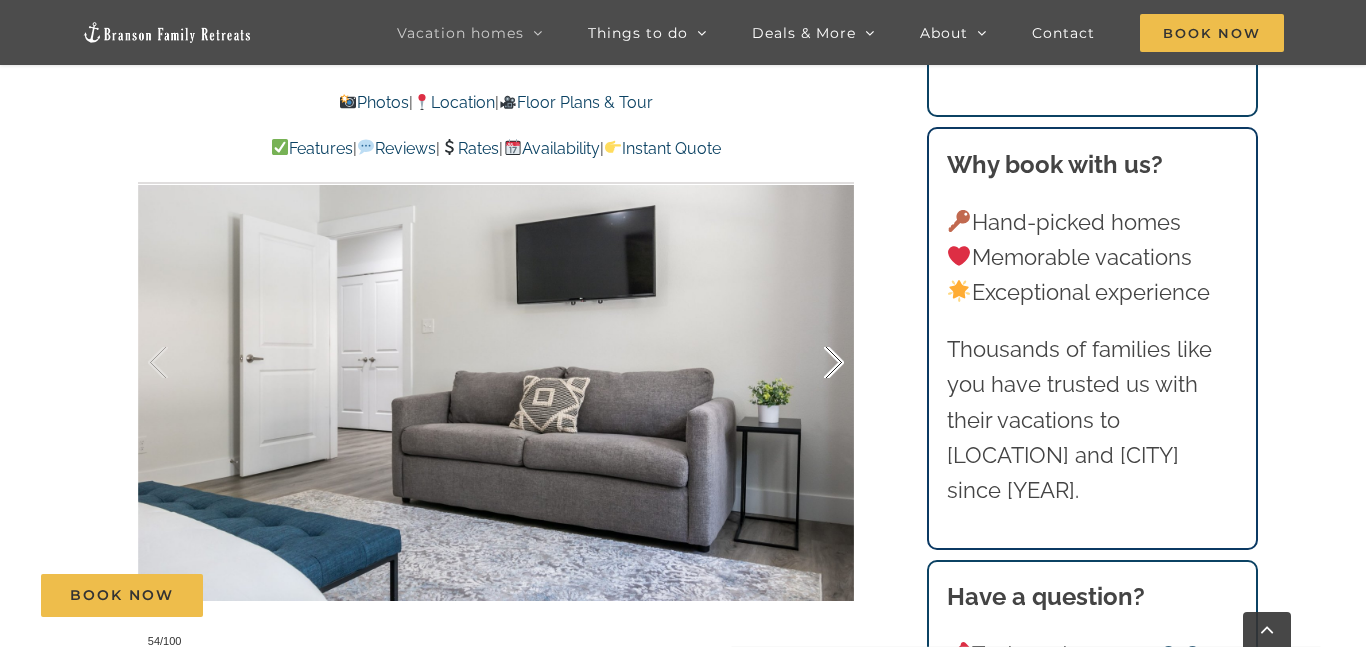 click at bounding box center [813, 363] 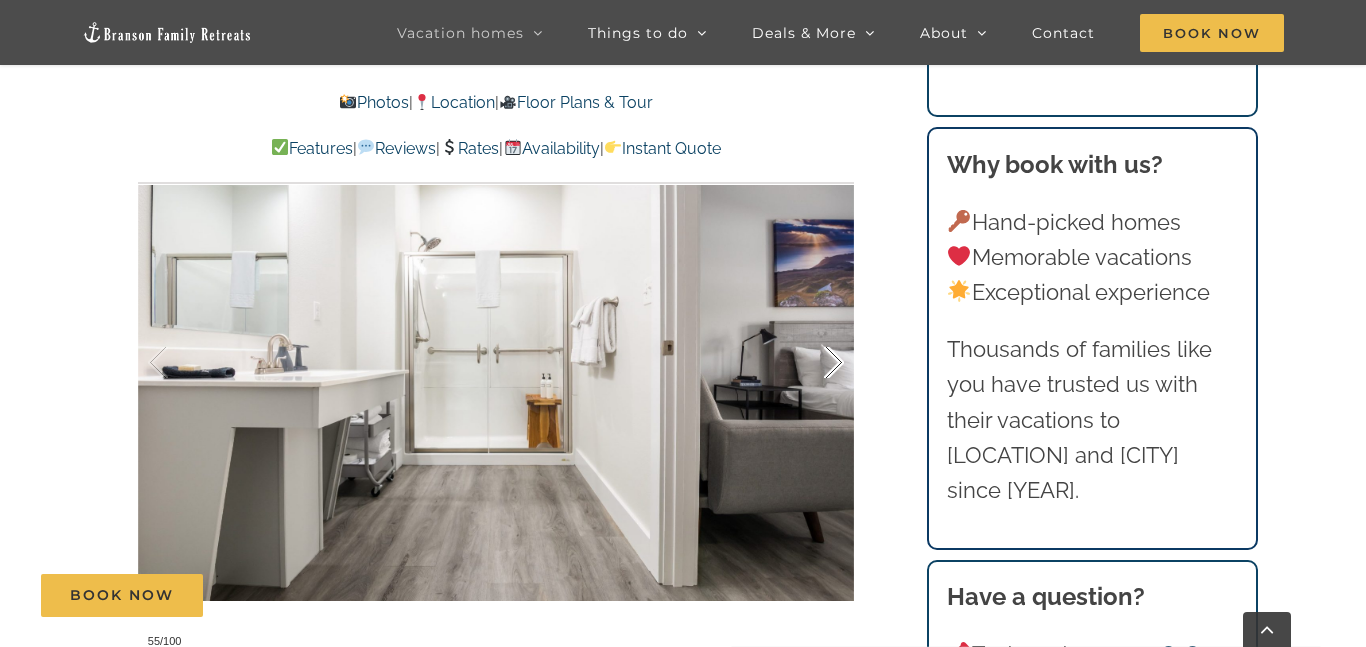 click at bounding box center [813, 363] 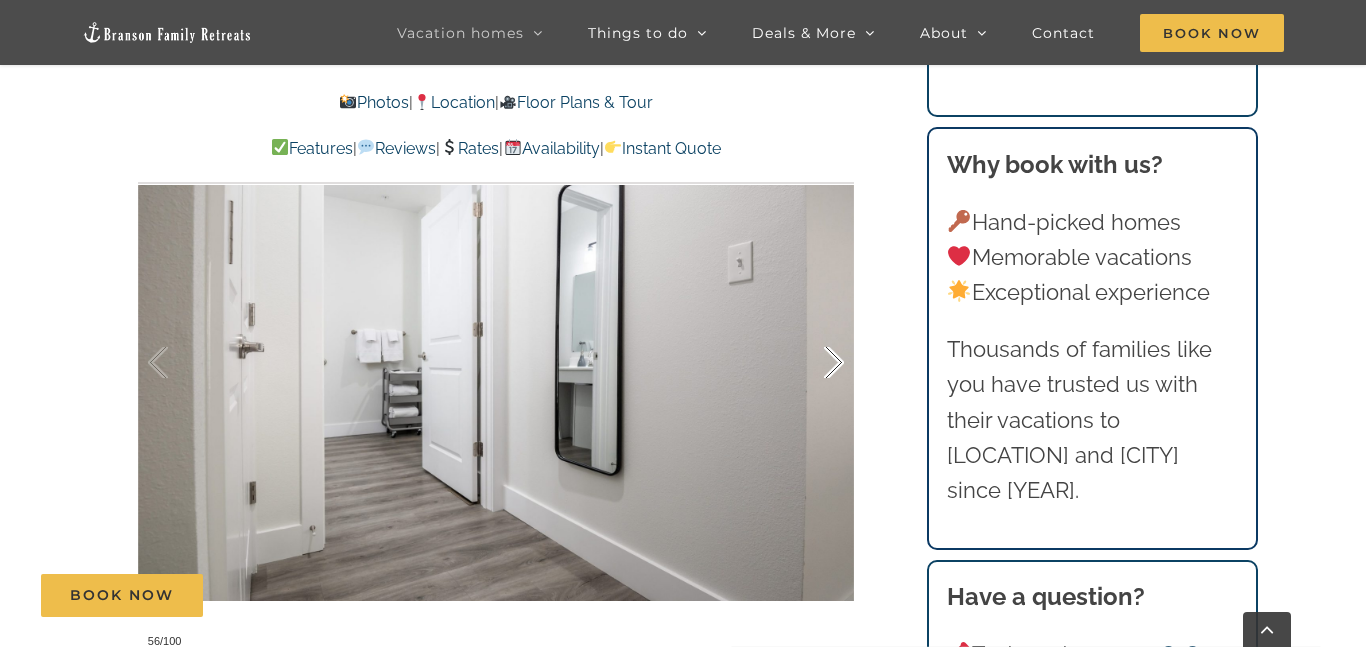click at bounding box center (813, 363) 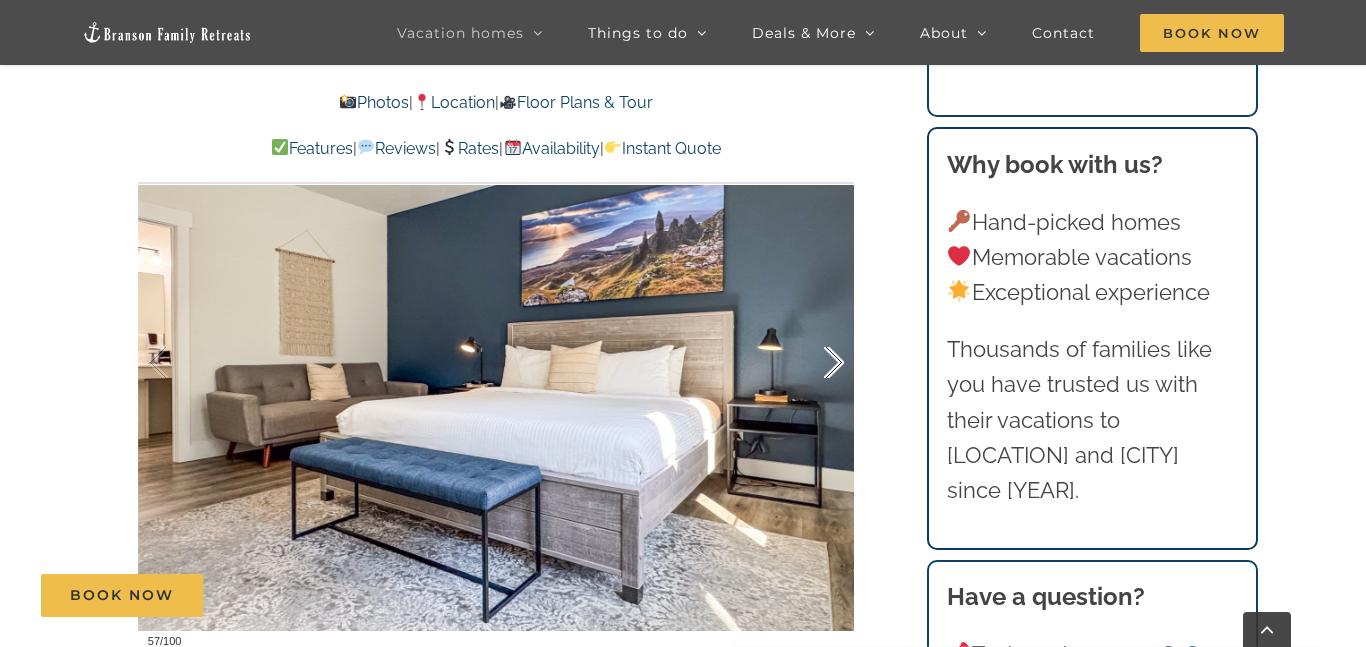 click at bounding box center [813, 363] 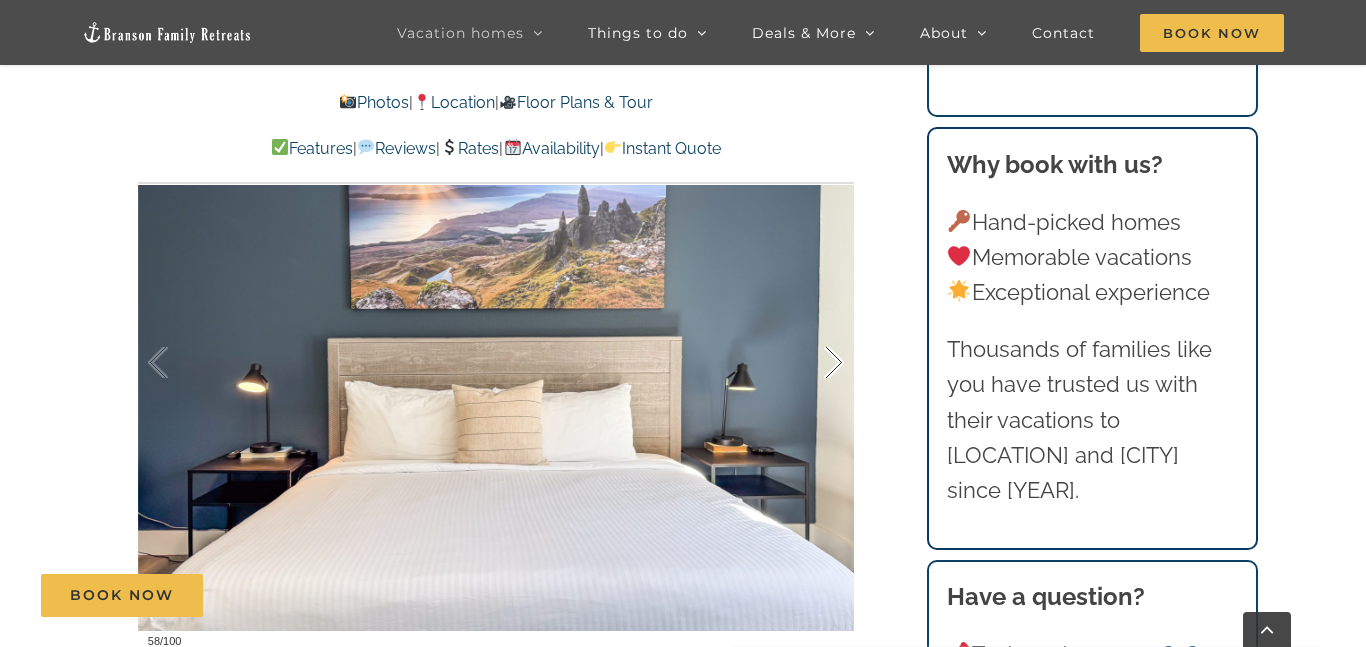 click at bounding box center (813, 363) 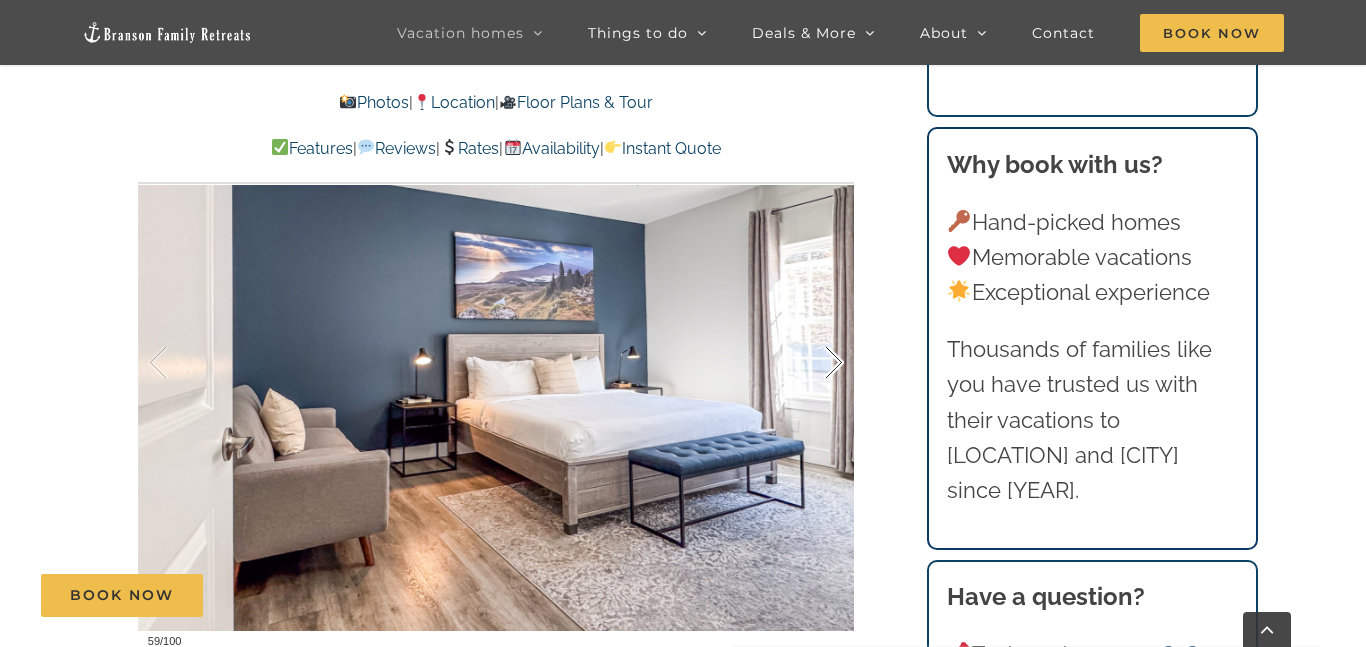 click at bounding box center (813, 363) 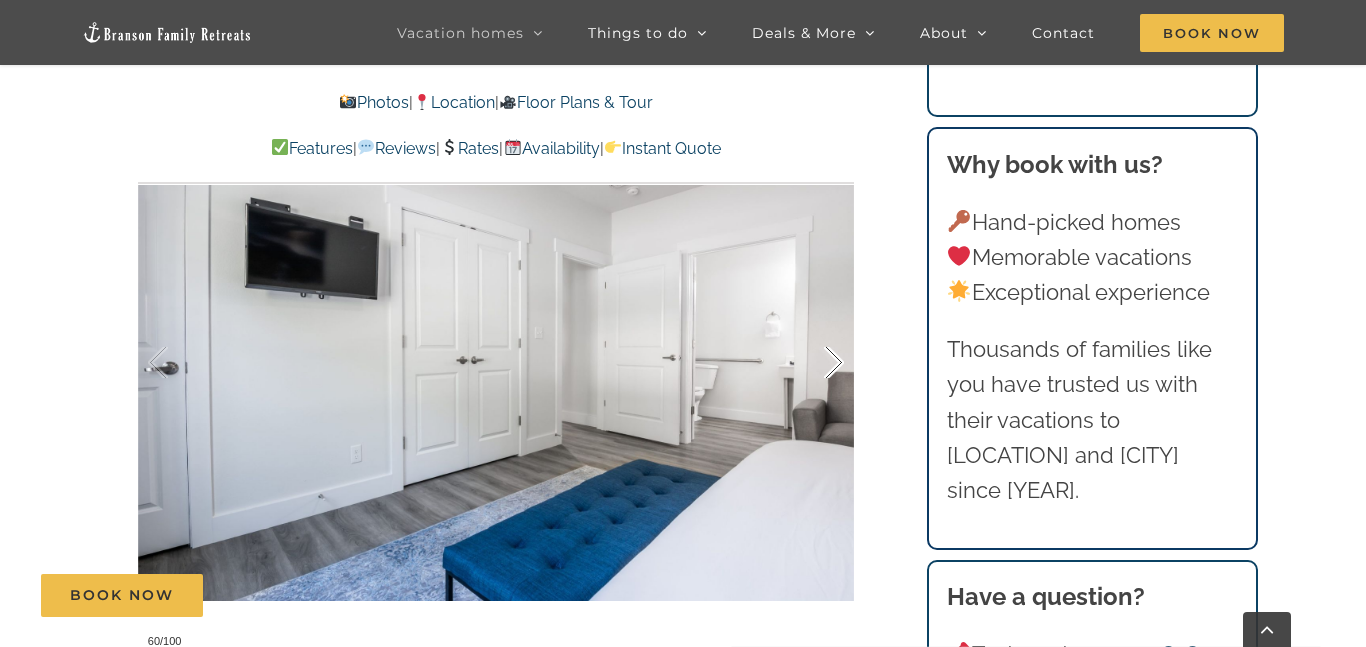 click at bounding box center (813, 363) 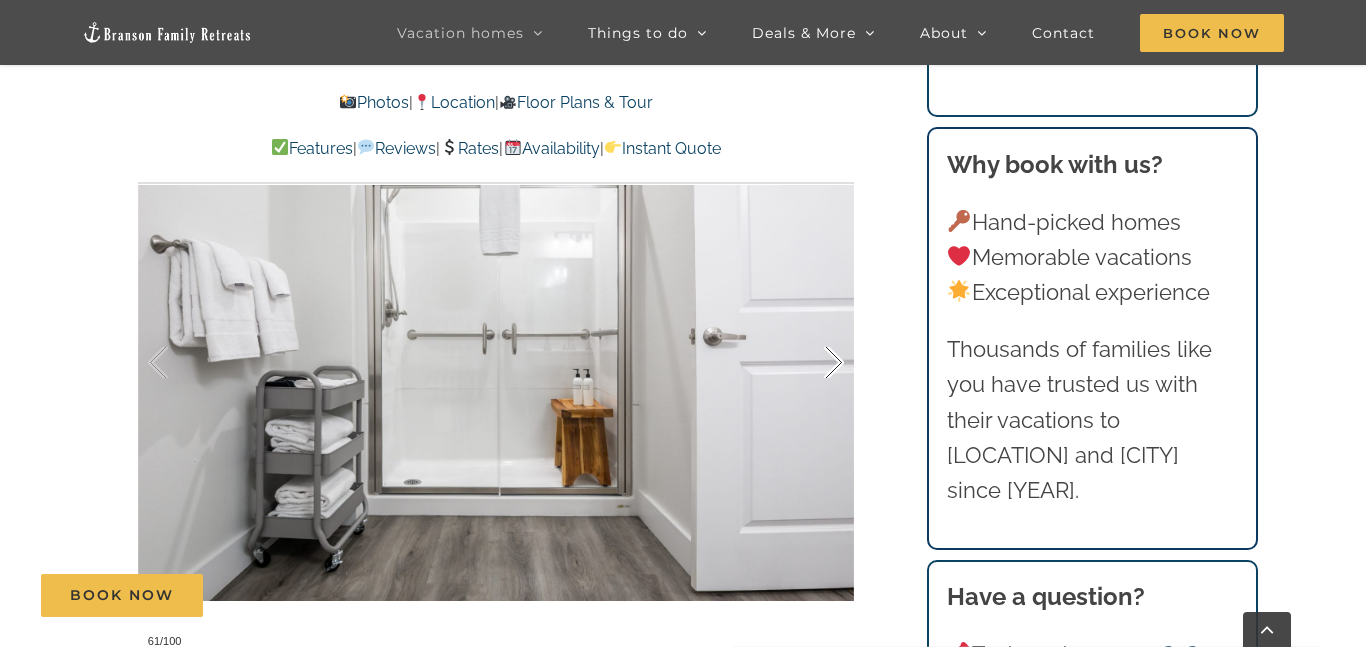 click at bounding box center [813, 363] 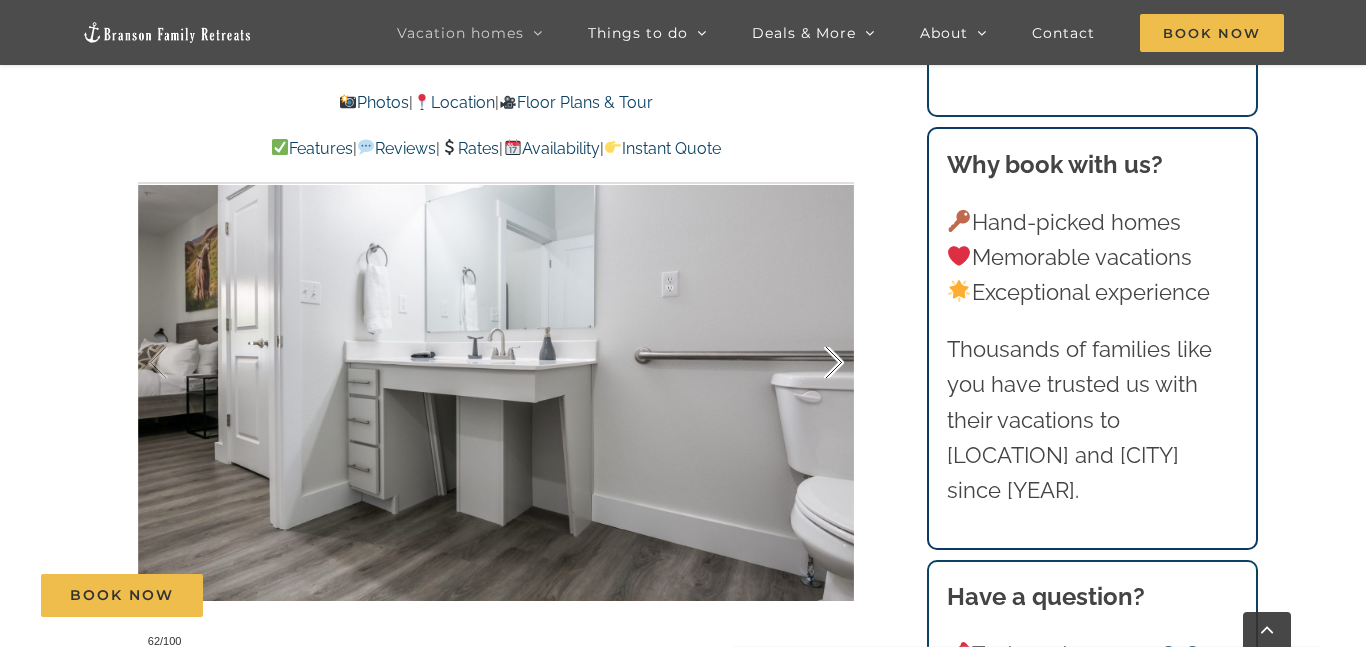 click at bounding box center [813, 363] 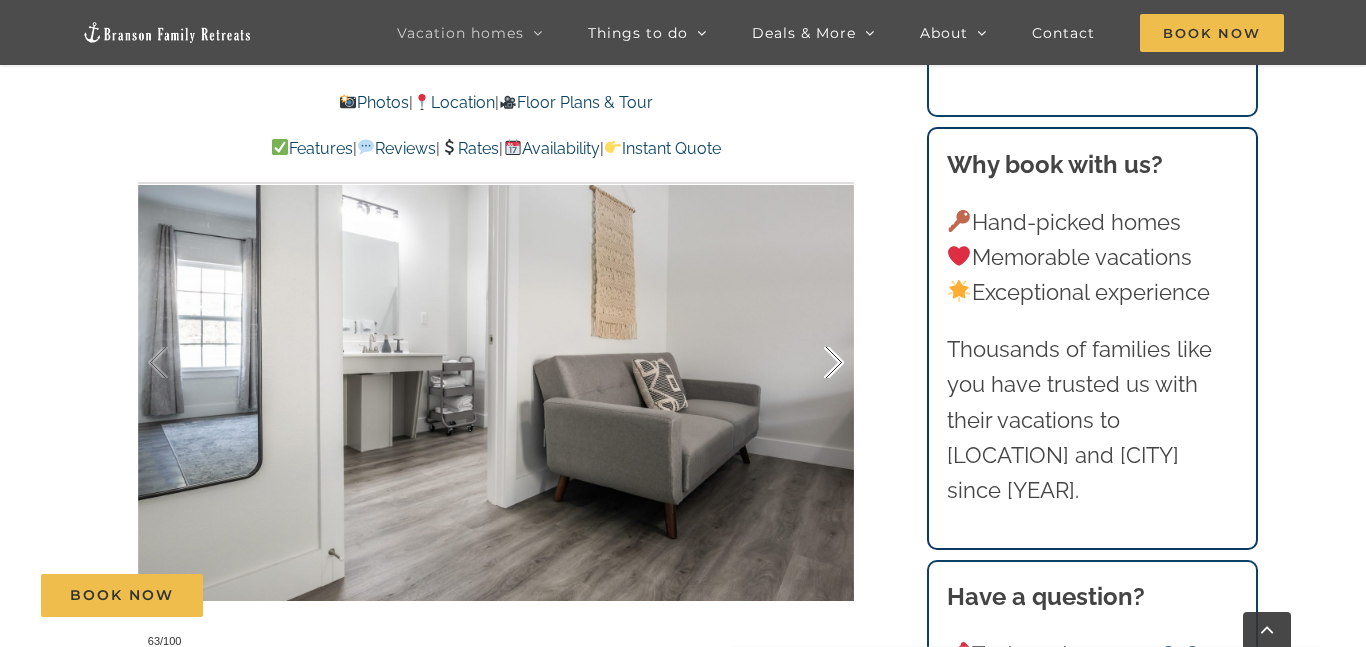 click at bounding box center (813, 363) 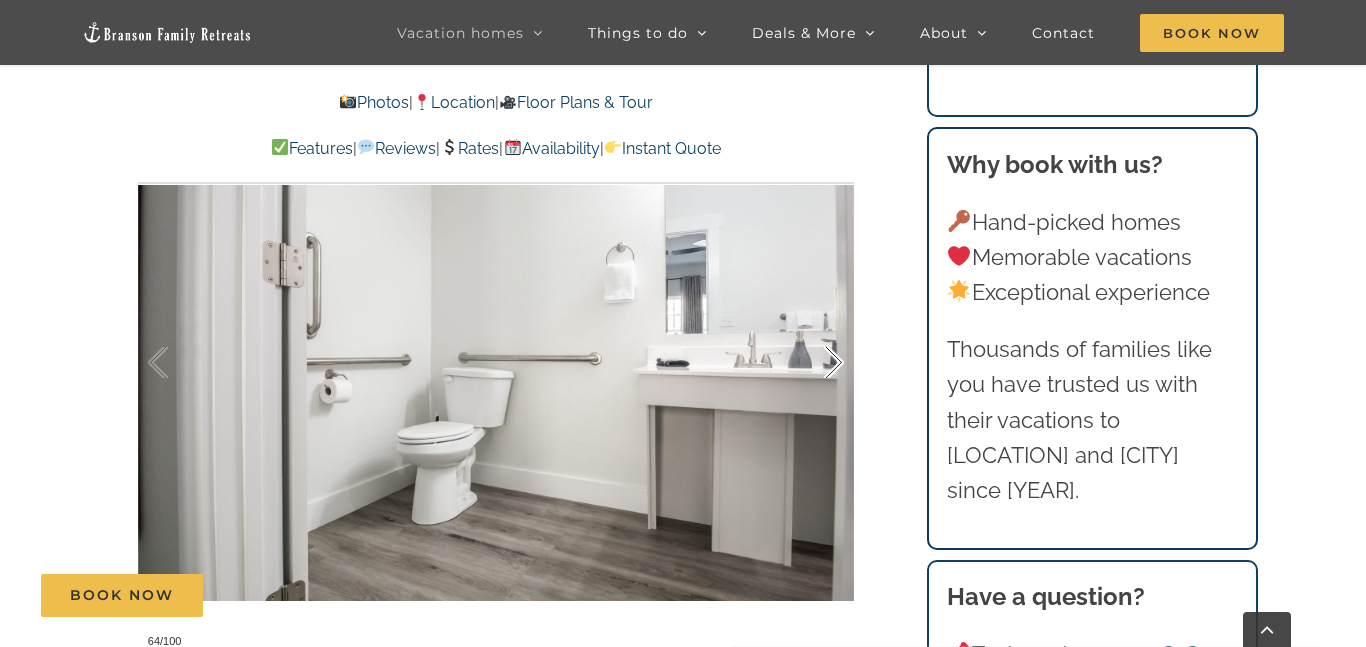 click at bounding box center (813, 363) 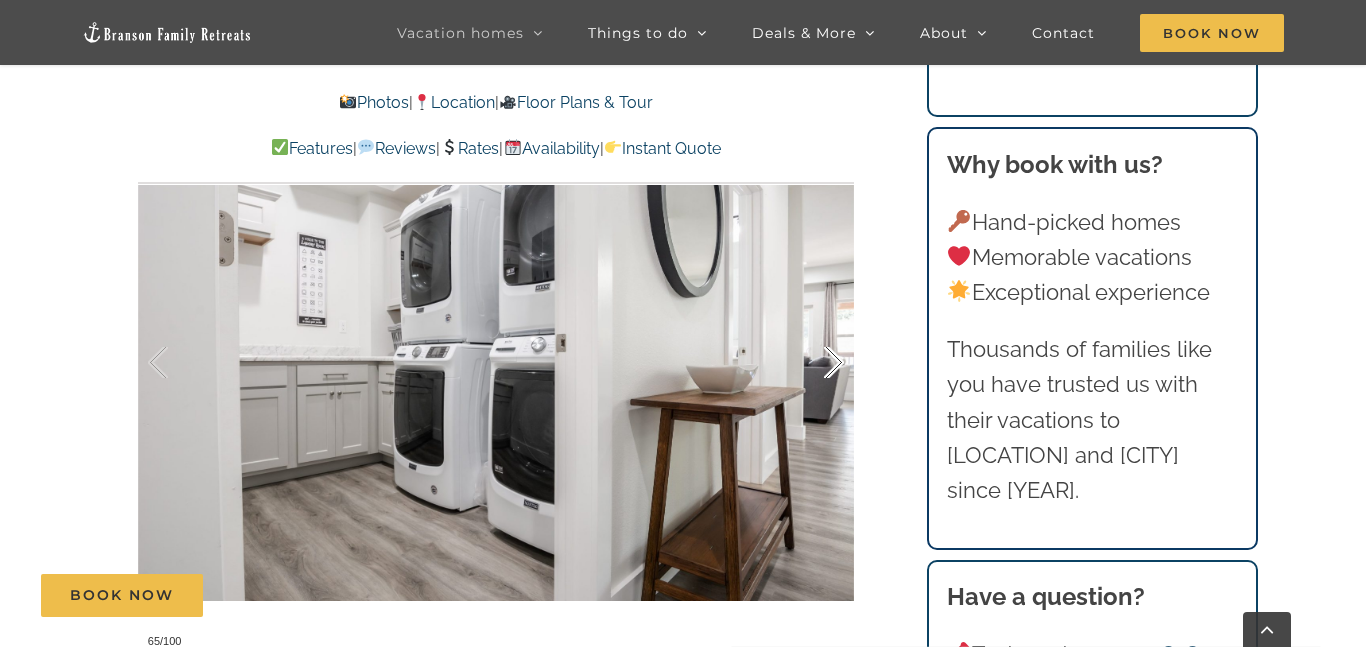 click at bounding box center (813, 363) 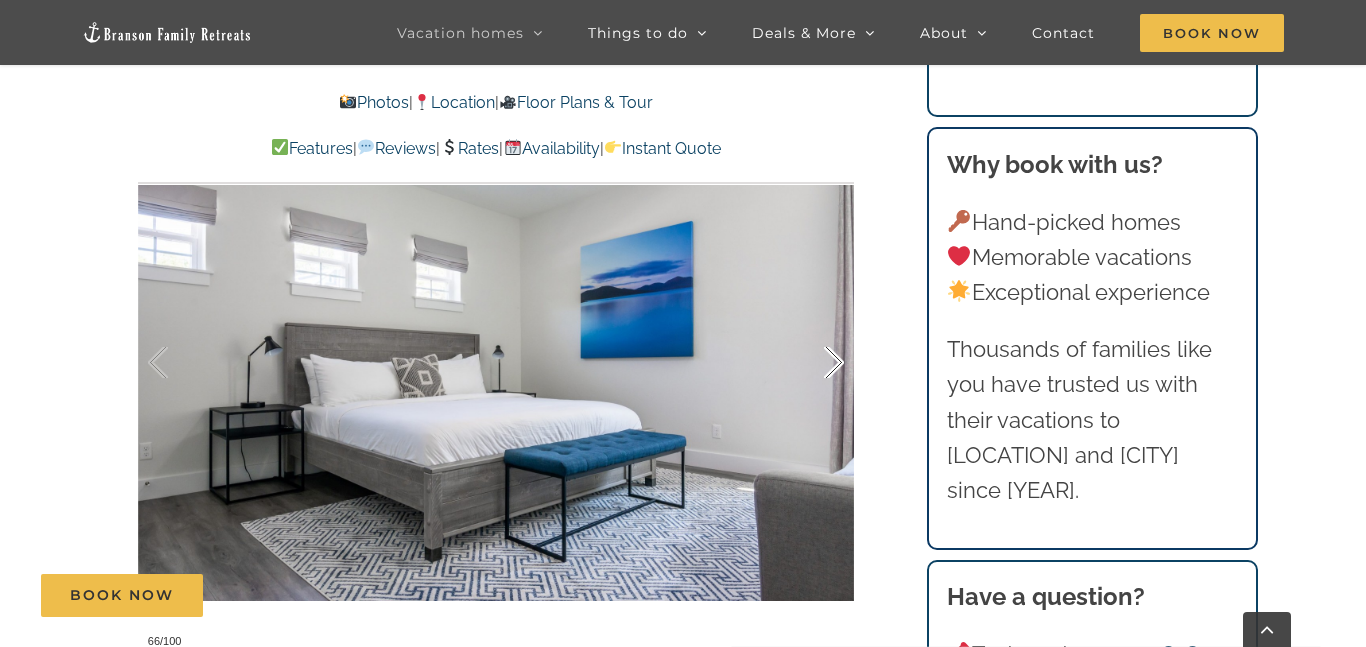 click at bounding box center [813, 363] 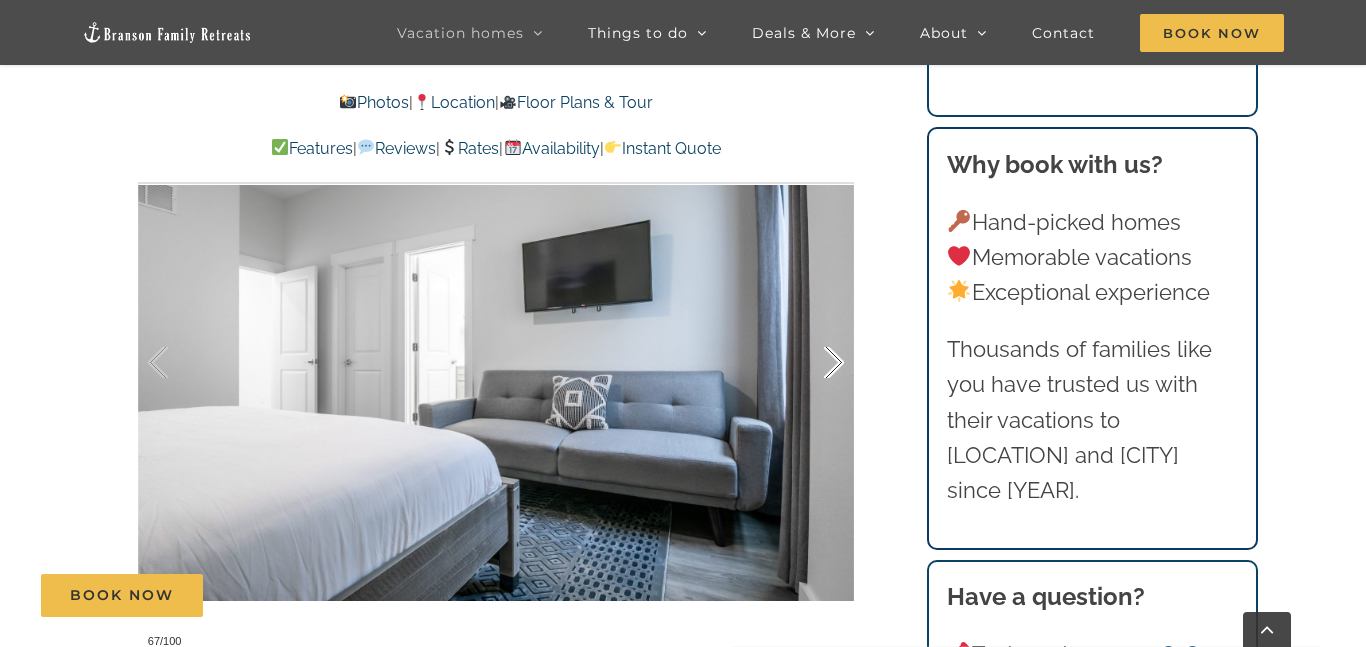 click at bounding box center [813, 363] 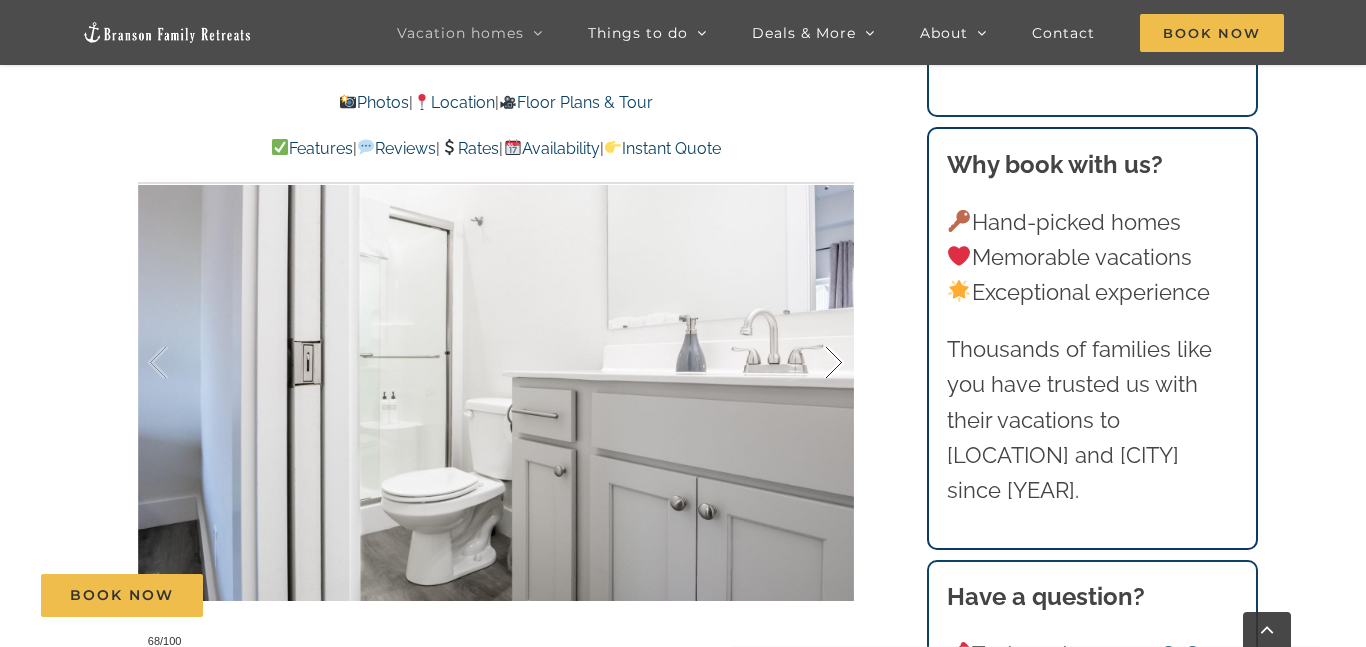 click at bounding box center [813, 363] 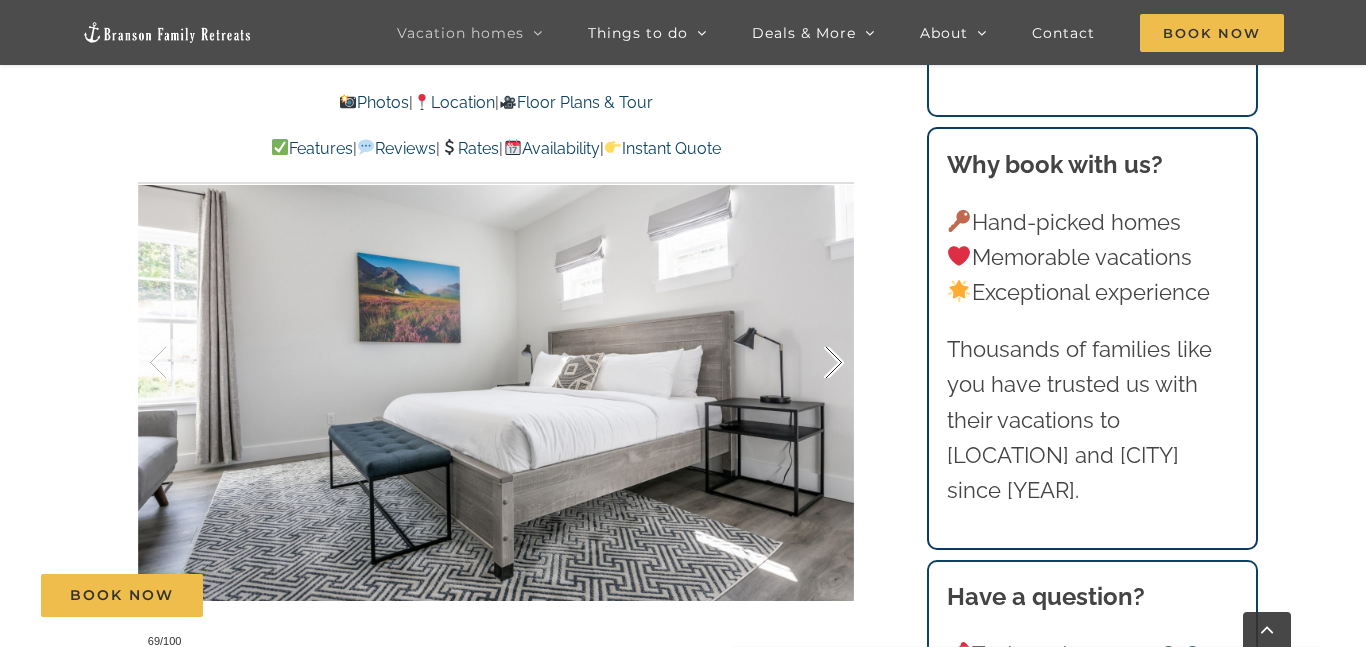 click at bounding box center [813, 363] 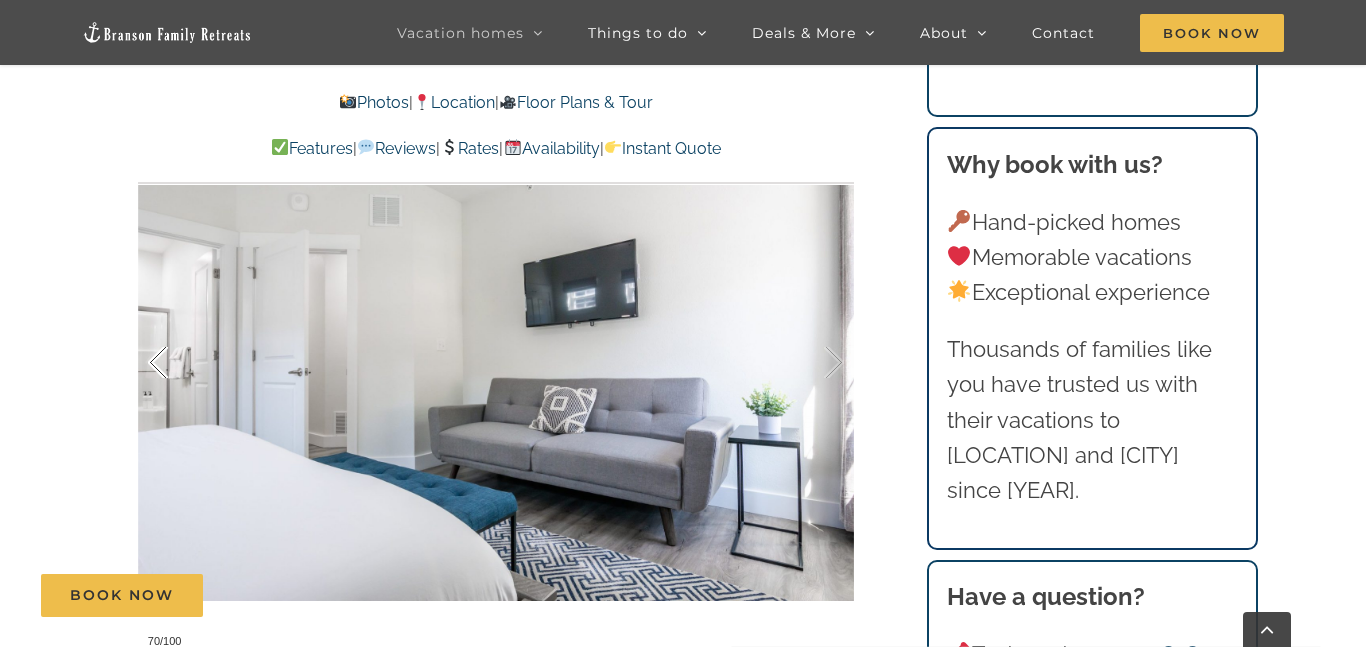 click at bounding box center [179, 363] 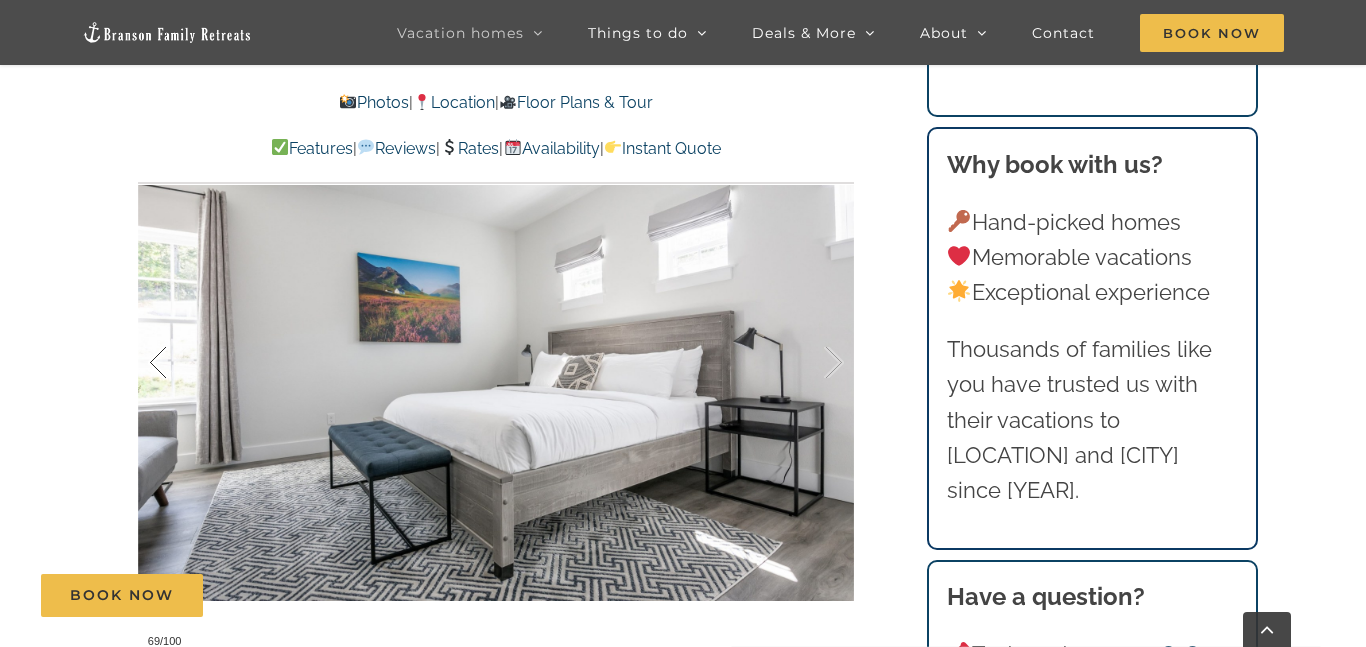 click at bounding box center (179, 363) 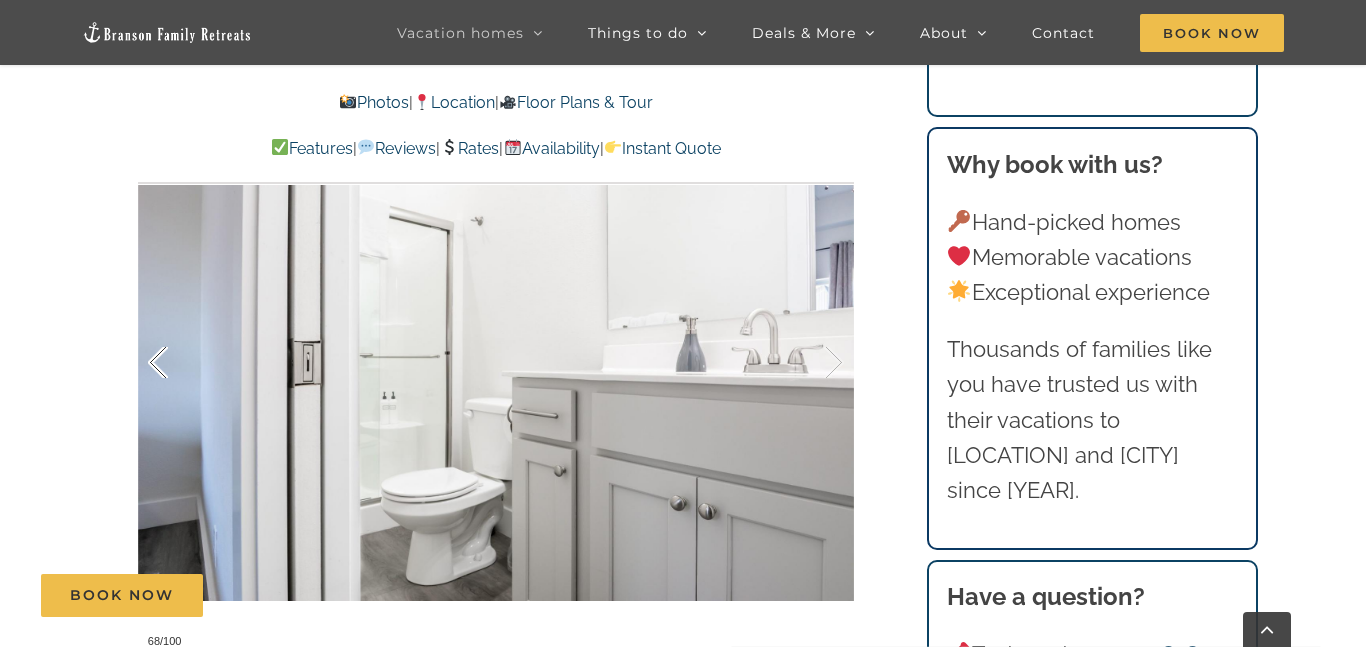 click at bounding box center [179, 363] 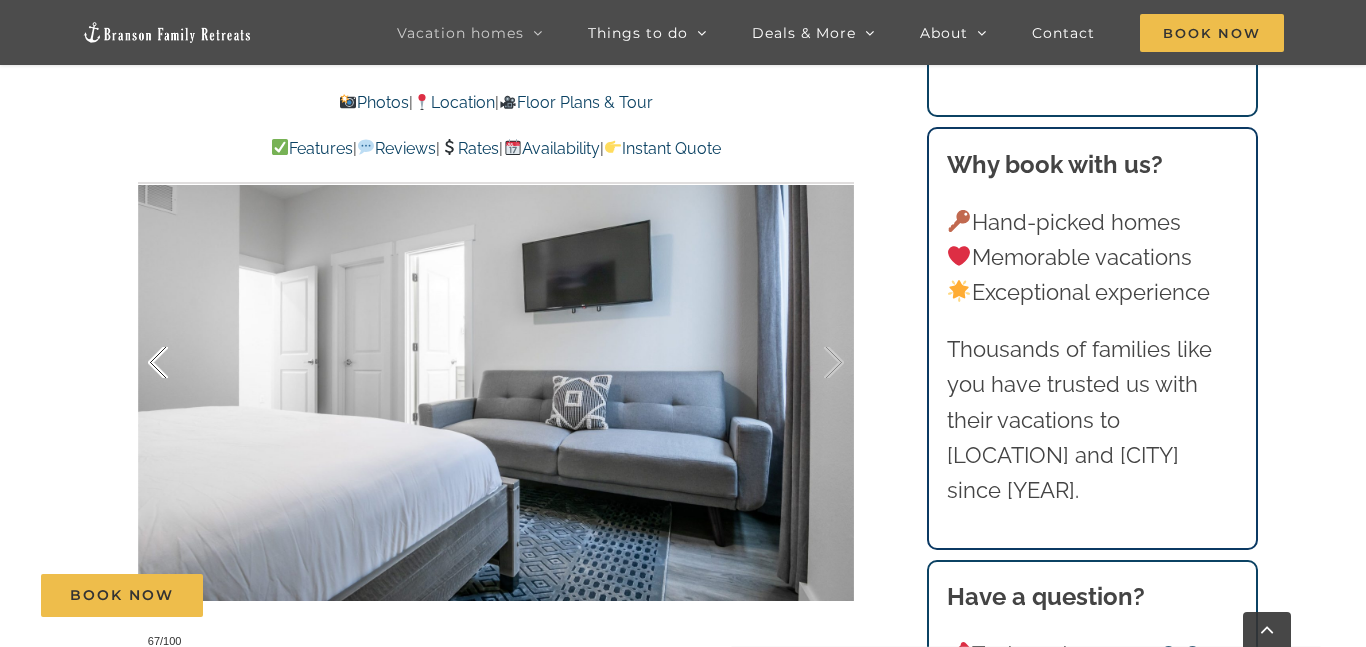 click at bounding box center [179, 363] 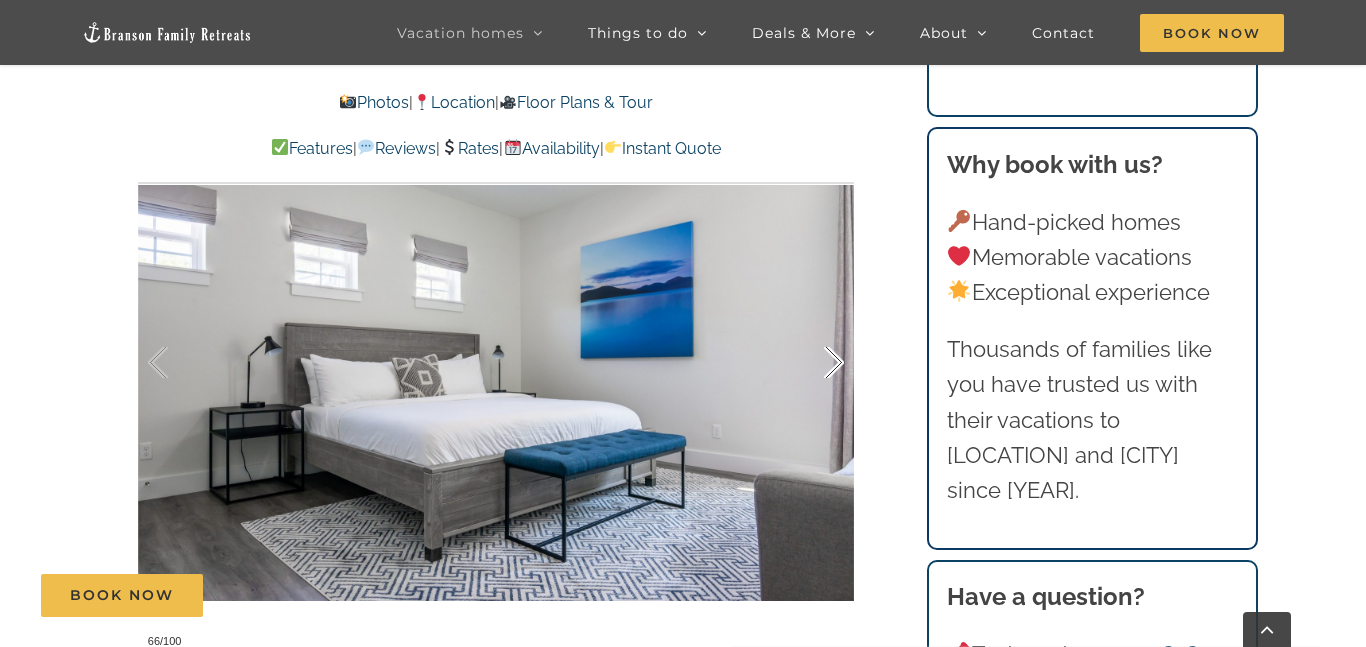 click at bounding box center (813, 363) 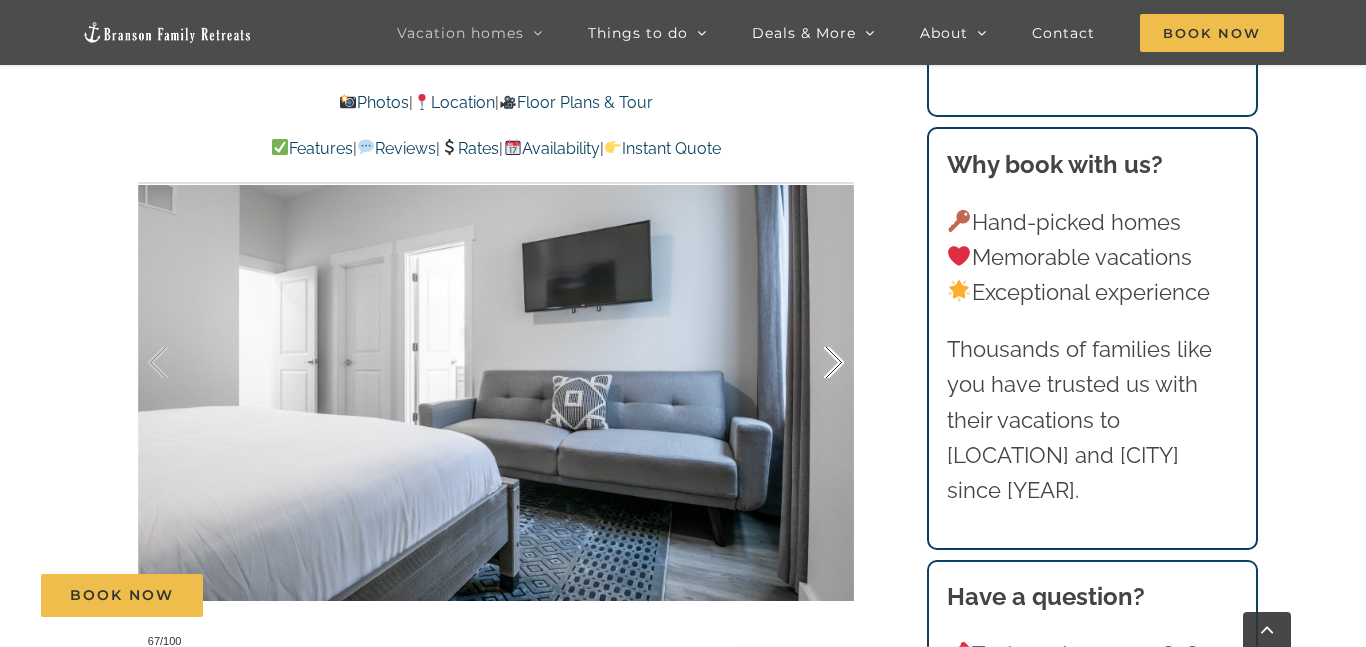 click at bounding box center [813, 363] 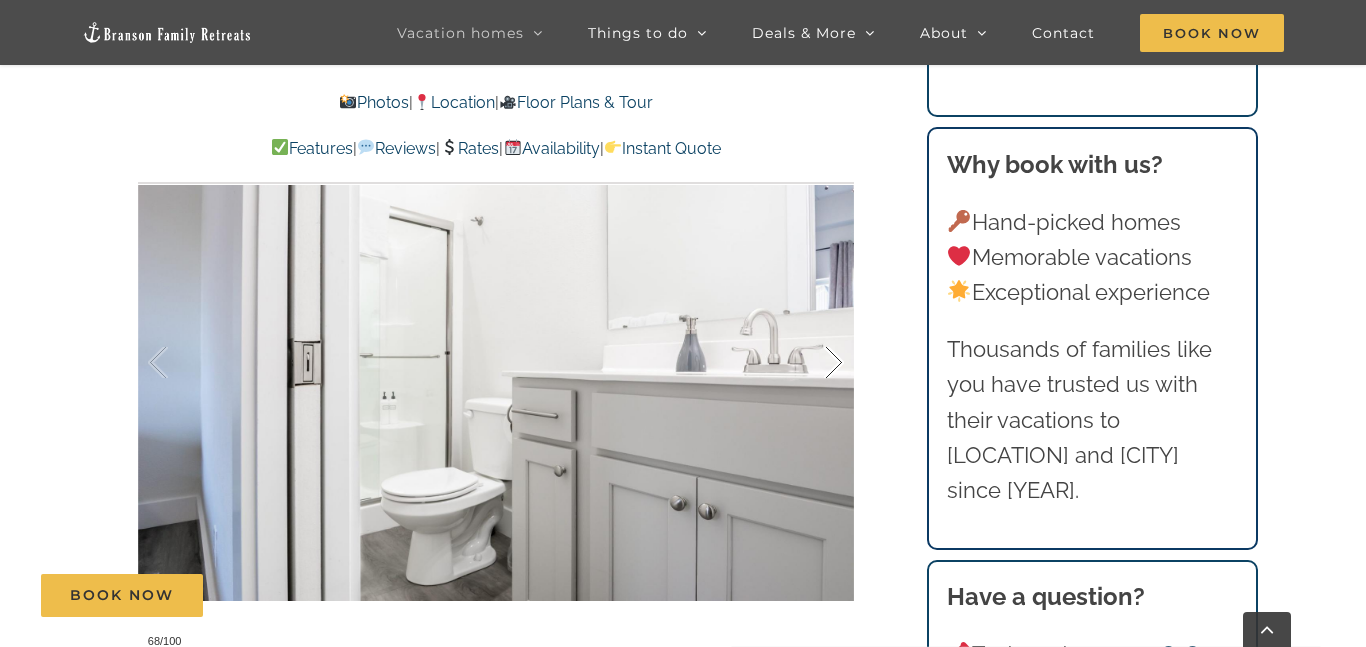 click at bounding box center [813, 363] 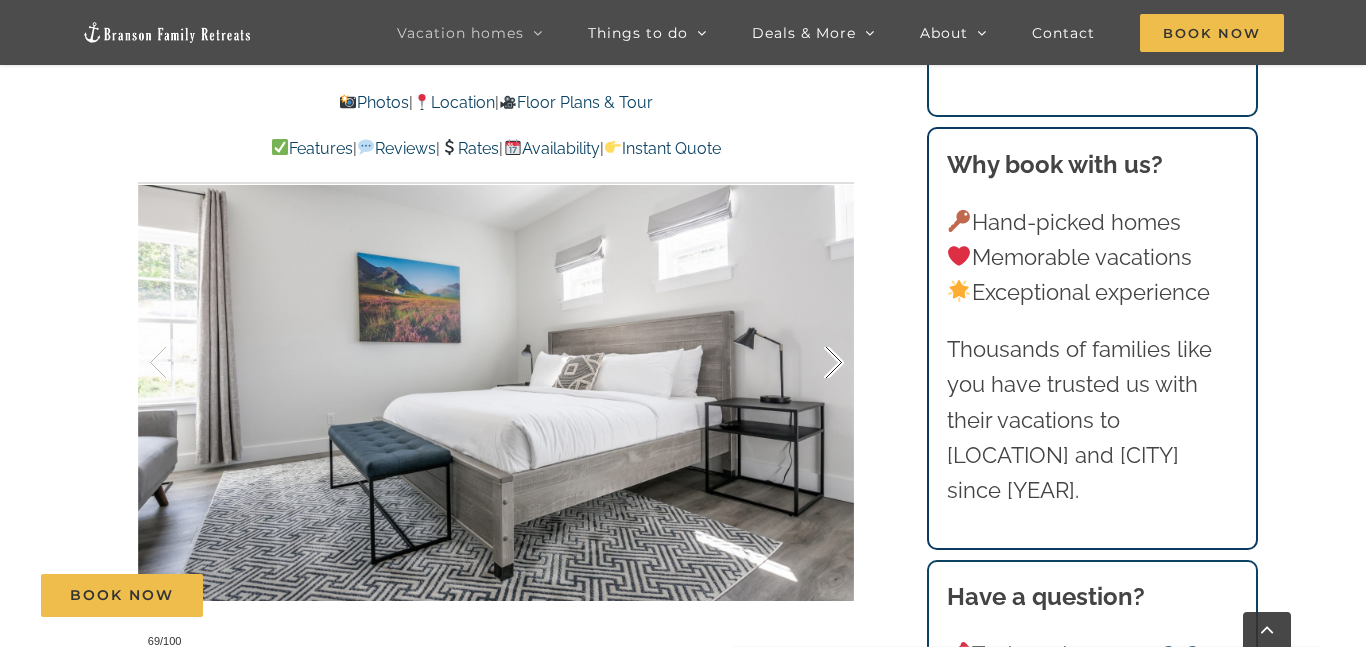 click at bounding box center (813, 363) 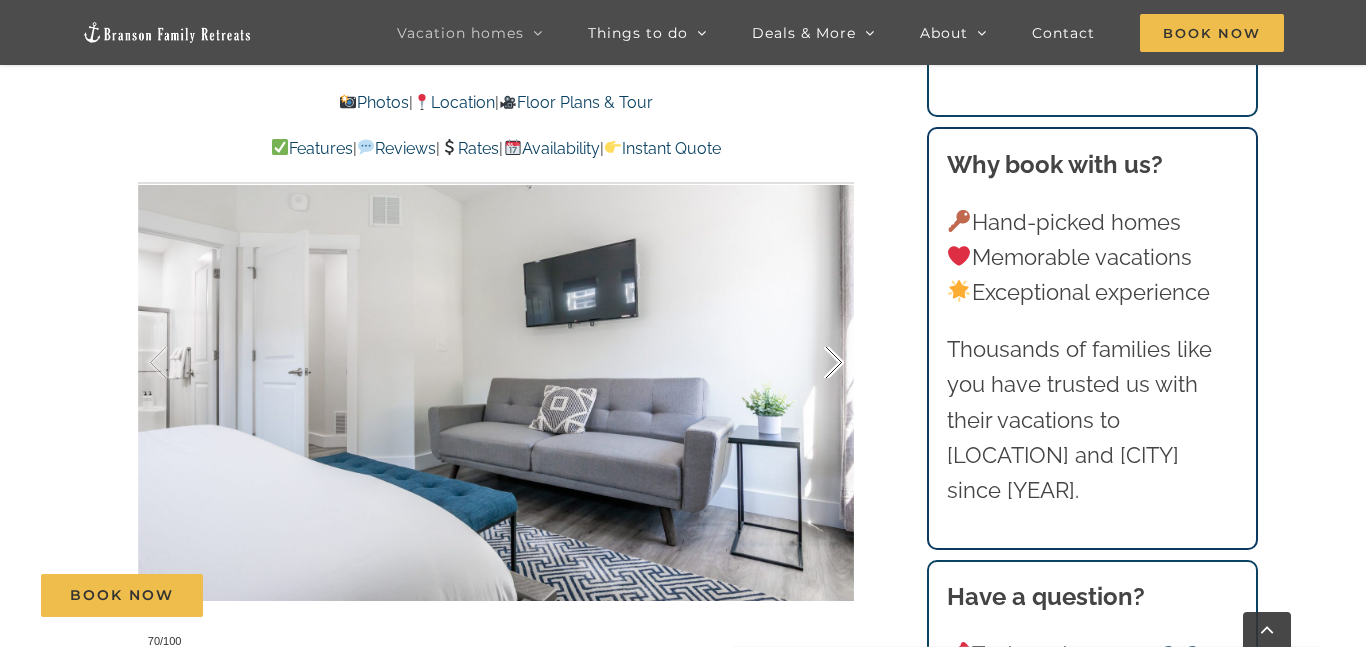 click at bounding box center (813, 363) 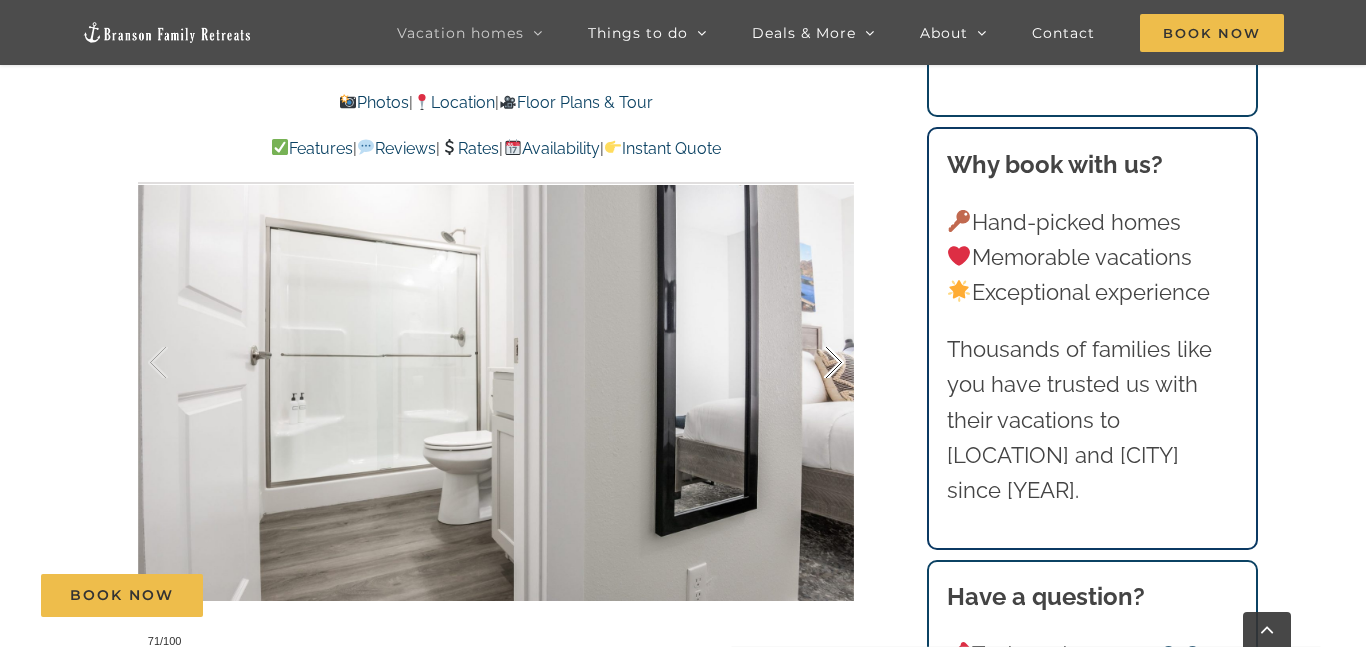 click at bounding box center [813, 363] 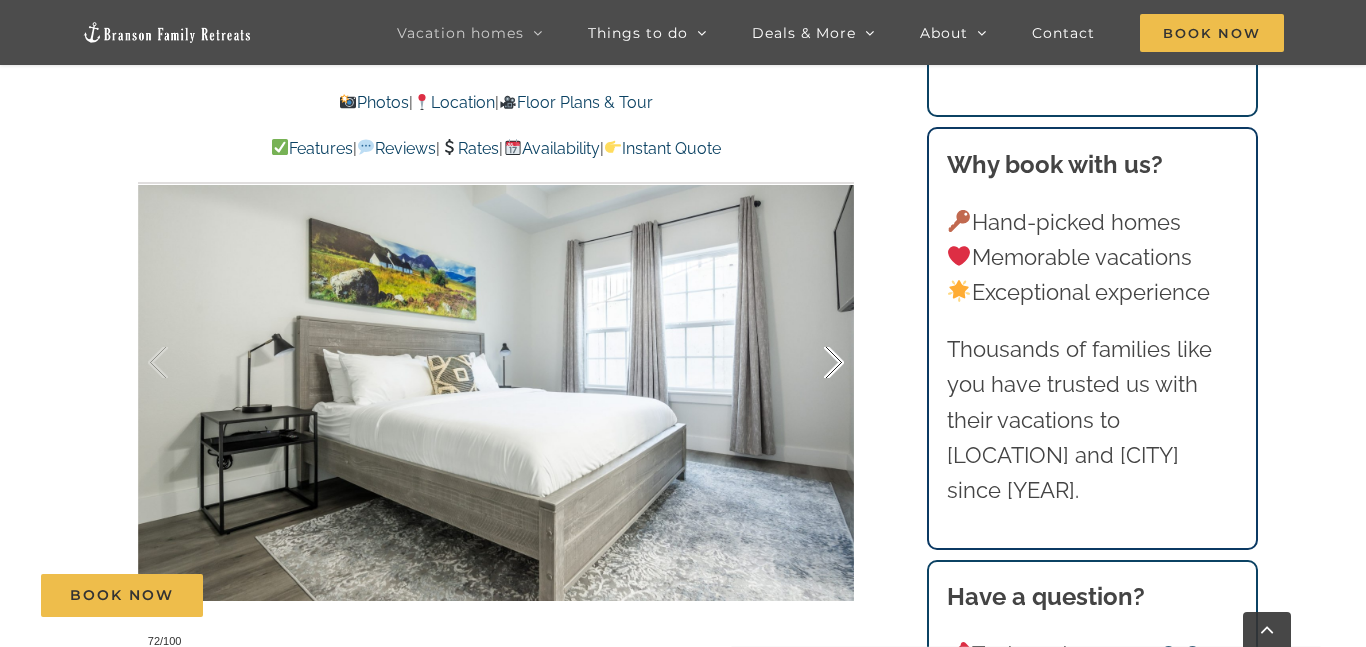 click at bounding box center (813, 363) 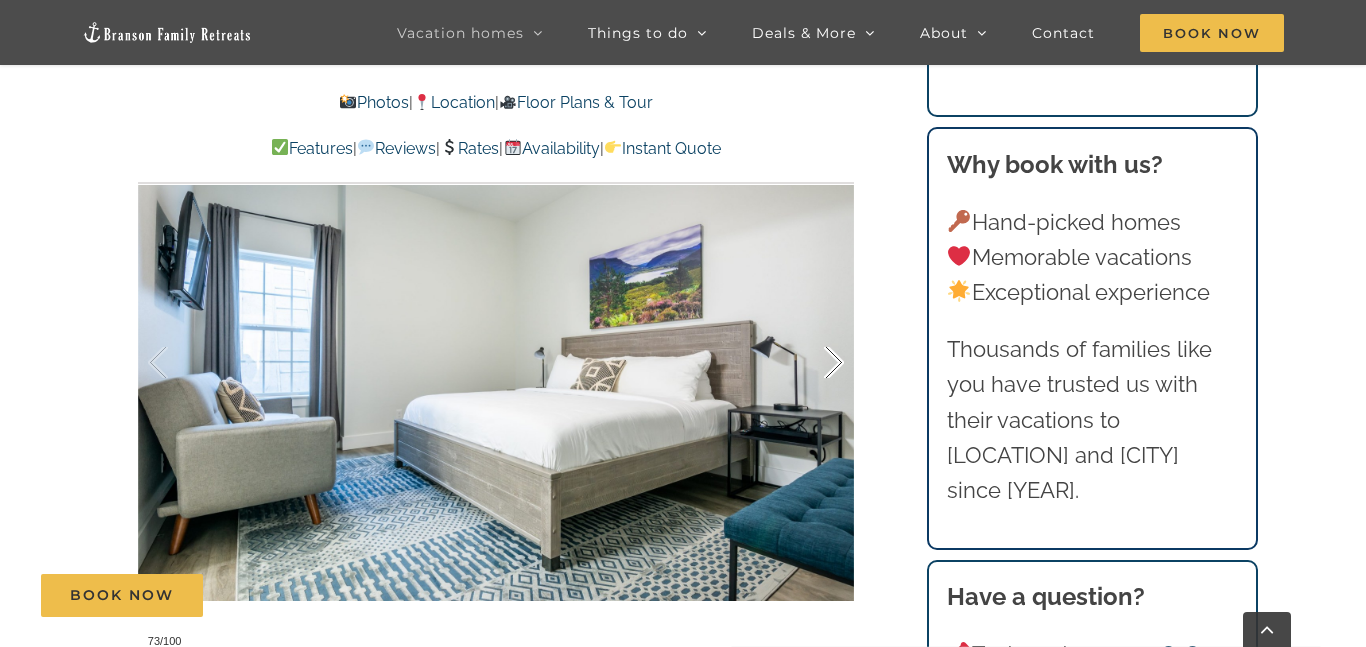 click at bounding box center [813, 363] 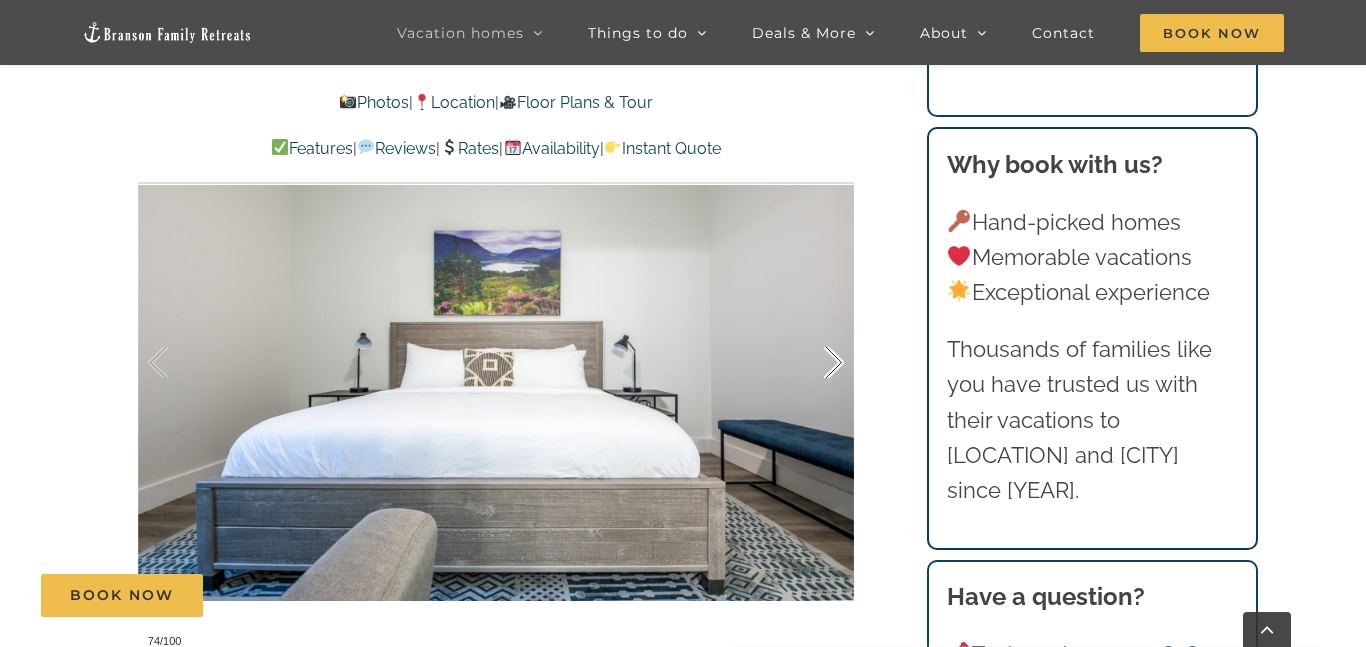 click at bounding box center [813, 363] 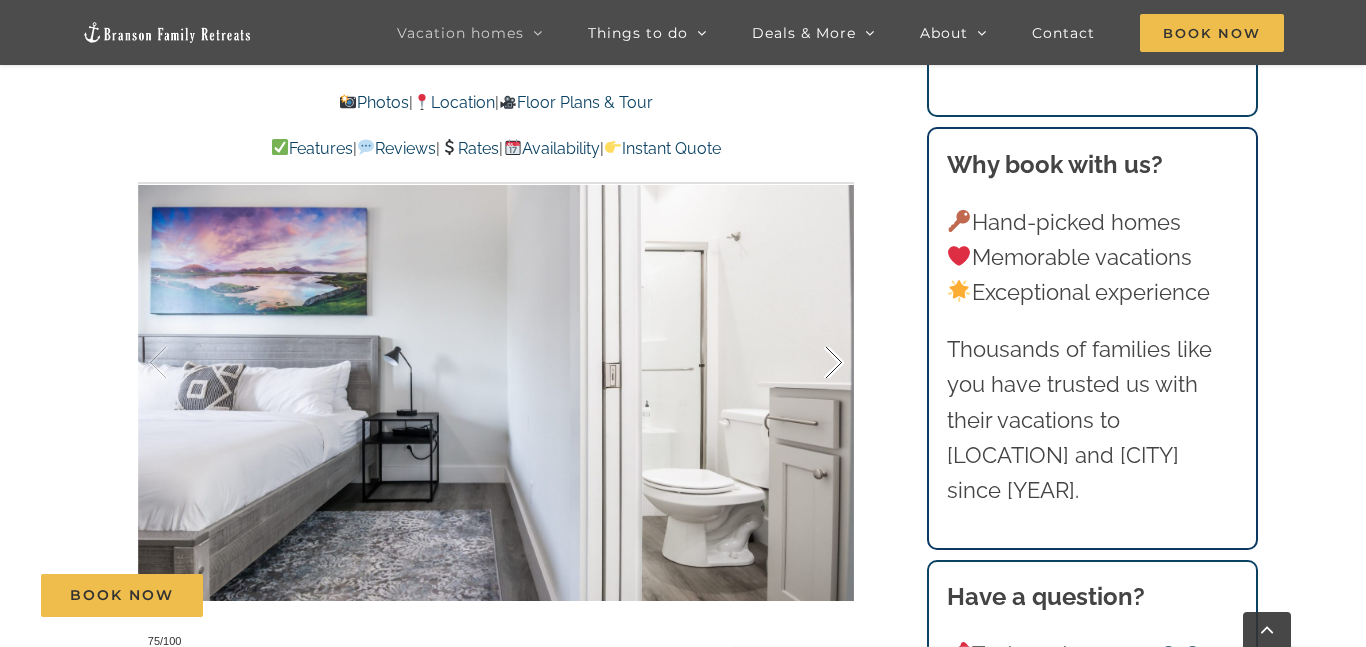 click at bounding box center [813, 363] 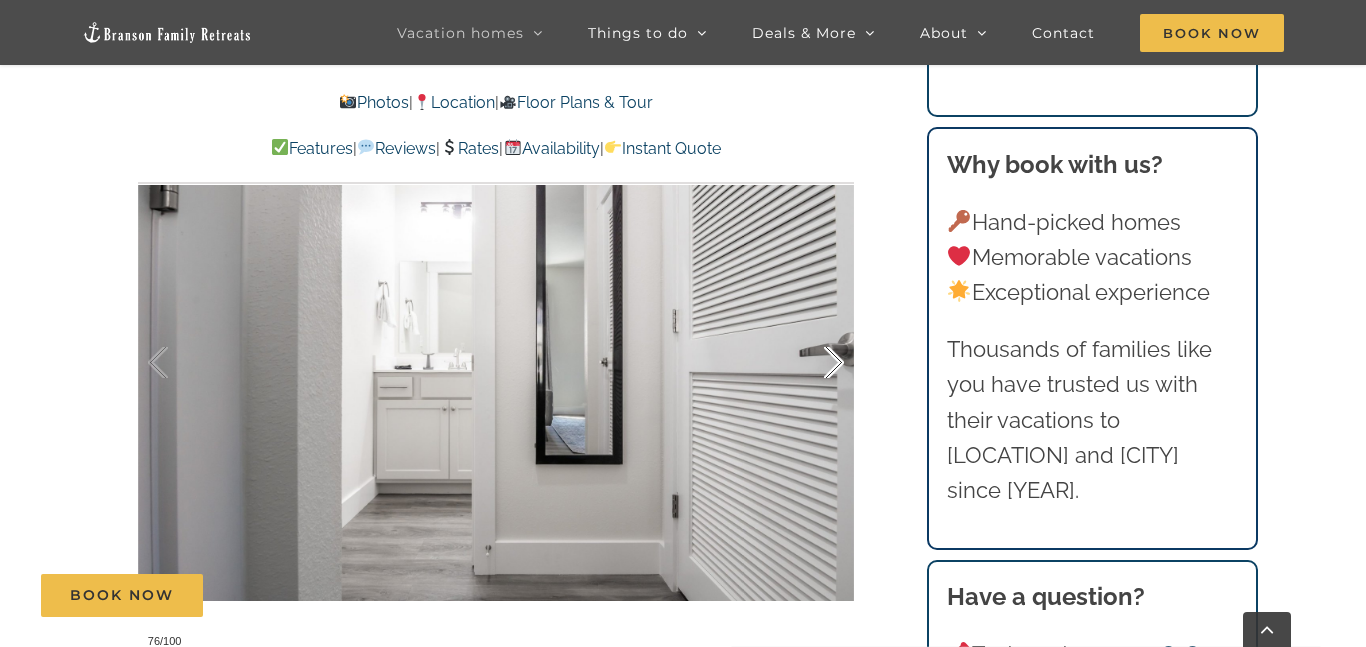 click at bounding box center [813, 363] 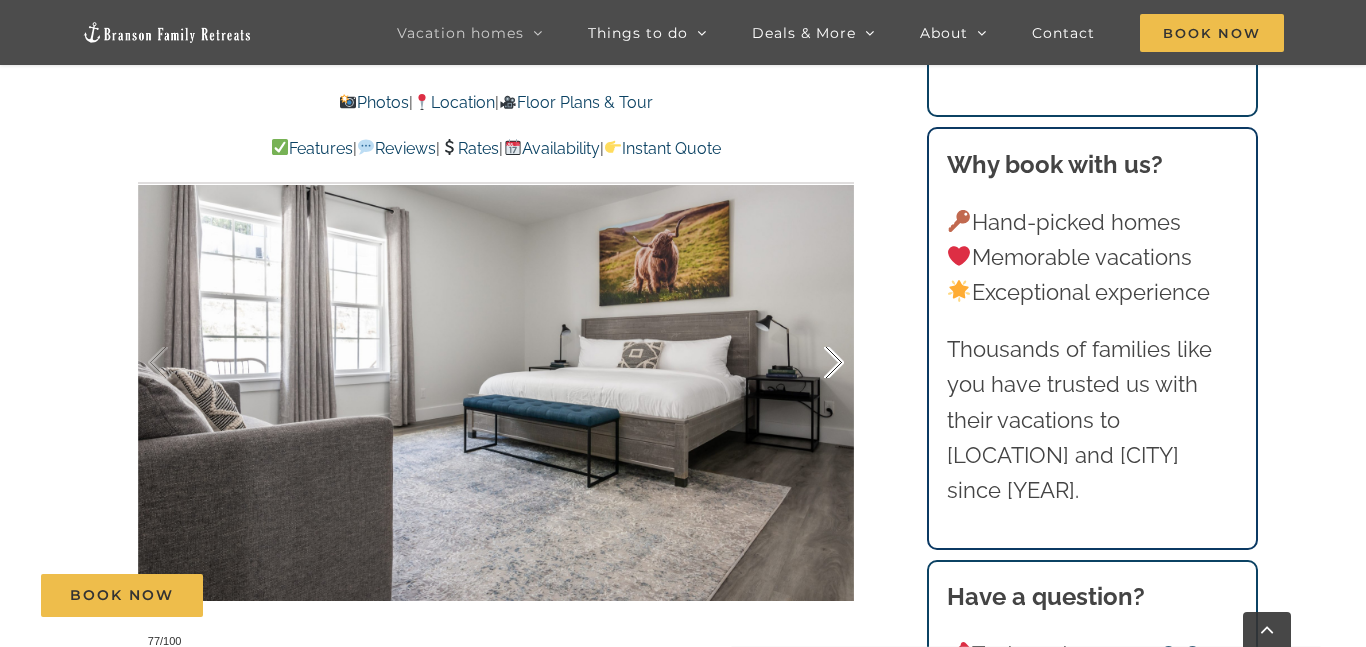 click at bounding box center [813, 363] 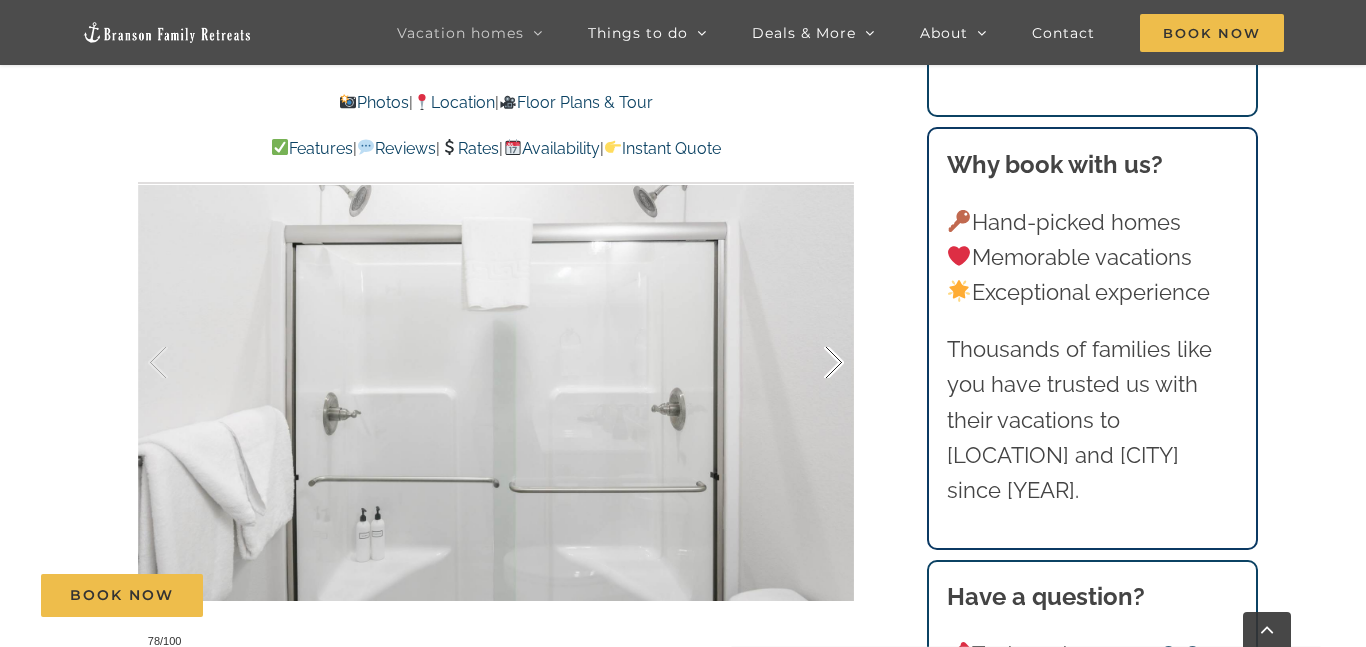 click at bounding box center (813, 363) 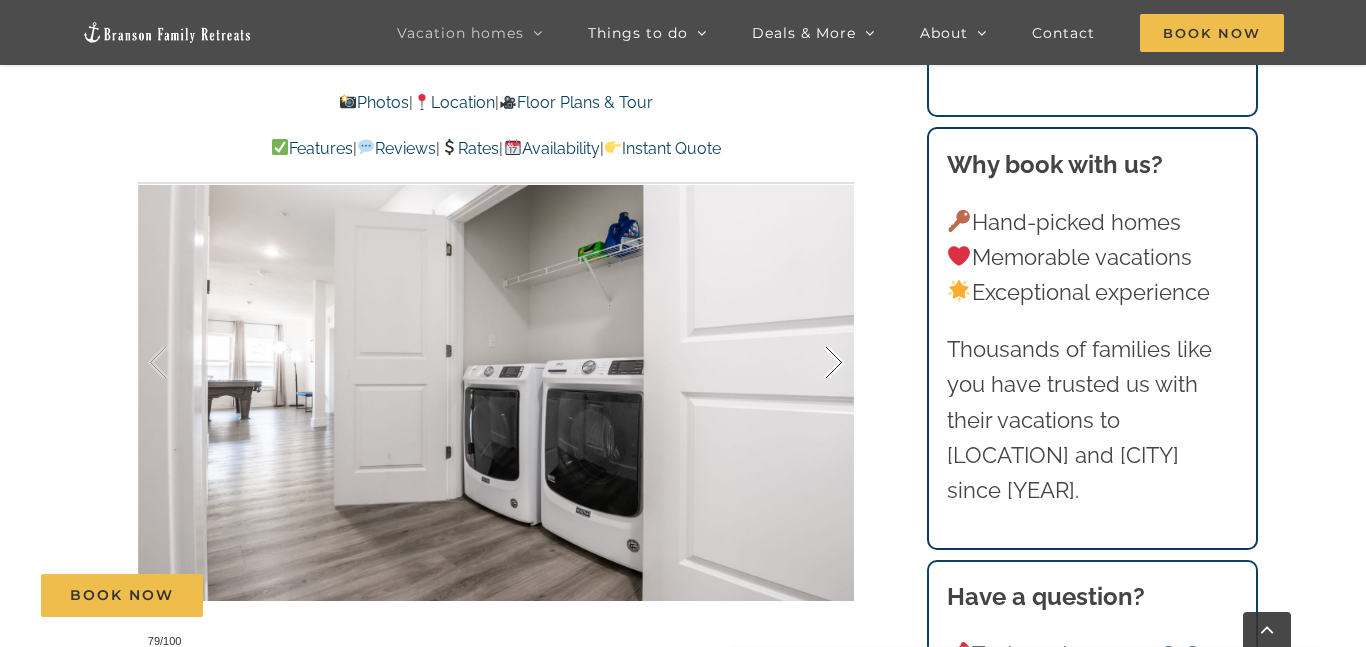click at bounding box center (813, 363) 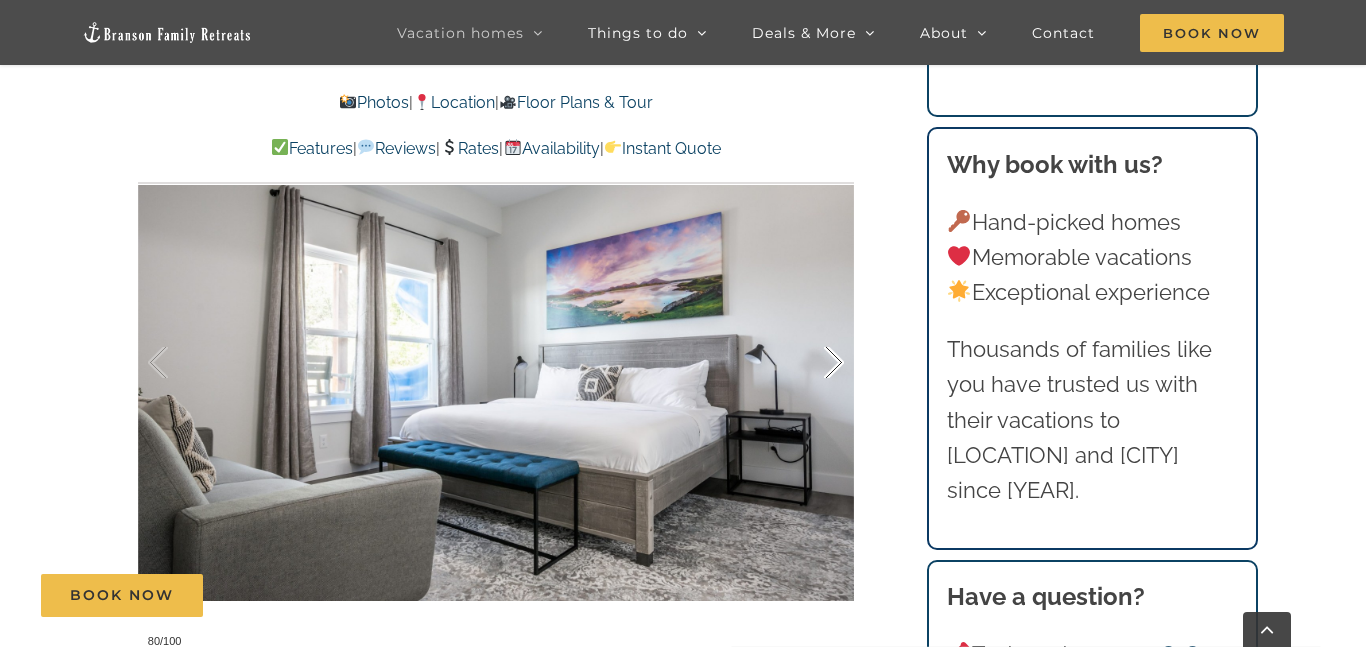 click at bounding box center (813, 363) 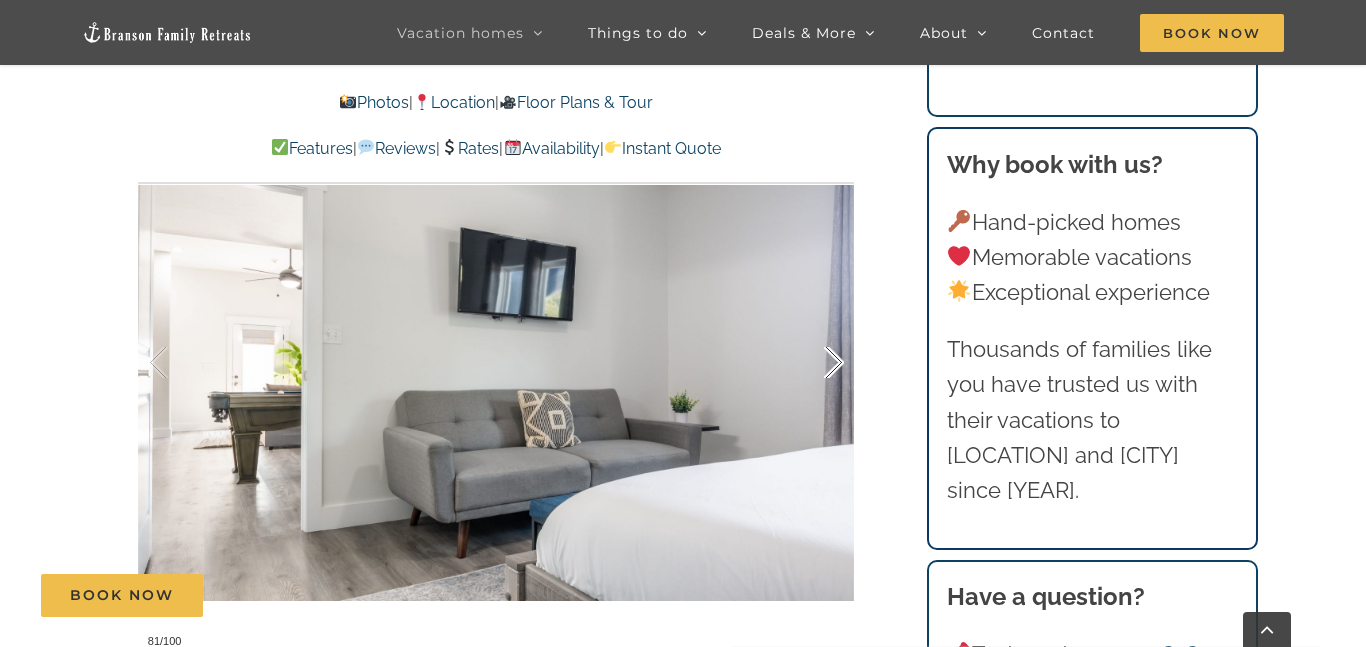 click at bounding box center [813, 363] 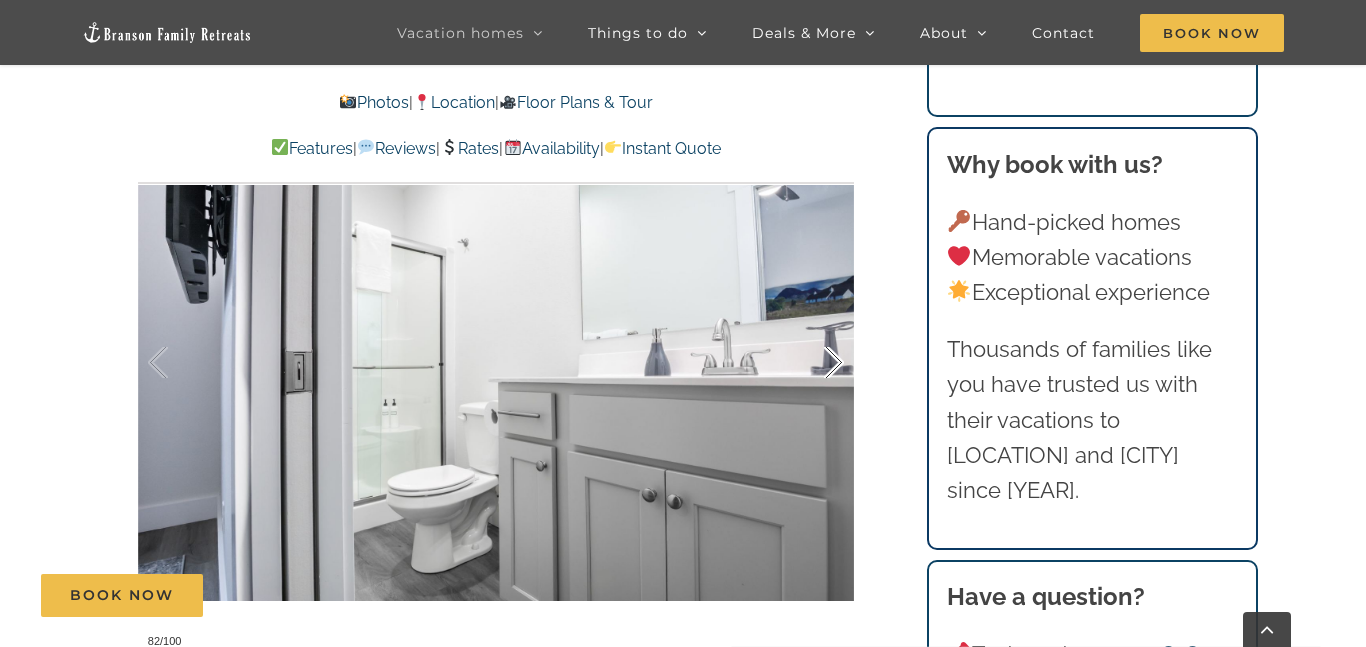 click at bounding box center [813, 363] 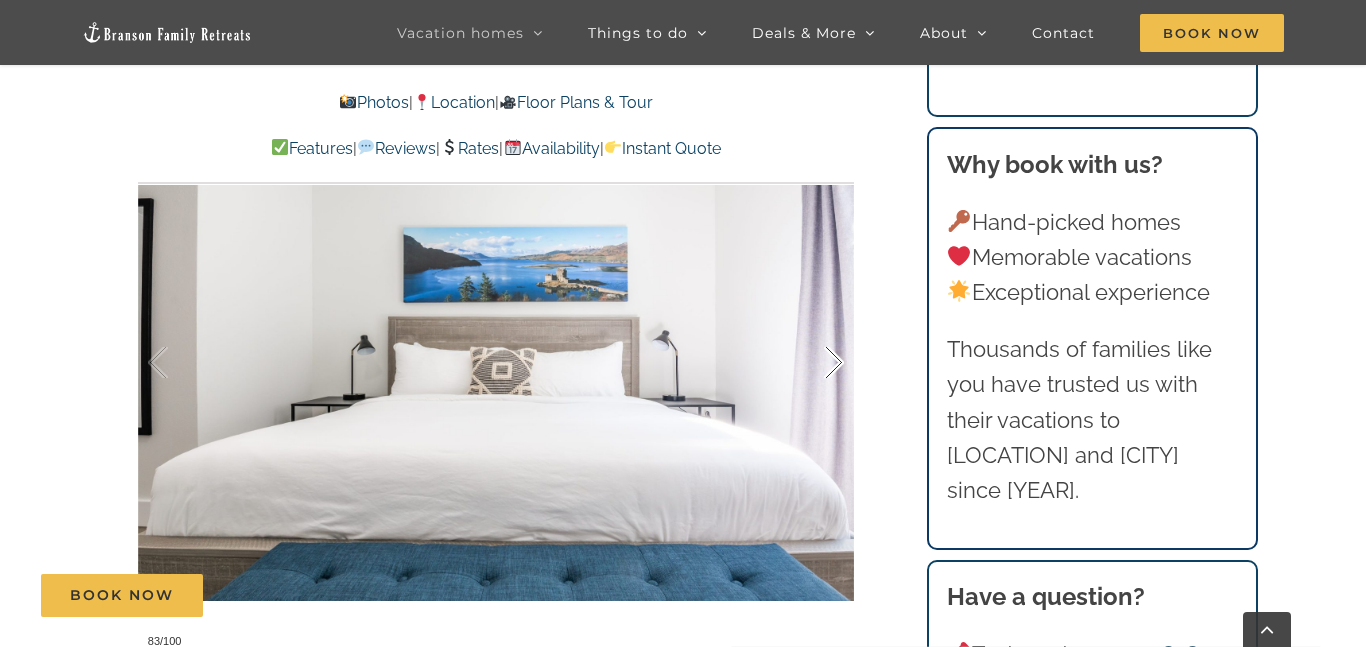 click at bounding box center [813, 363] 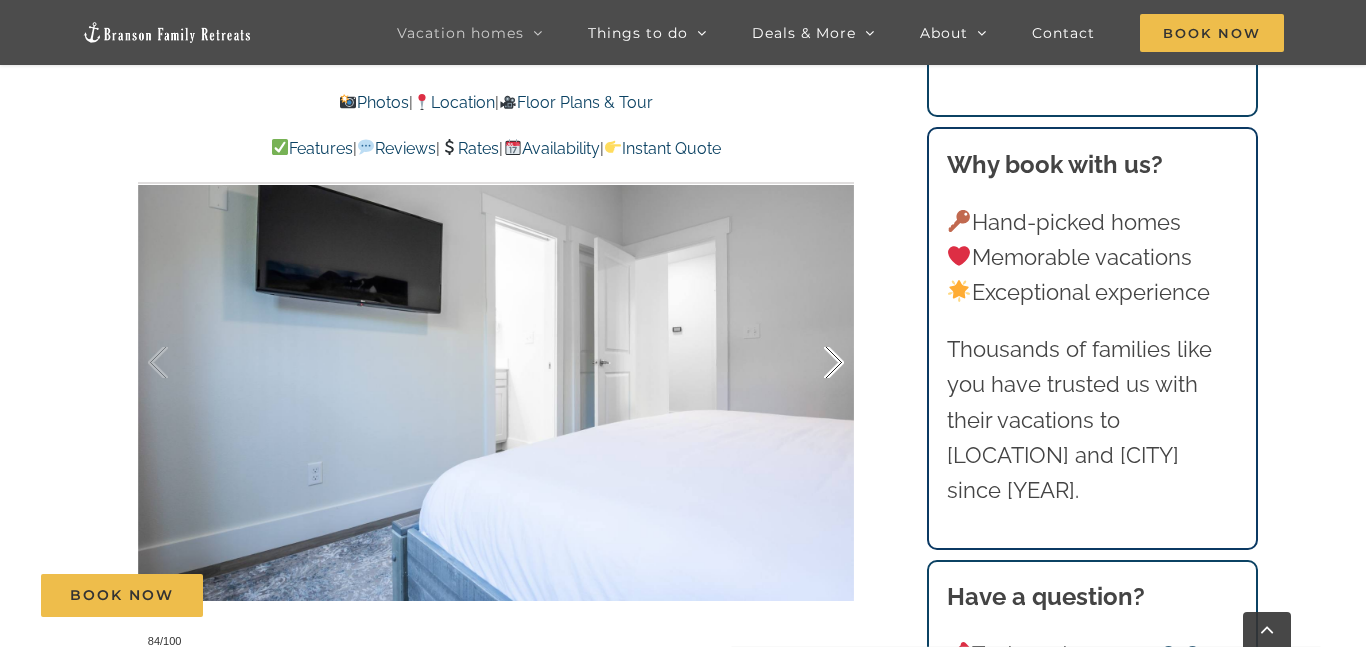 click at bounding box center (813, 363) 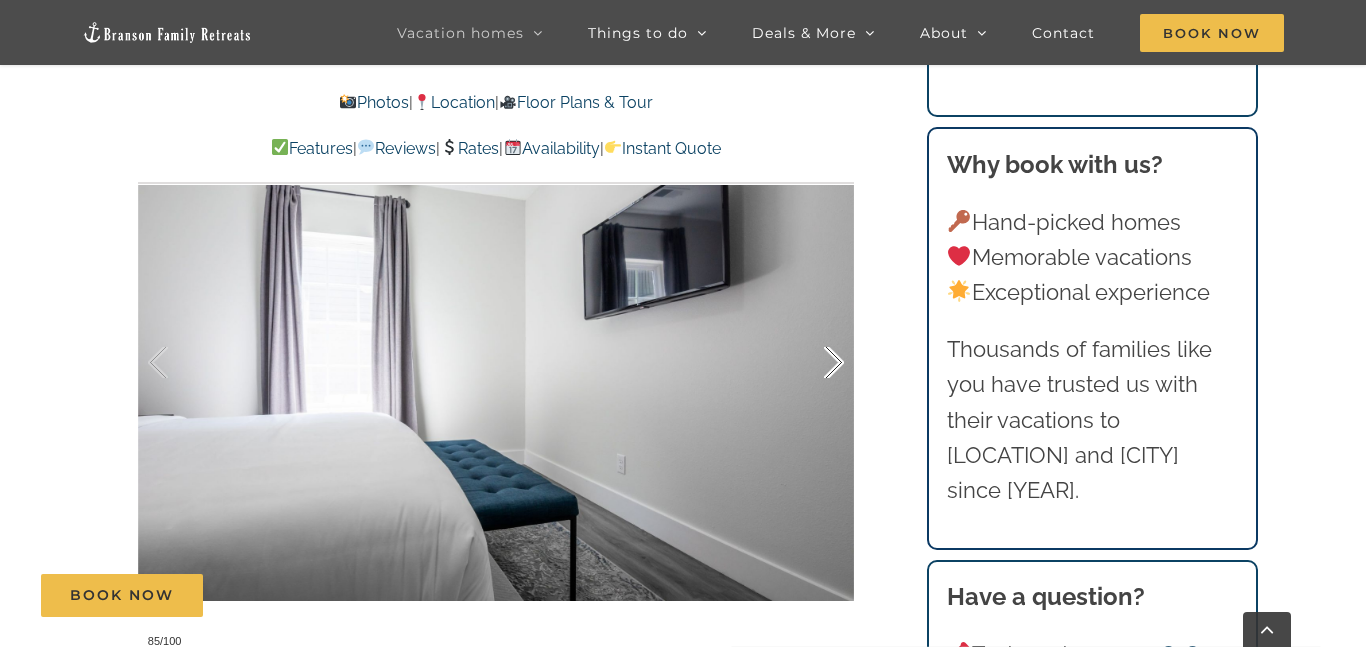 click at bounding box center (813, 363) 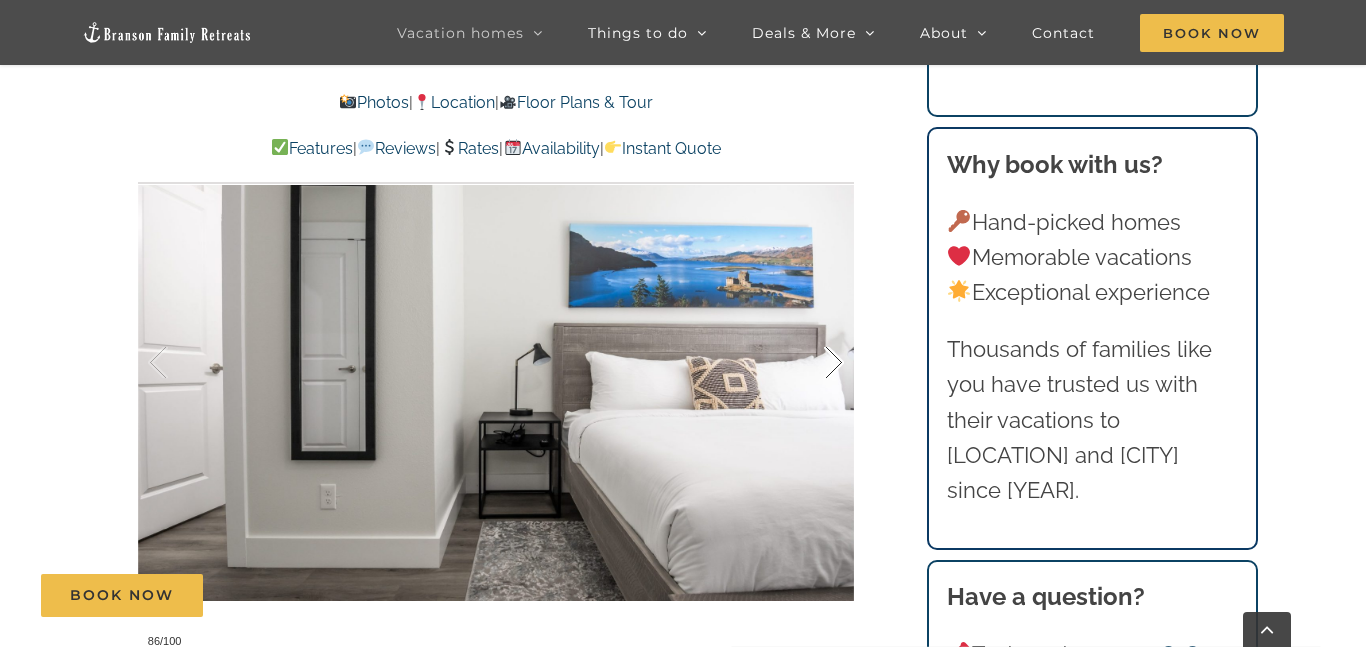 click at bounding box center (813, 363) 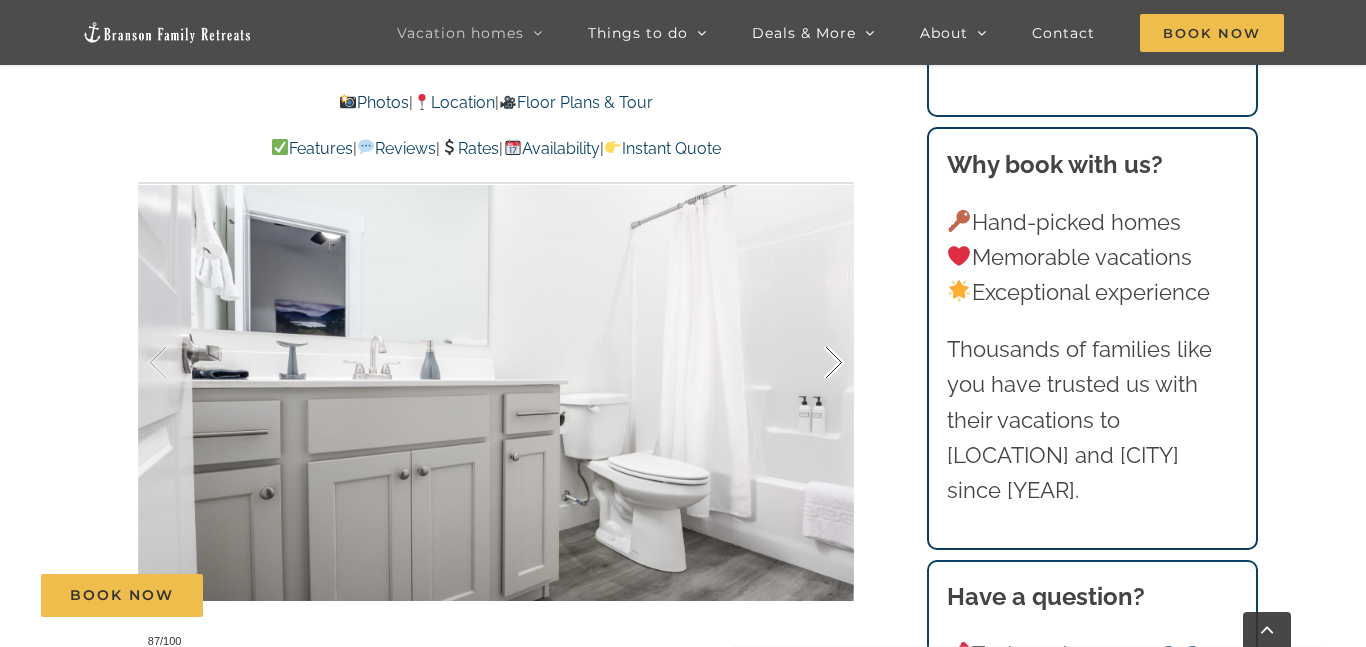 click at bounding box center (813, 363) 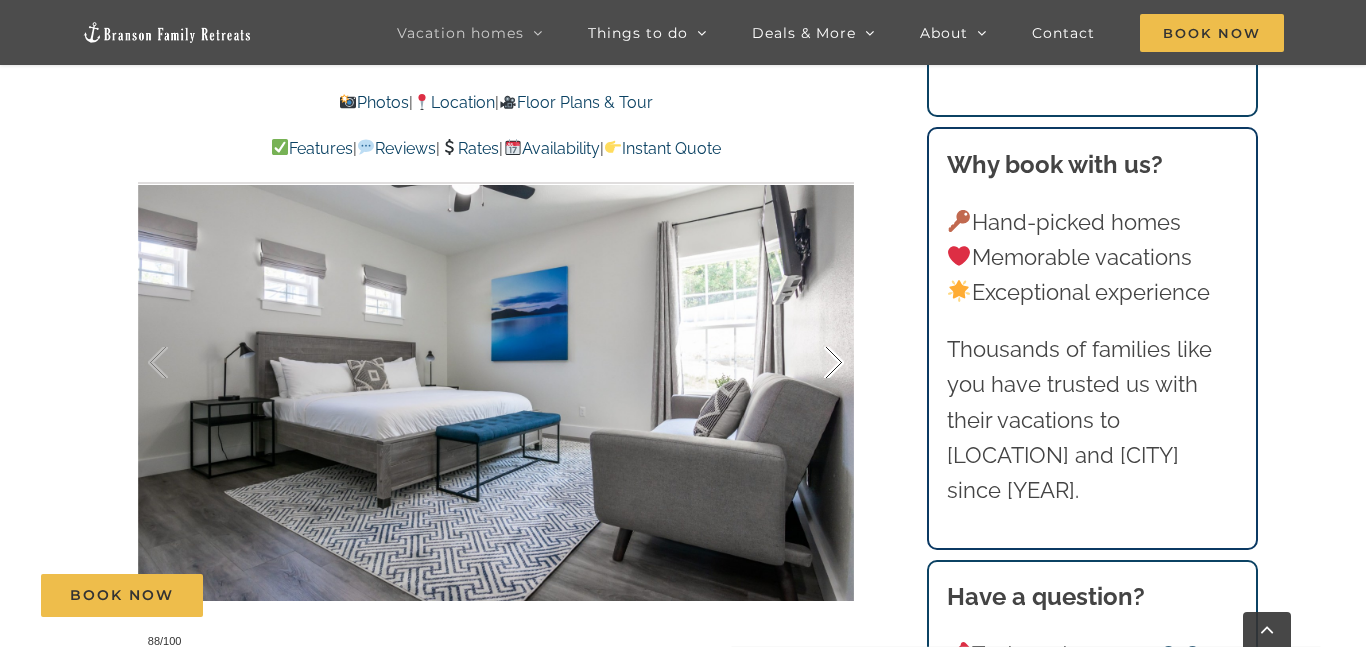 click at bounding box center [813, 363] 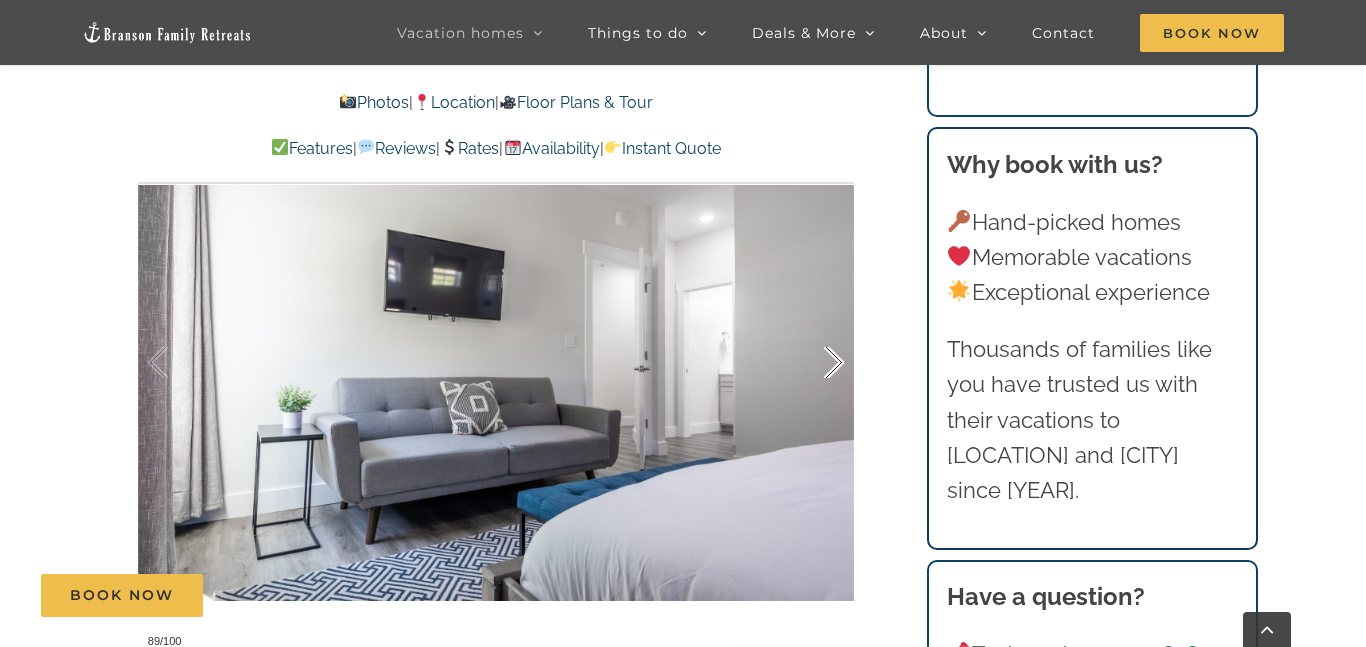 click at bounding box center [813, 363] 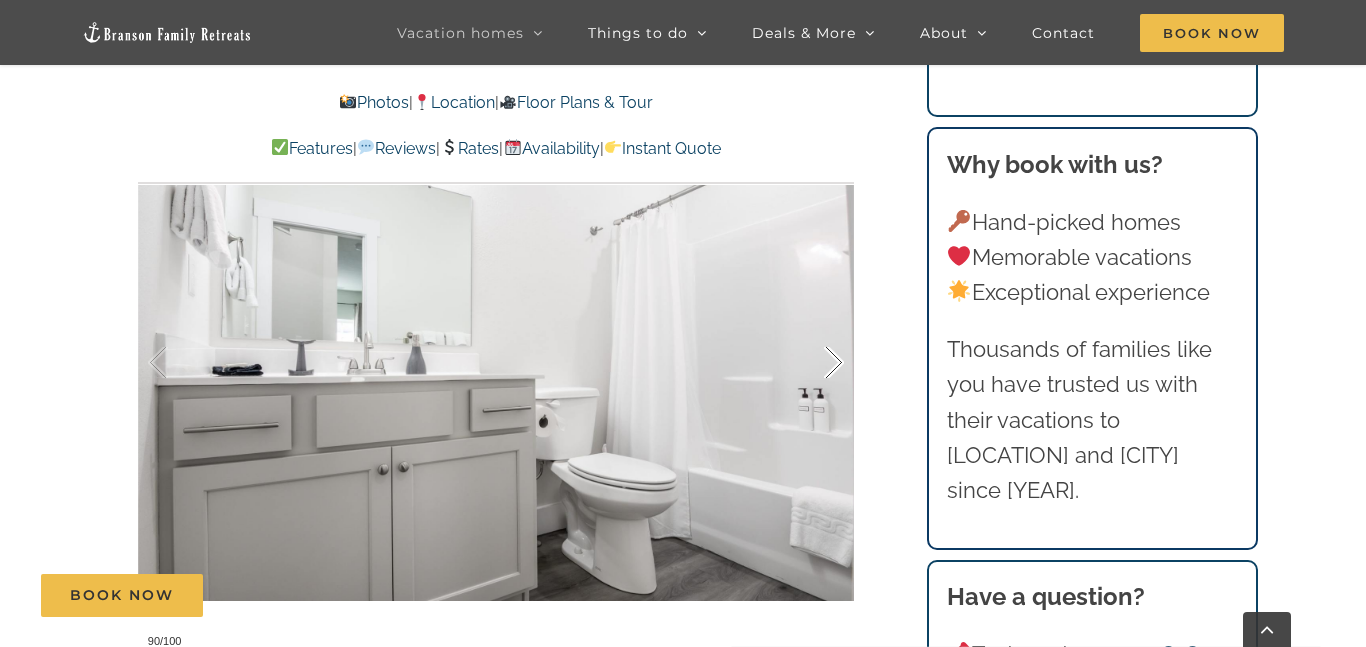 click at bounding box center [813, 363] 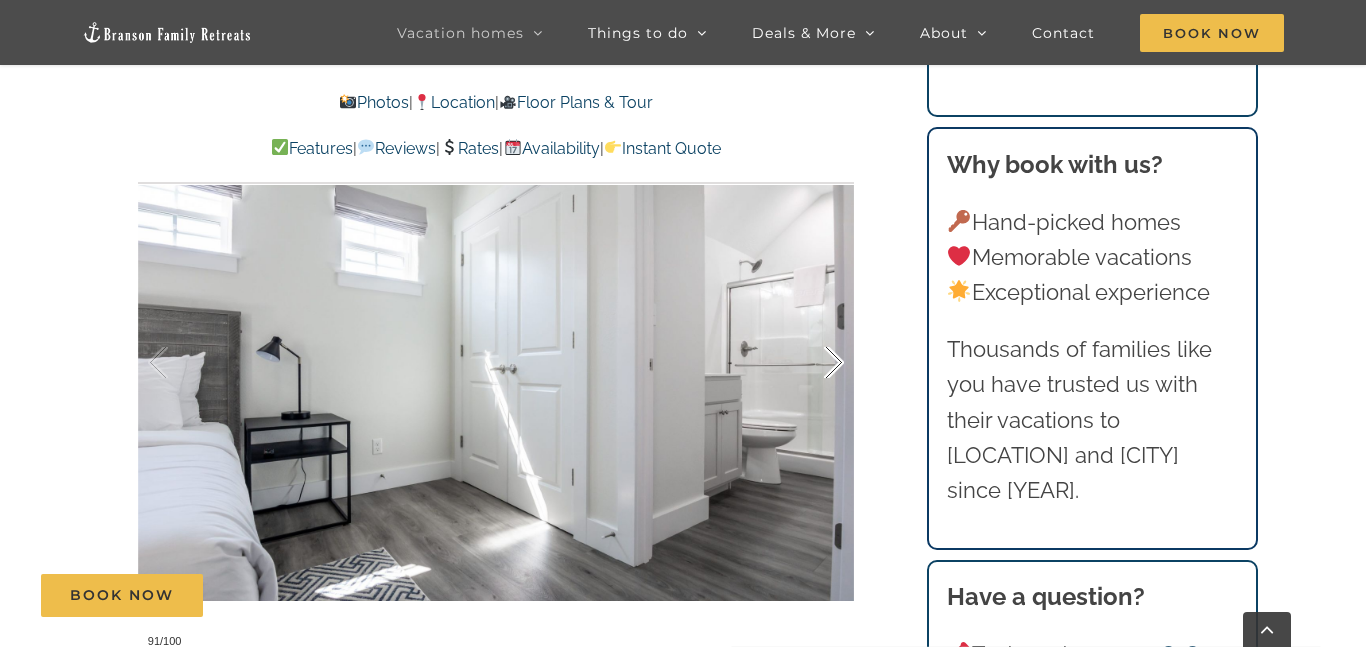 click at bounding box center (813, 363) 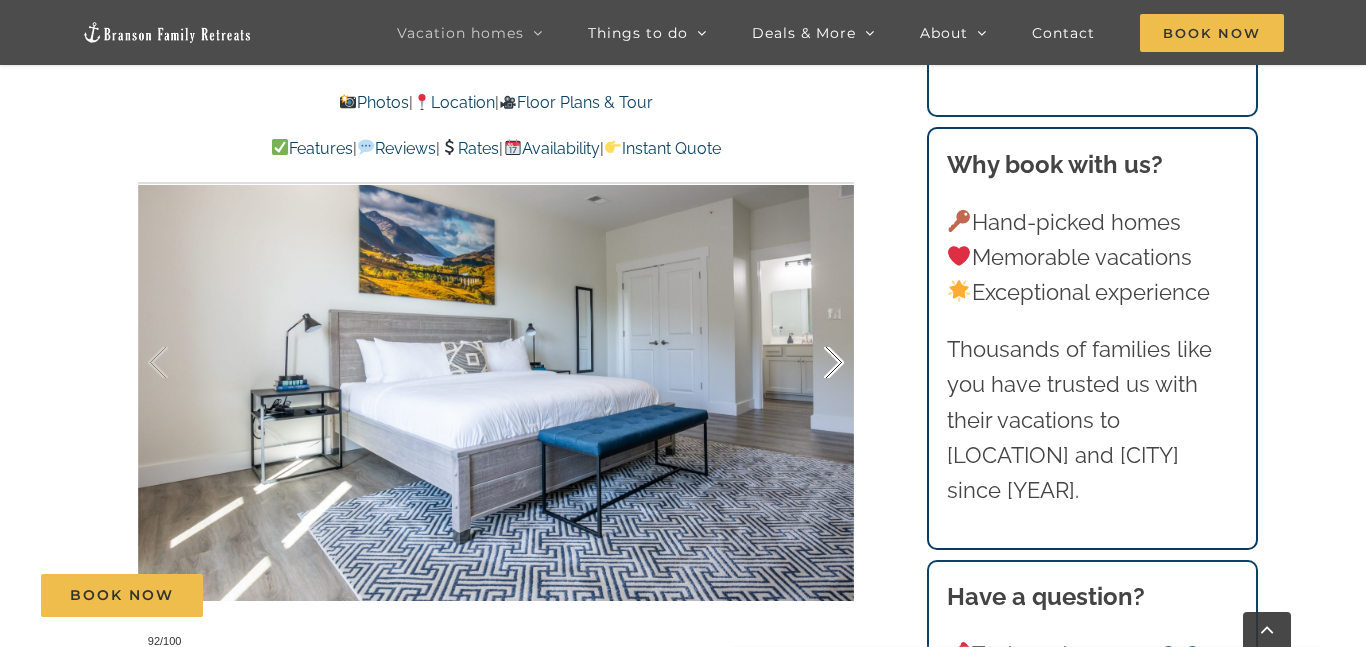 click at bounding box center (813, 363) 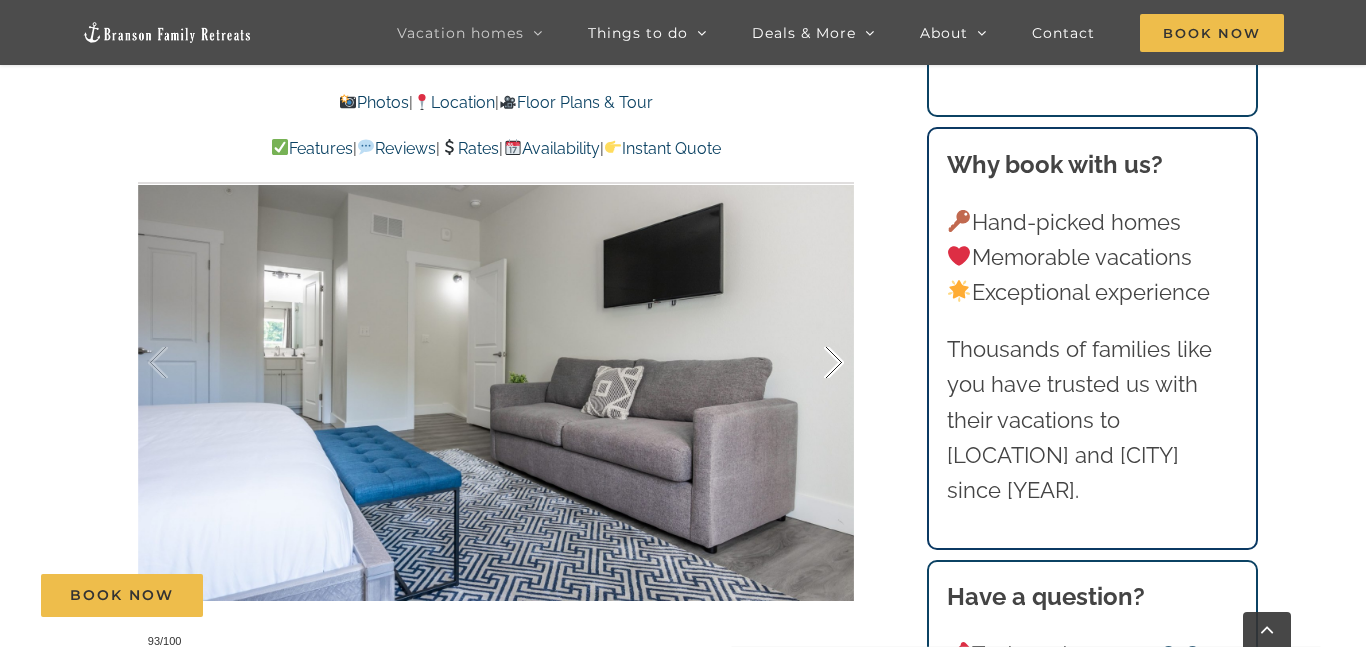 click at bounding box center [813, 363] 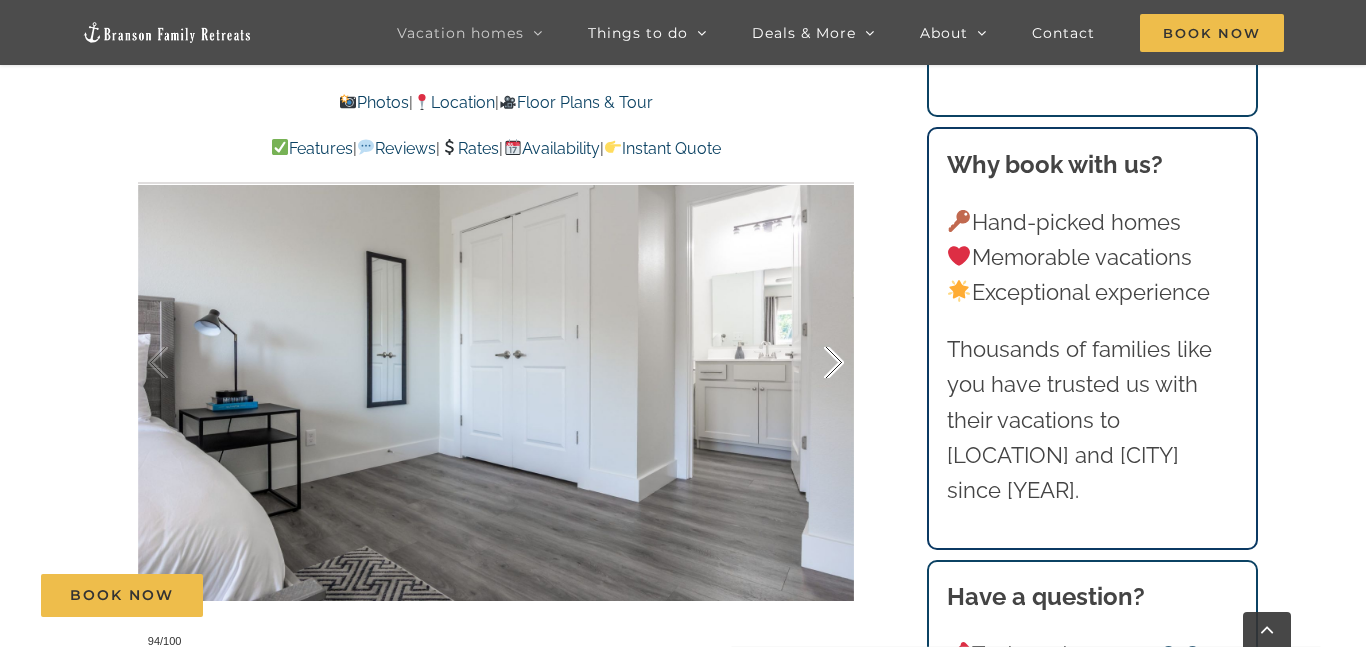 click at bounding box center (813, 363) 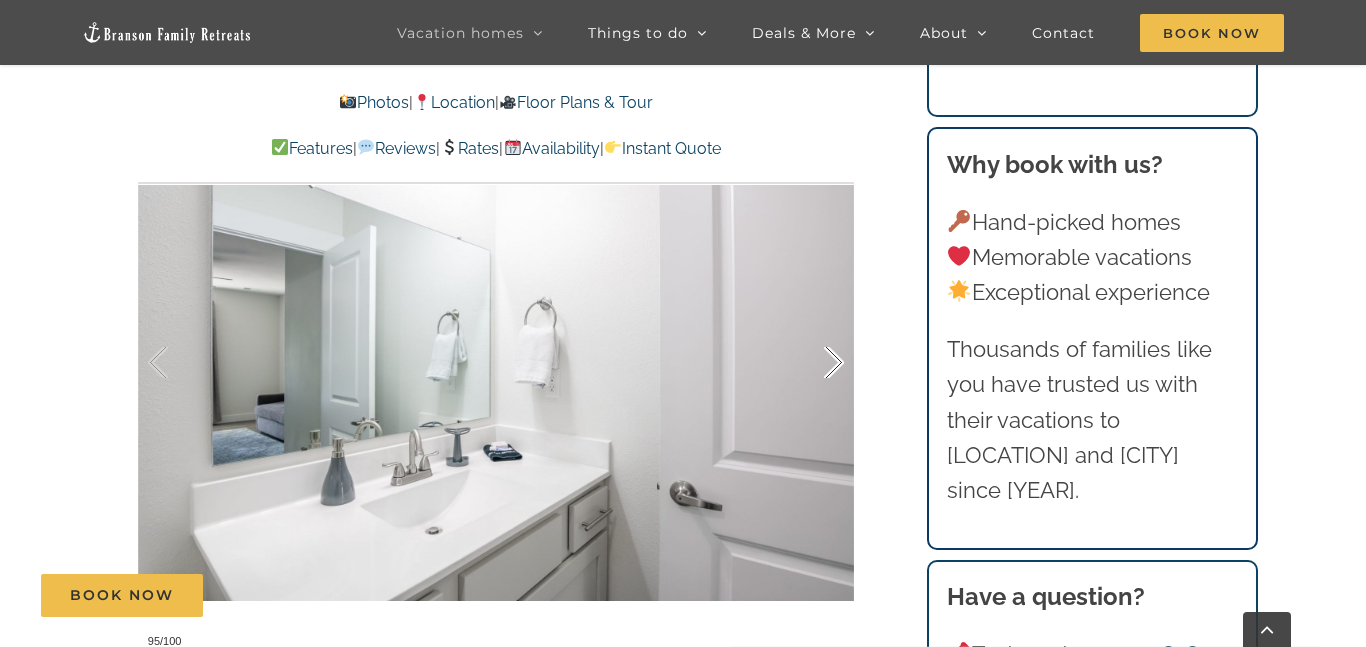 click at bounding box center [813, 363] 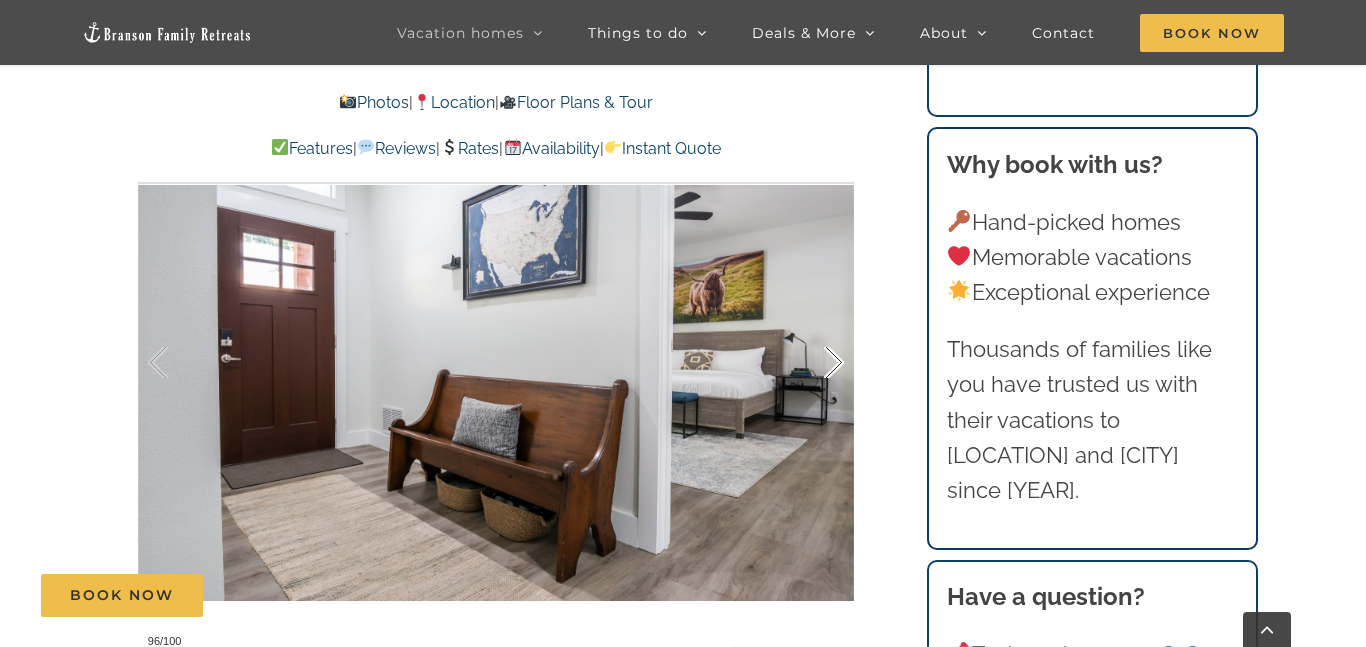 click at bounding box center [813, 363] 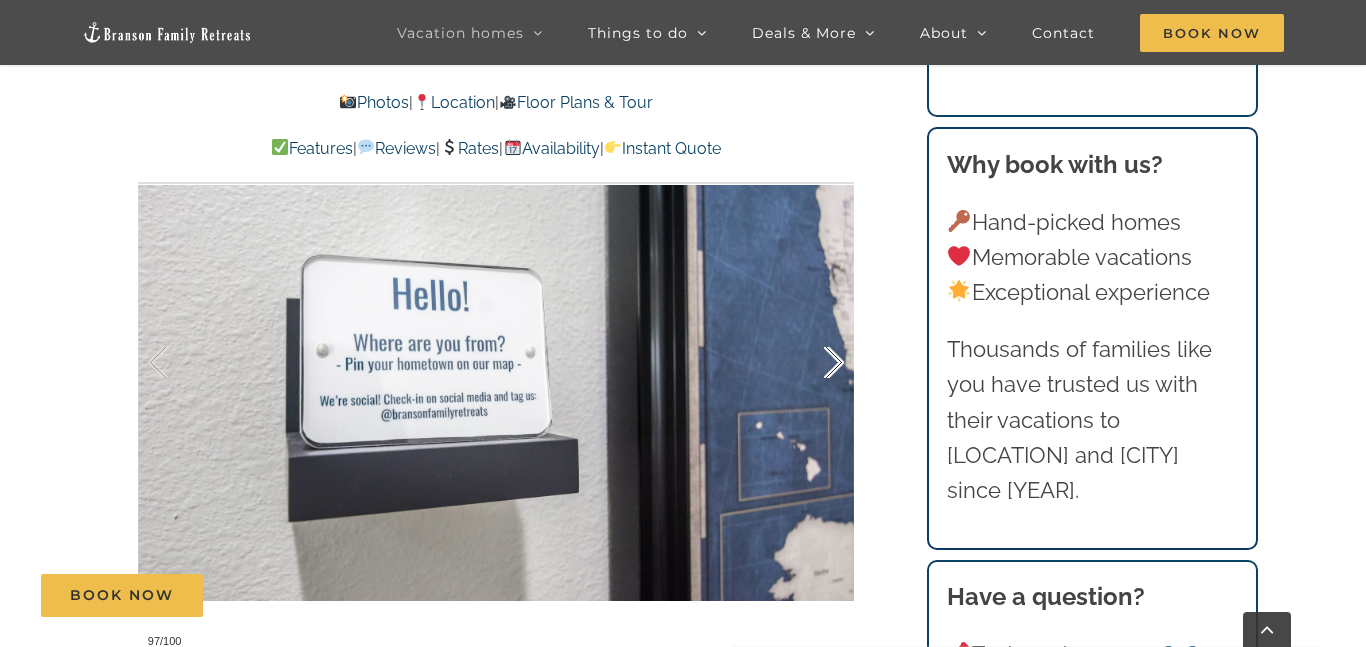 click at bounding box center [813, 363] 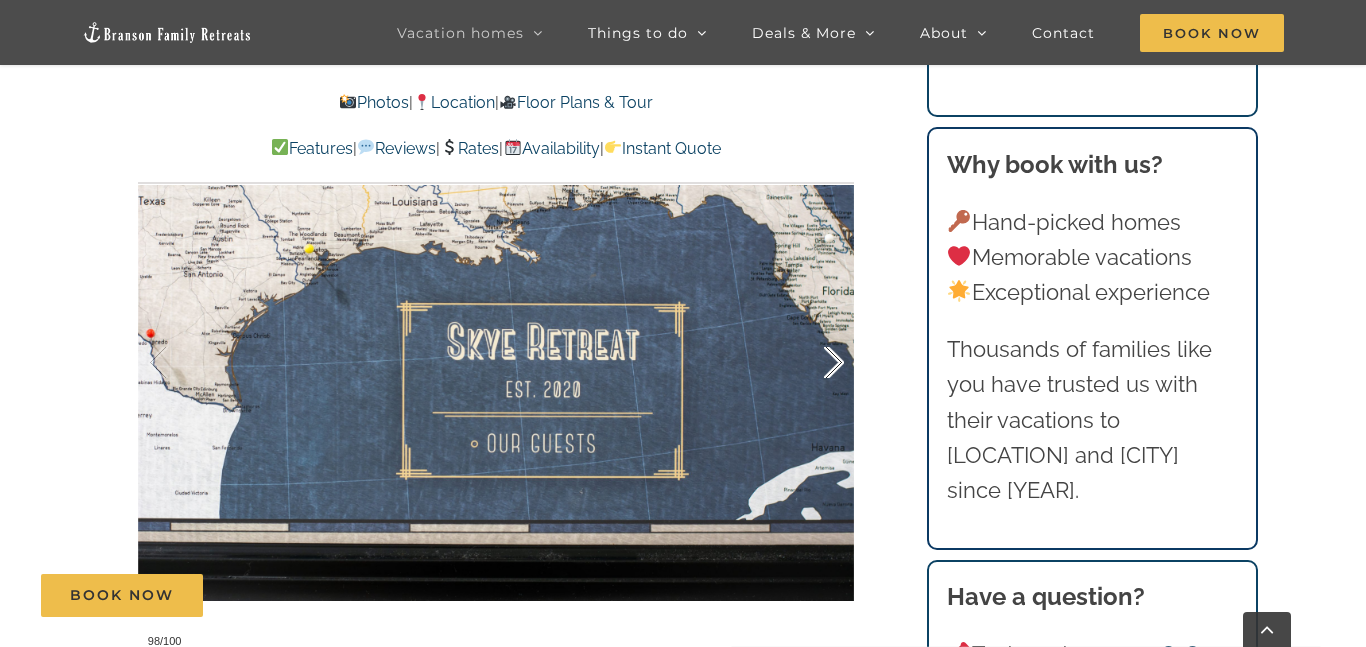 click at bounding box center (813, 363) 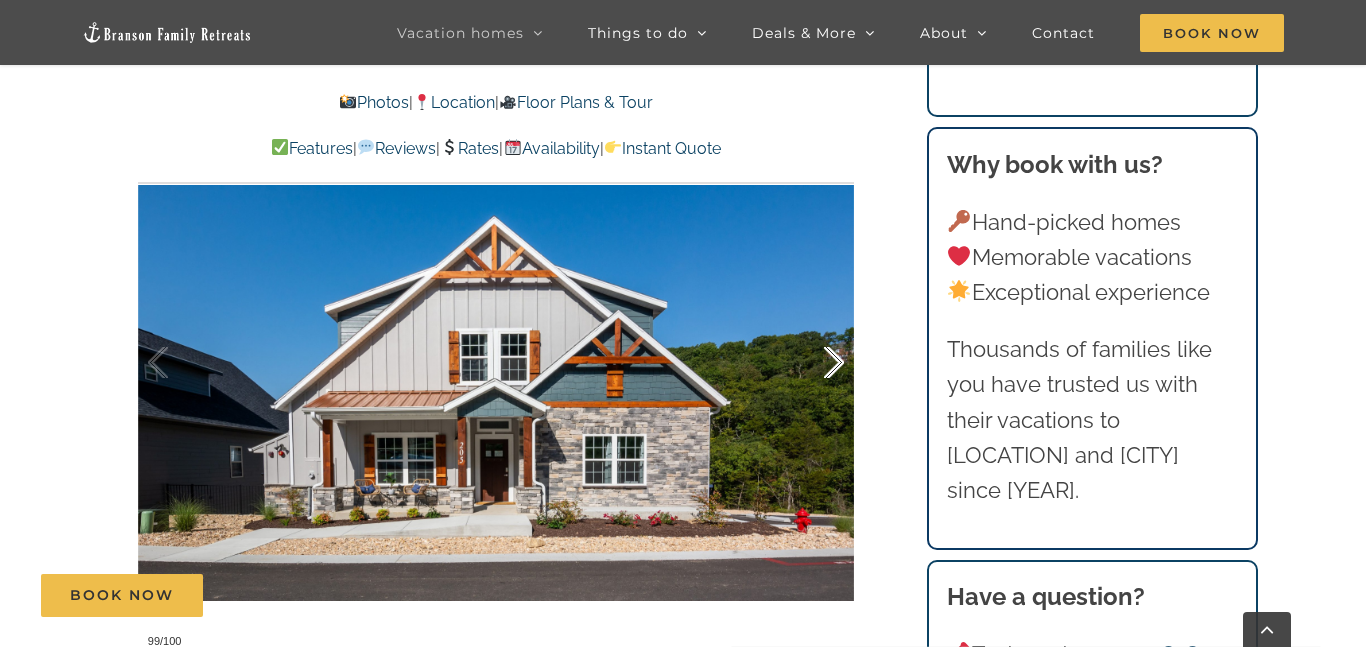click at bounding box center [813, 363] 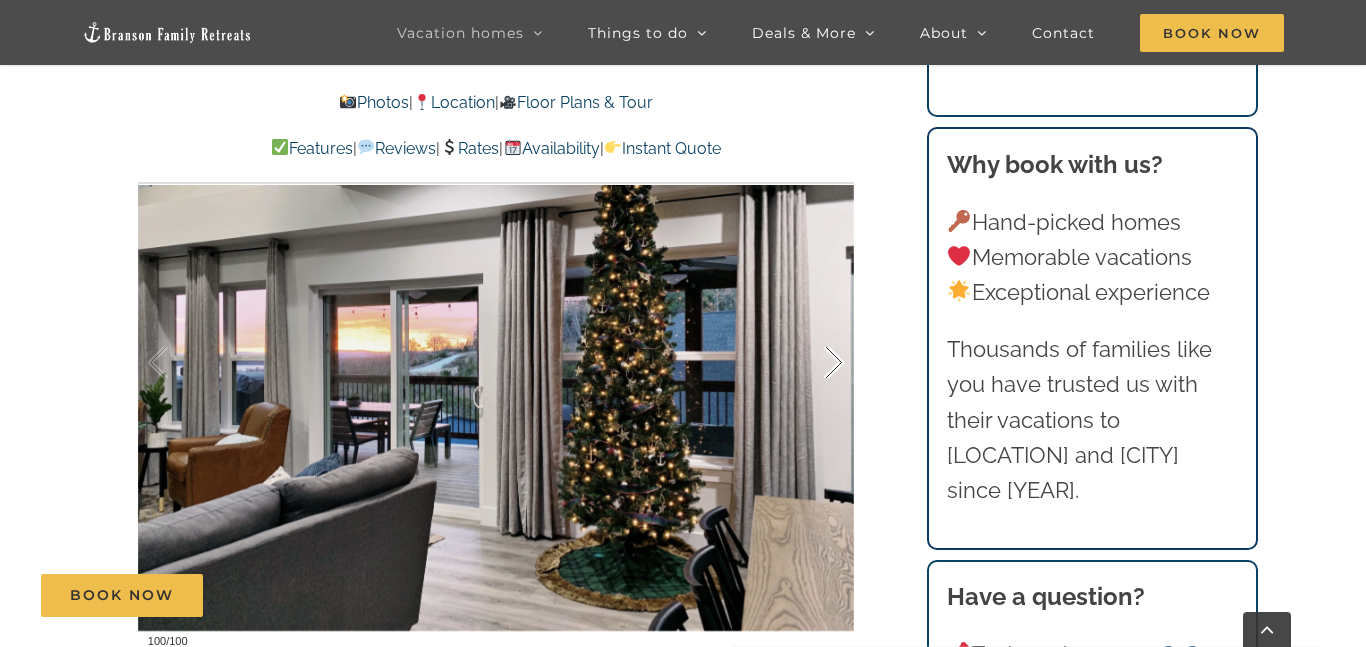 click at bounding box center [813, 363] 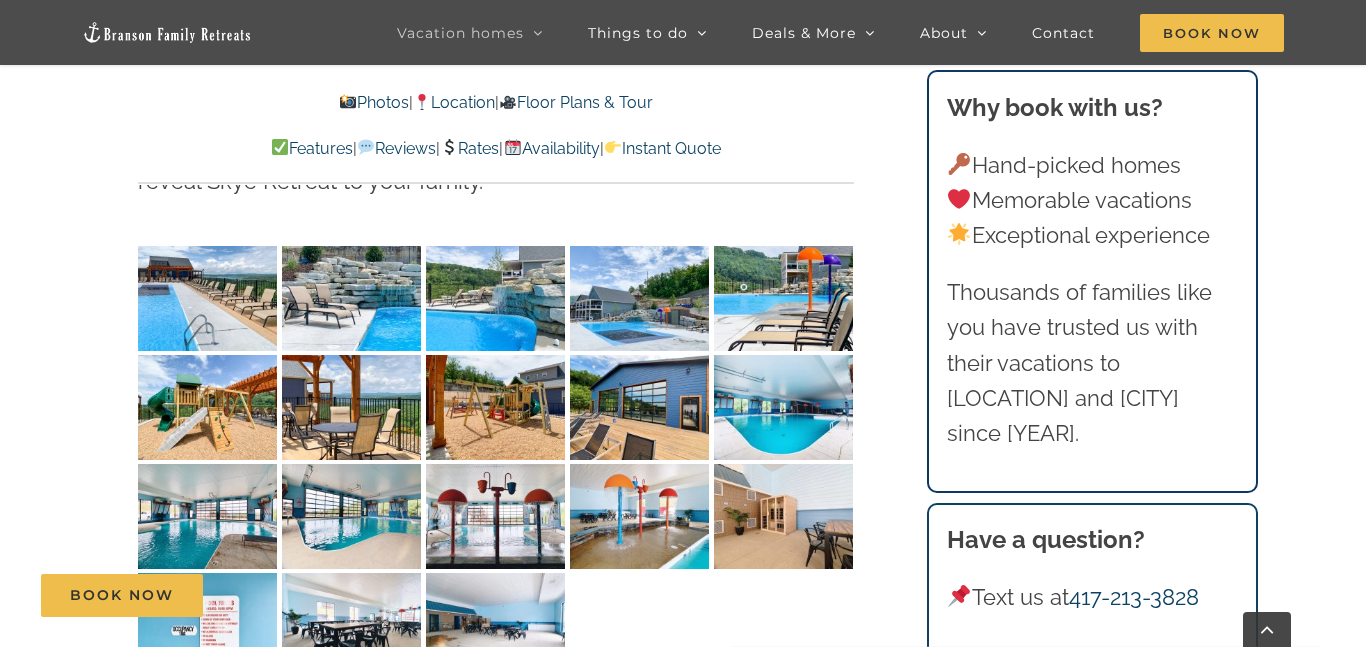scroll, scrollTop: 5097, scrollLeft: 0, axis: vertical 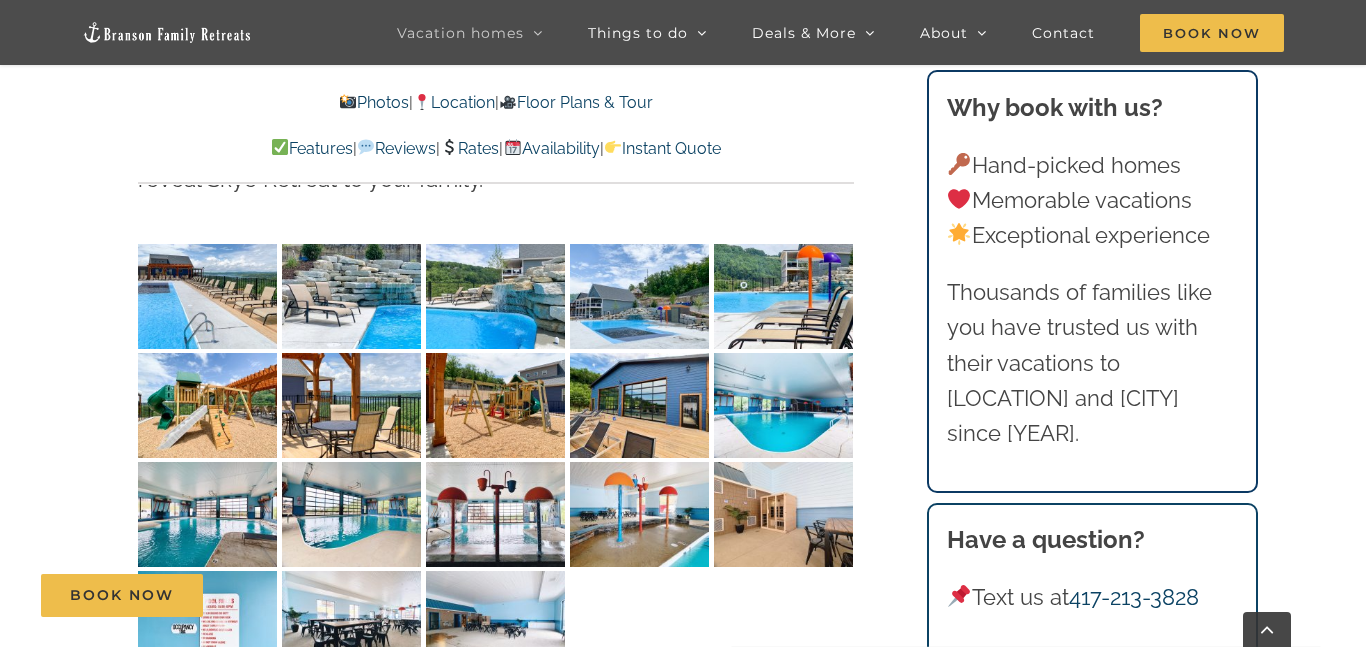 click at bounding box center [207, 296] 